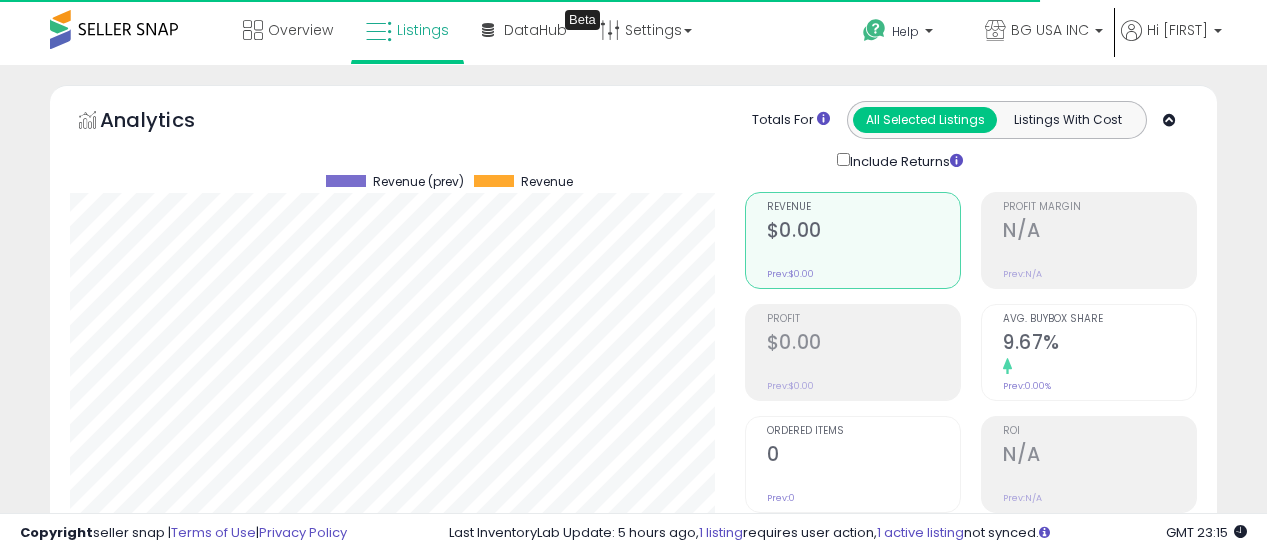 scroll, scrollTop: 800, scrollLeft: 0, axis: vertical 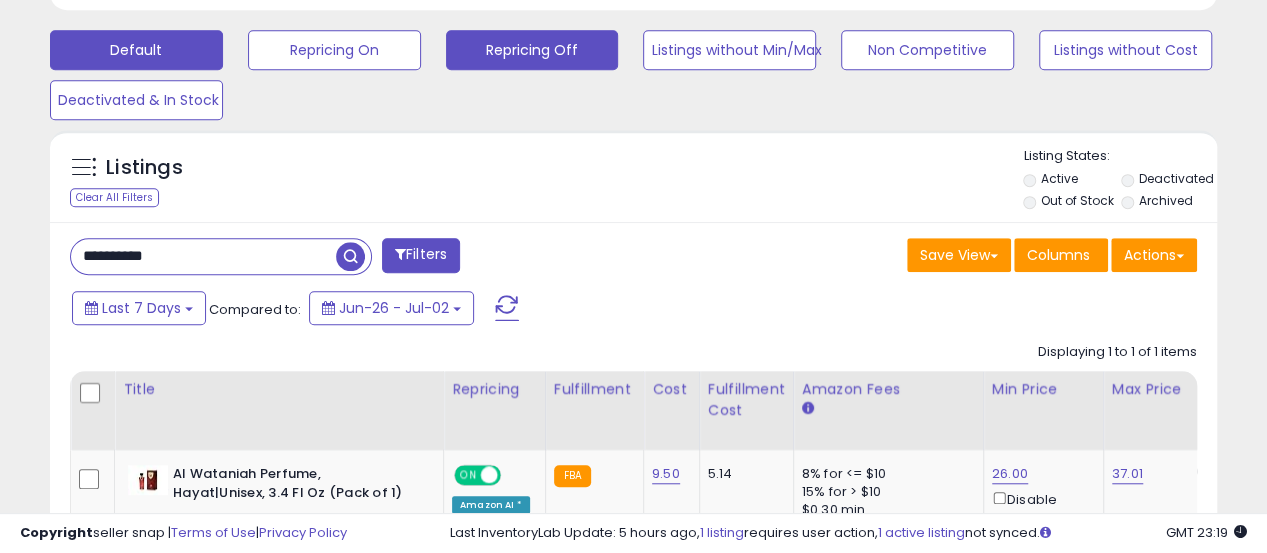 click on "Repricing Off" at bounding box center (334, 50) 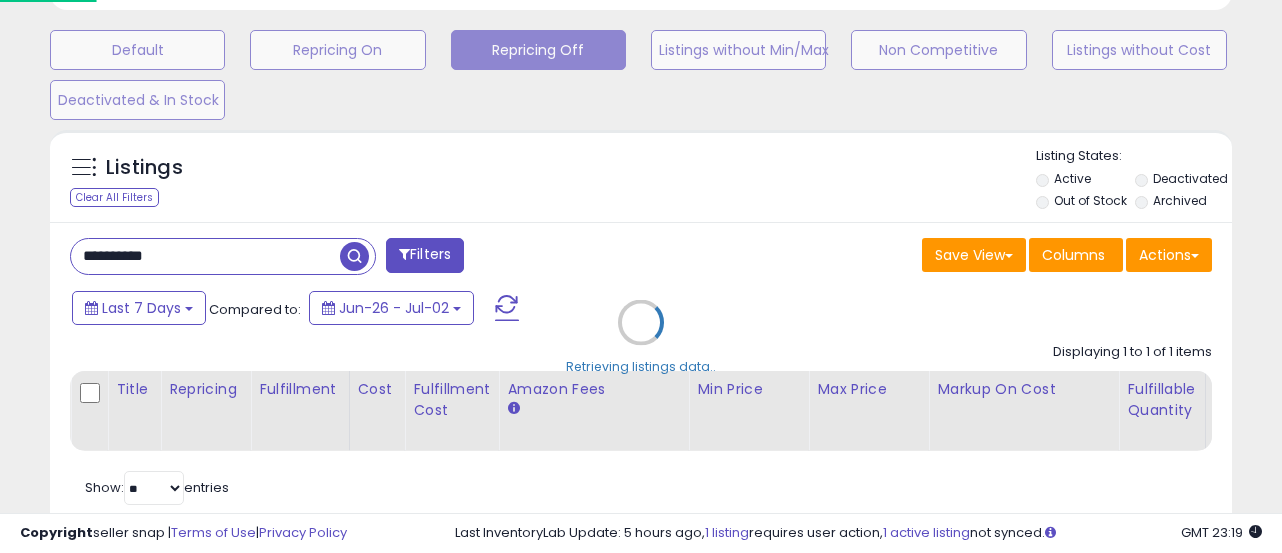 scroll, scrollTop: 999590, scrollLeft: 999316, axis: both 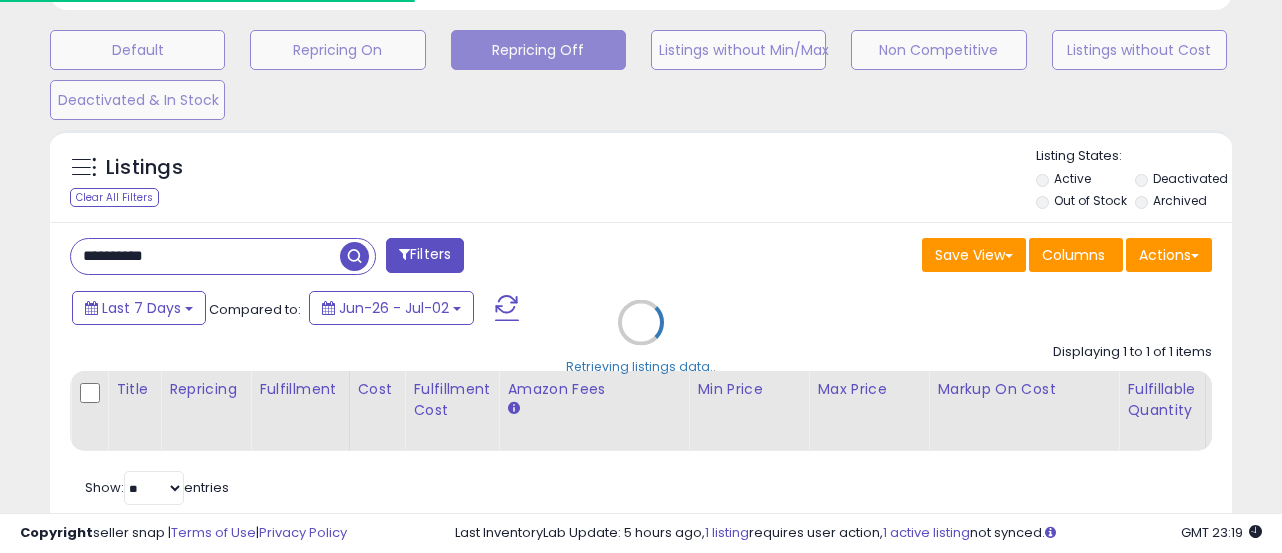 type 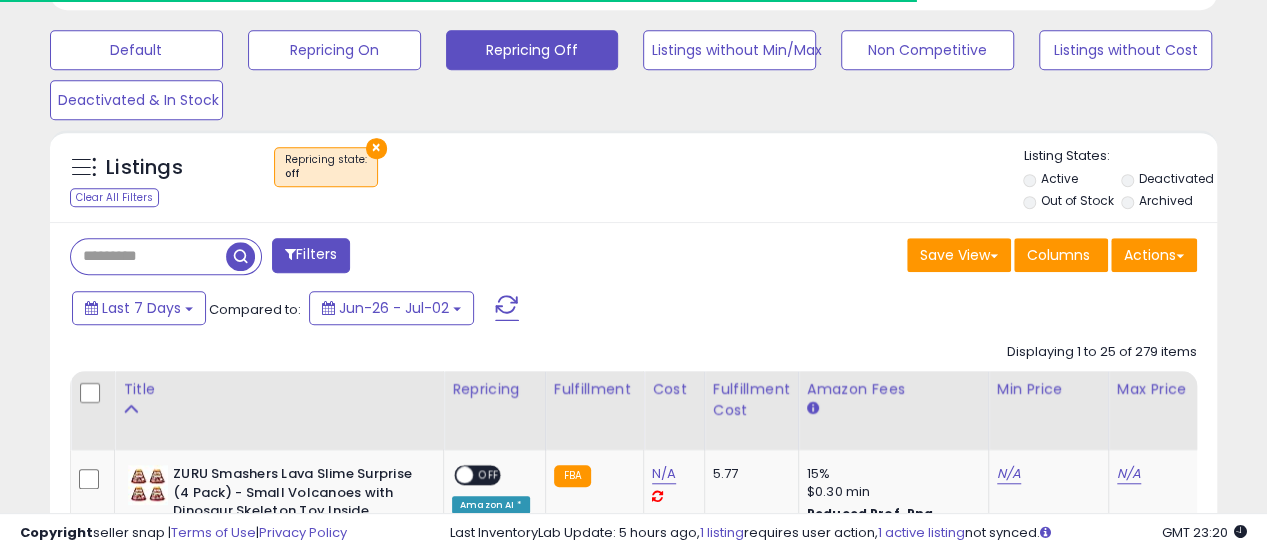 scroll, scrollTop: 999590, scrollLeft: 999325, axis: both 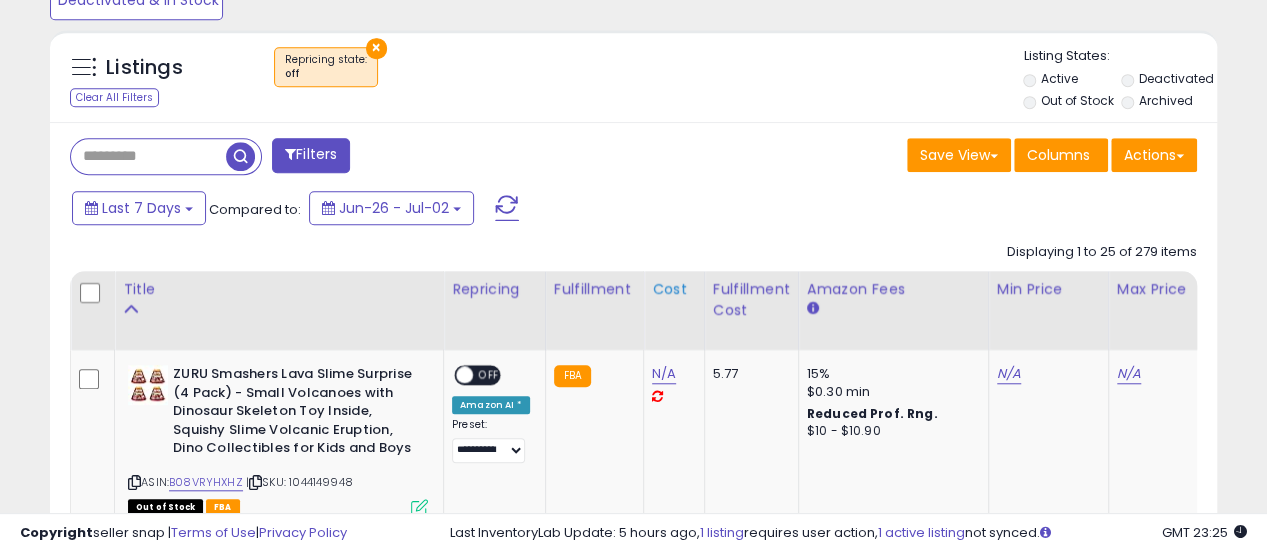 click on "Cost" at bounding box center (674, 289) 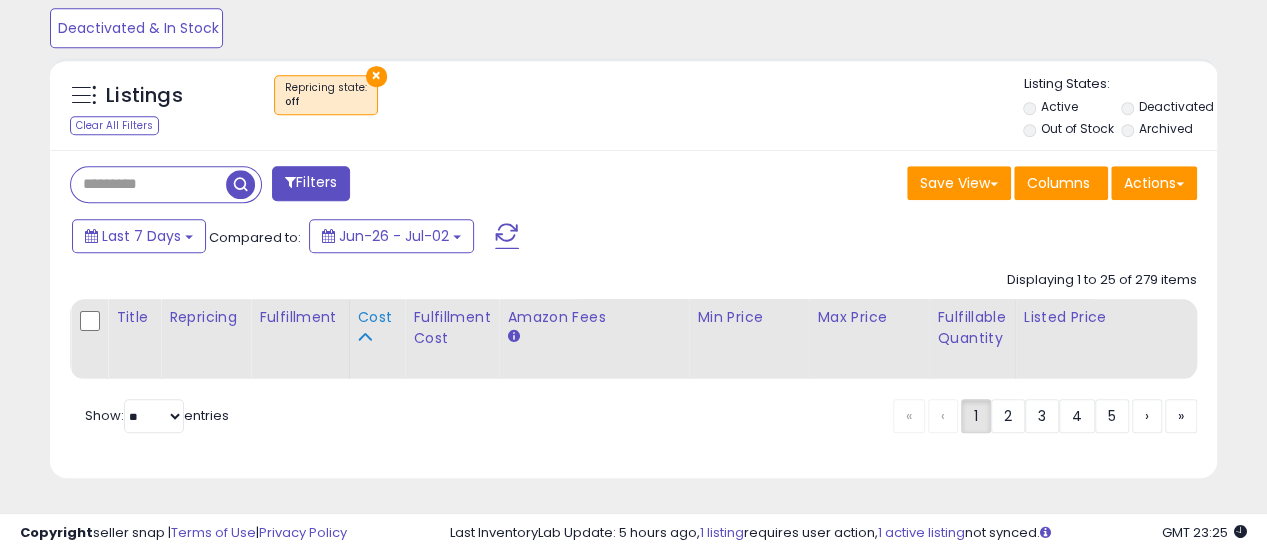 scroll, scrollTop: 684, scrollLeft: 0, axis: vertical 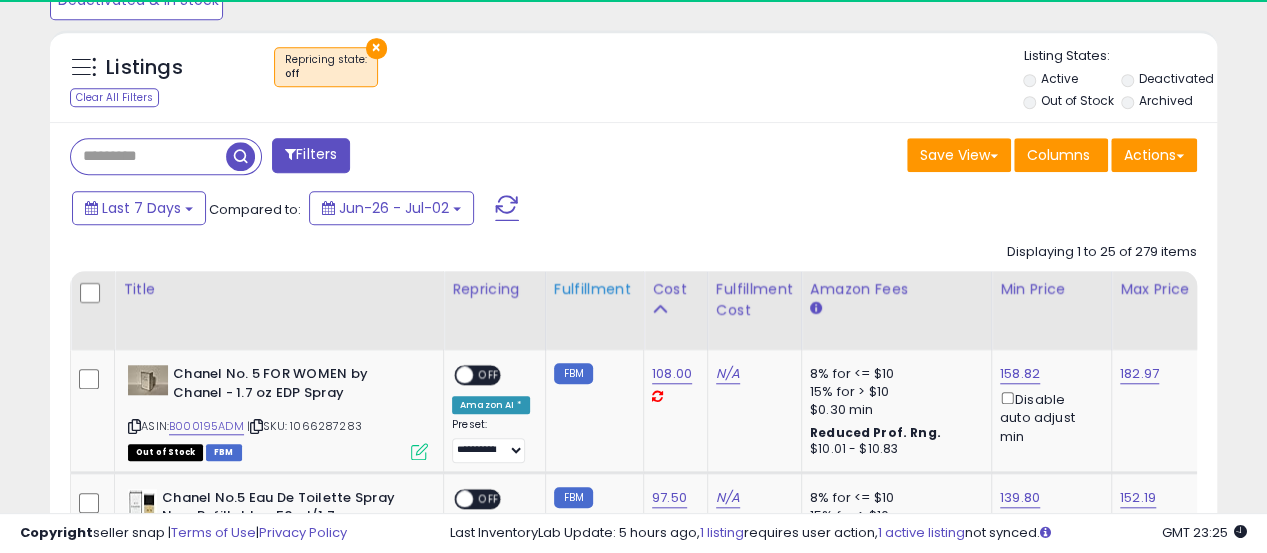 click on "Fulfillment" at bounding box center [594, 289] 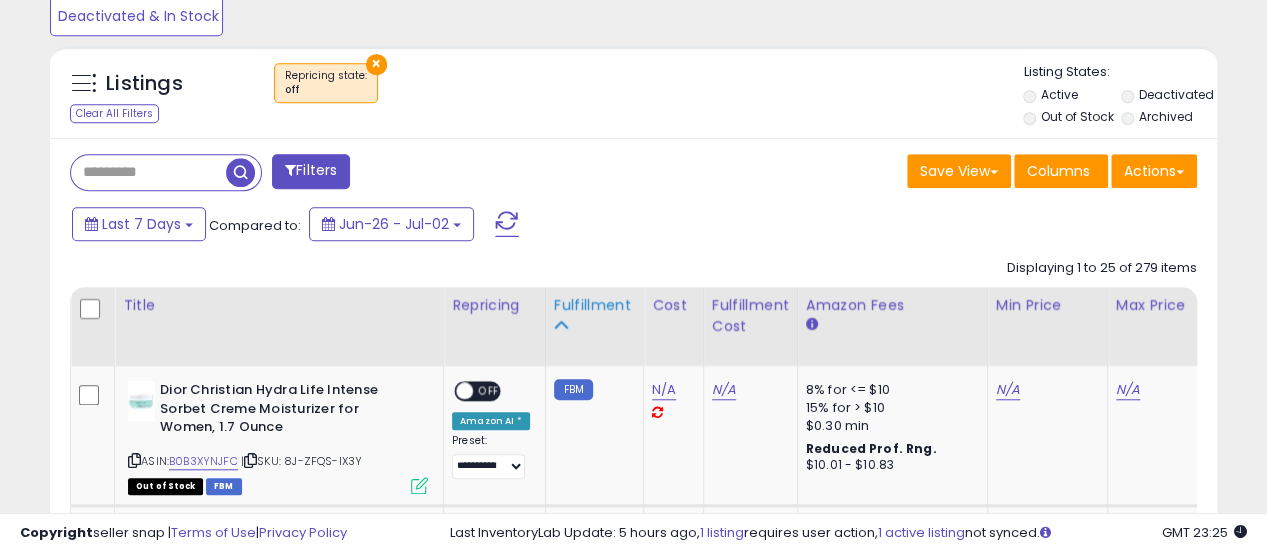 scroll, scrollTop: 700, scrollLeft: 0, axis: vertical 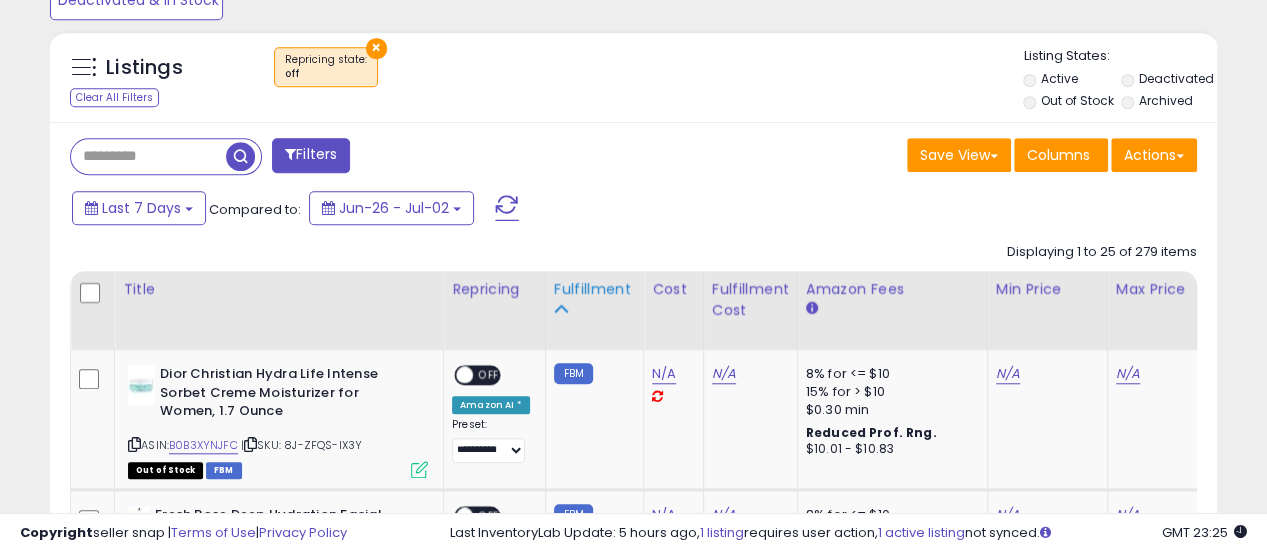 click on "Fulfillment" at bounding box center (594, 289) 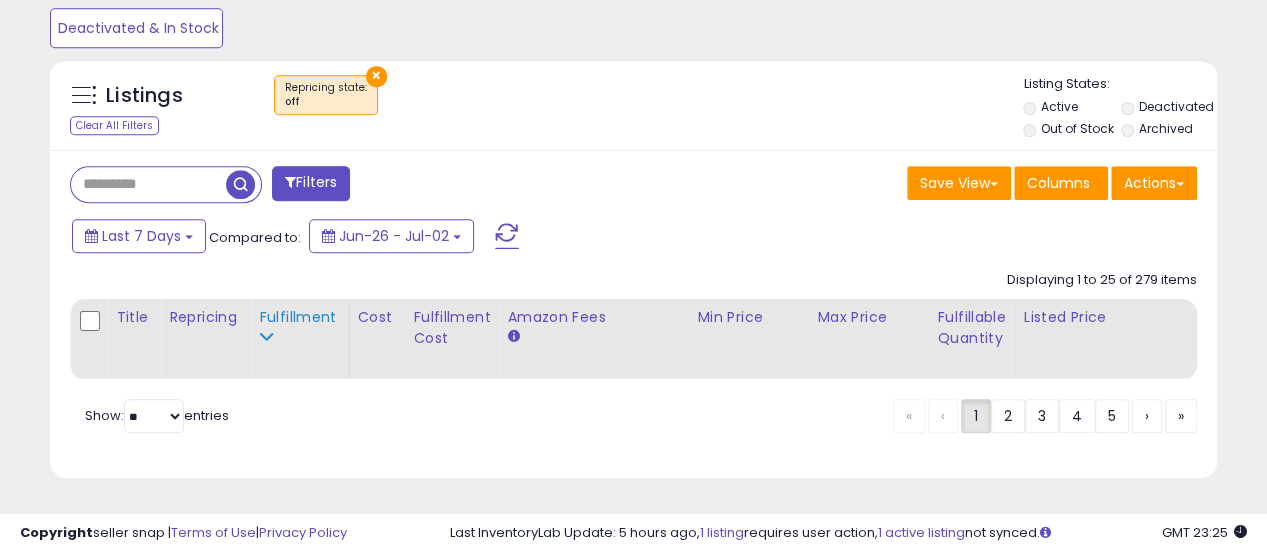 scroll, scrollTop: 684, scrollLeft: 0, axis: vertical 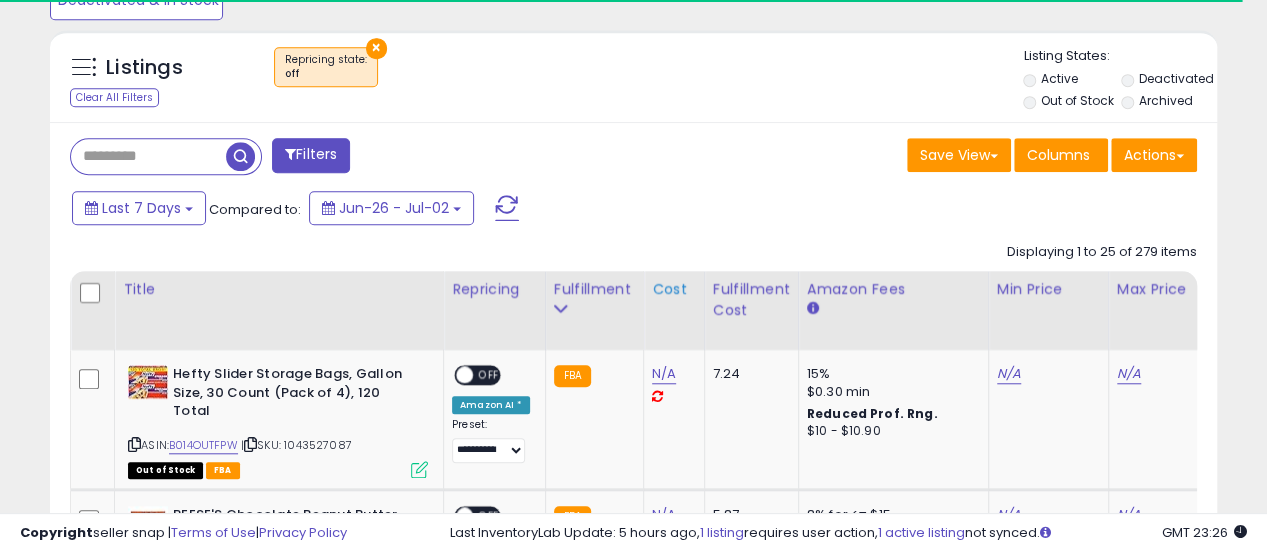 click on "Cost" at bounding box center [674, 289] 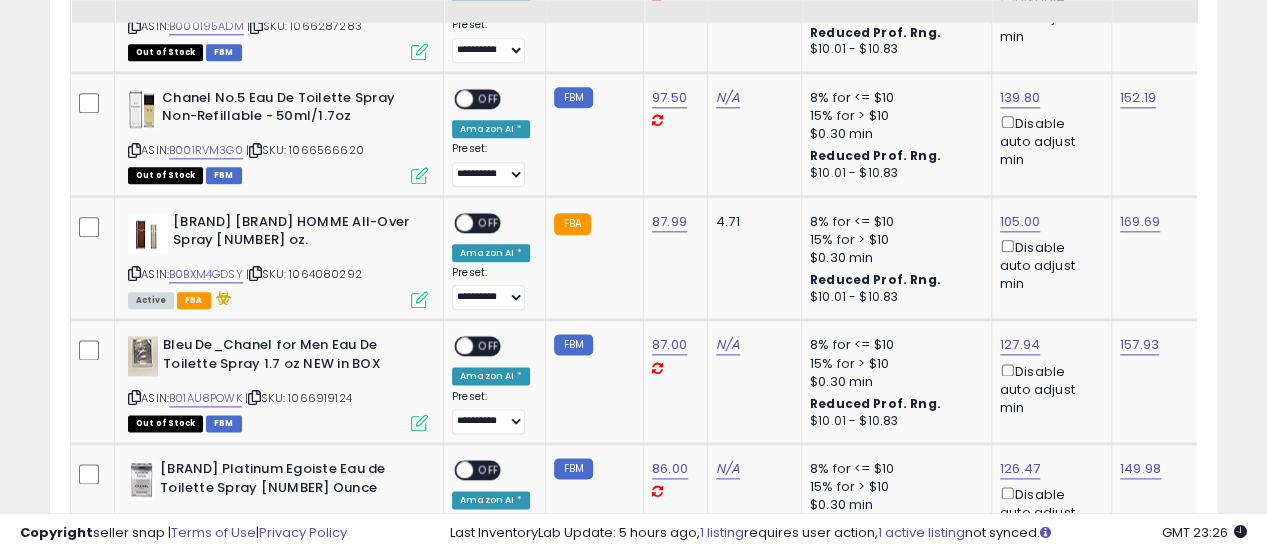 scroll, scrollTop: 700, scrollLeft: 0, axis: vertical 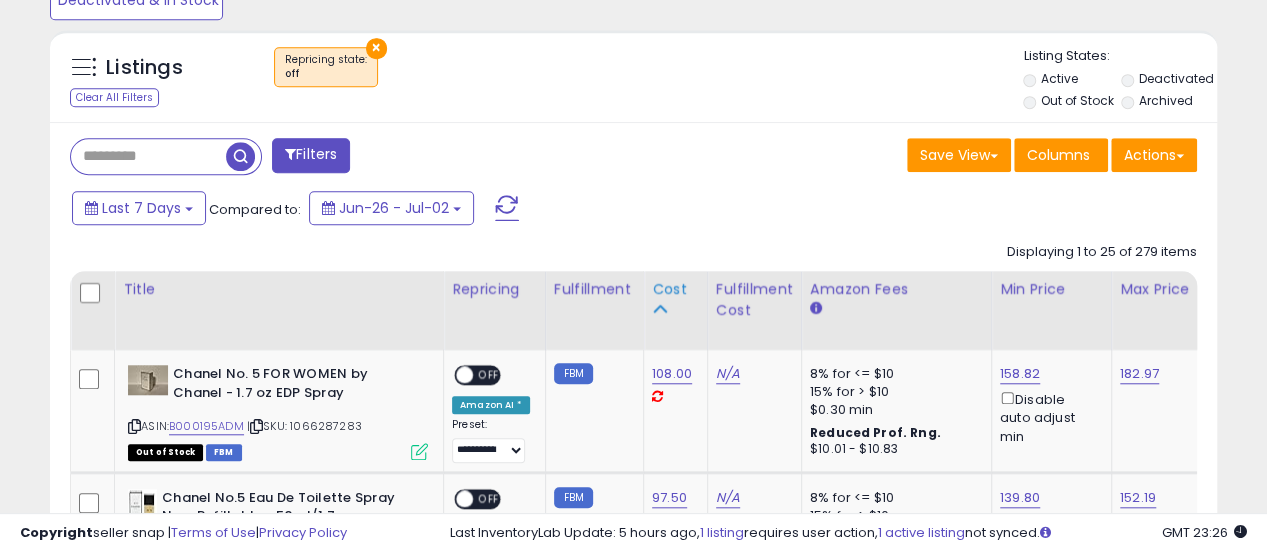 click on "Cost" at bounding box center (675, 289) 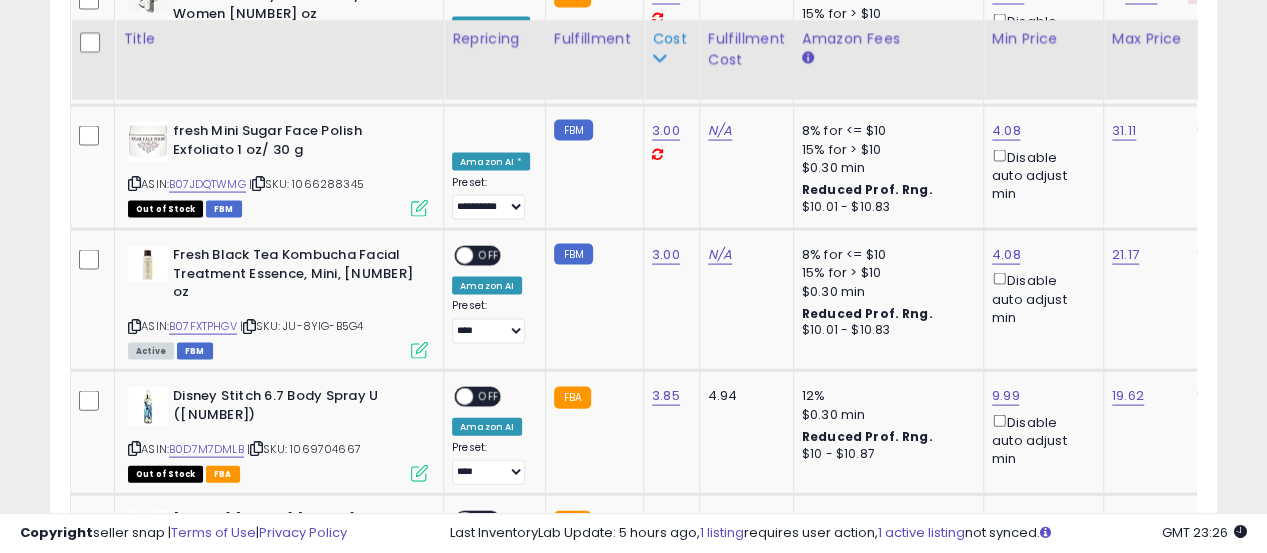 scroll, scrollTop: 2000, scrollLeft: 0, axis: vertical 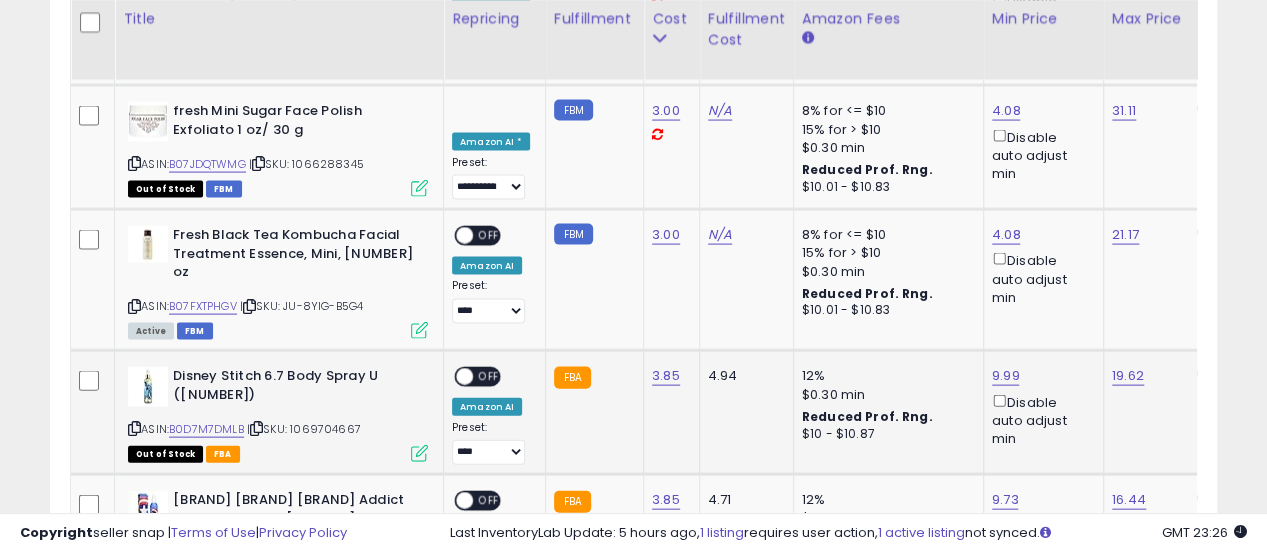 click on "OFF" at bounding box center (489, 377) 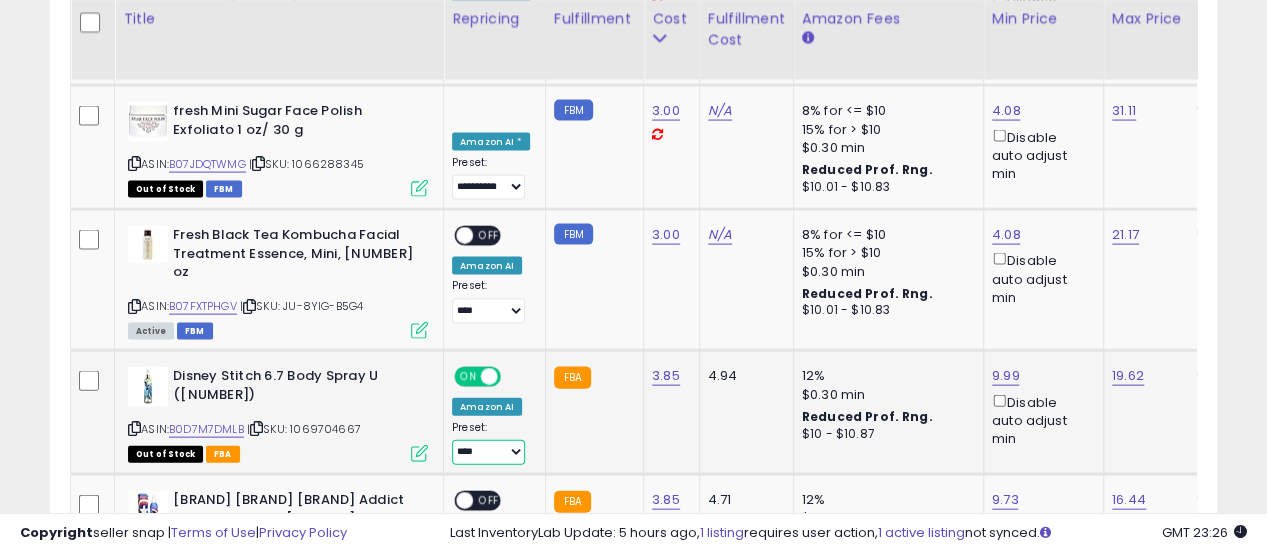click on "**********" at bounding box center (488, 452) 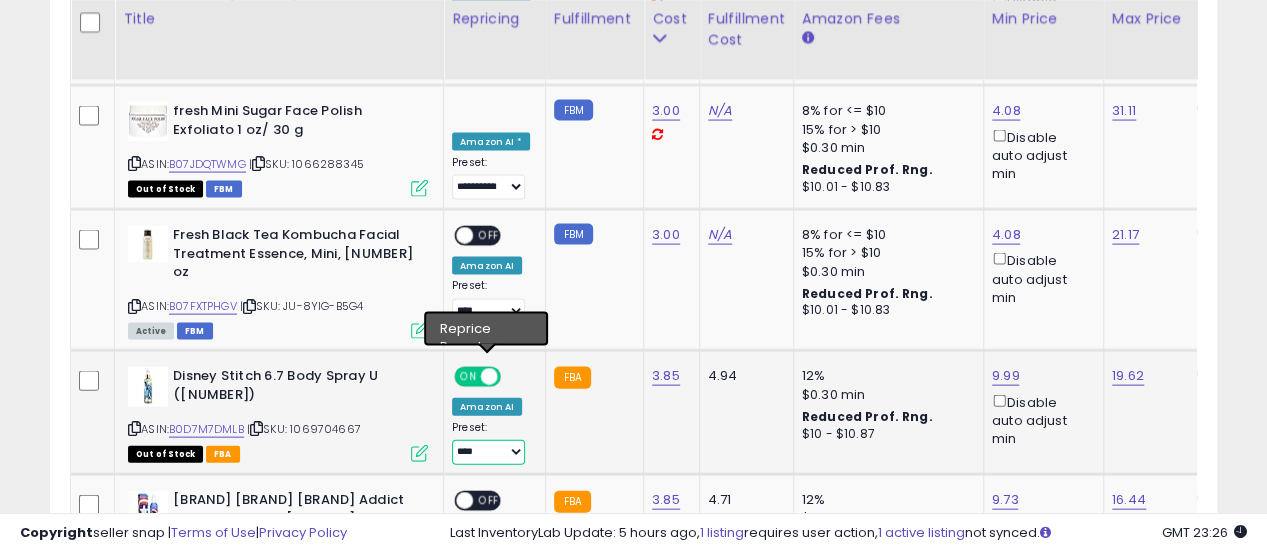 select on "**********" 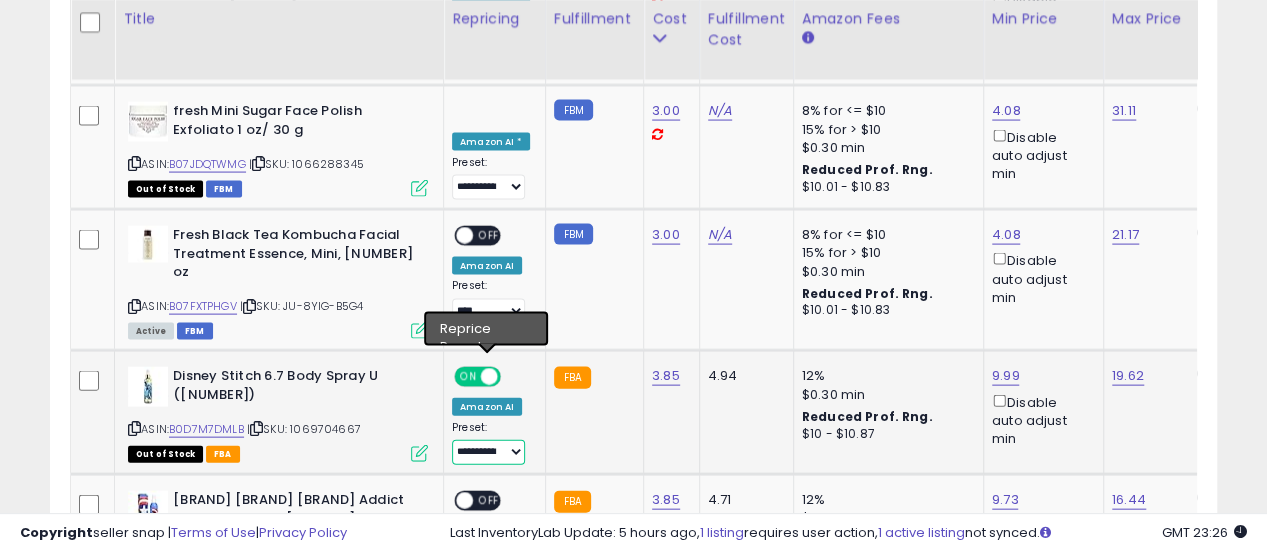 click on "**********" at bounding box center [488, 452] 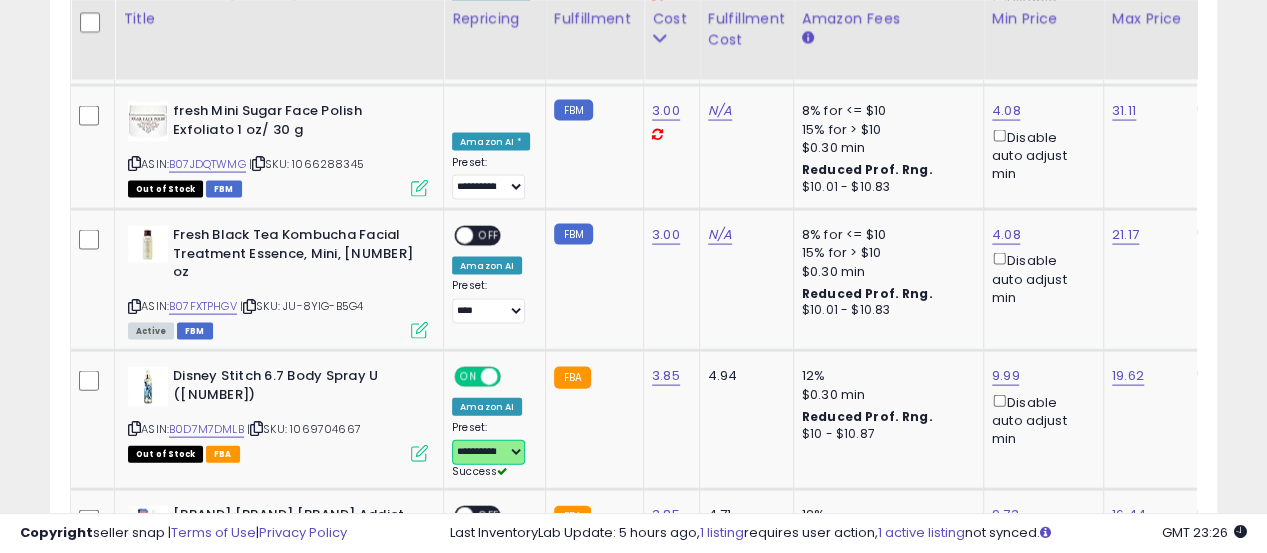 scroll, scrollTop: 0, scrollLeft: 252, axis: horizontal 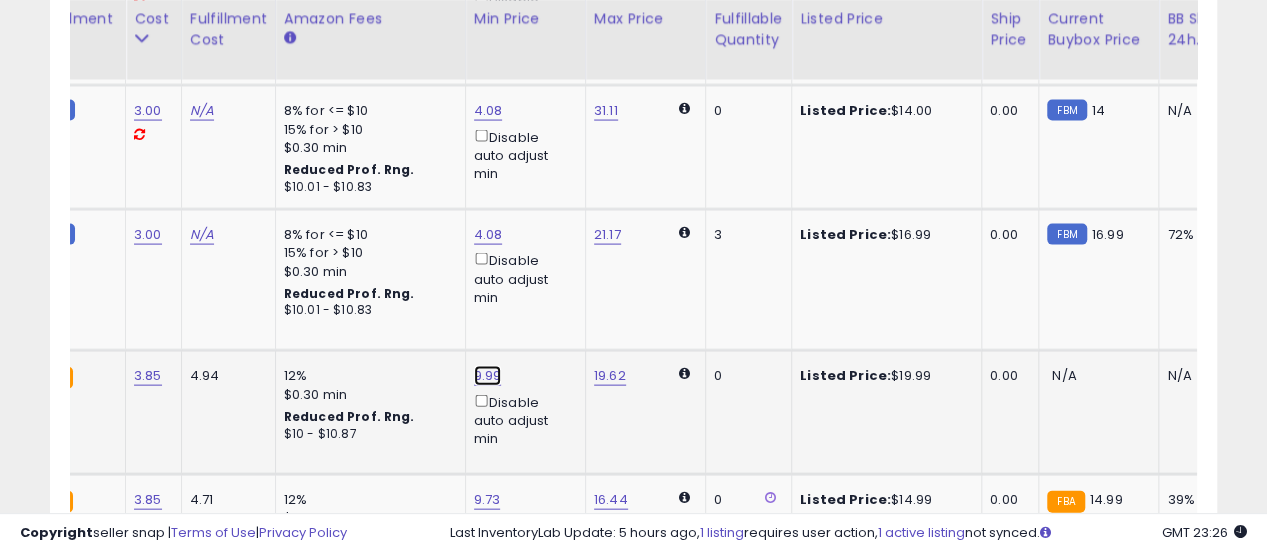 click on "9.99" at bounding box center (488, -926) 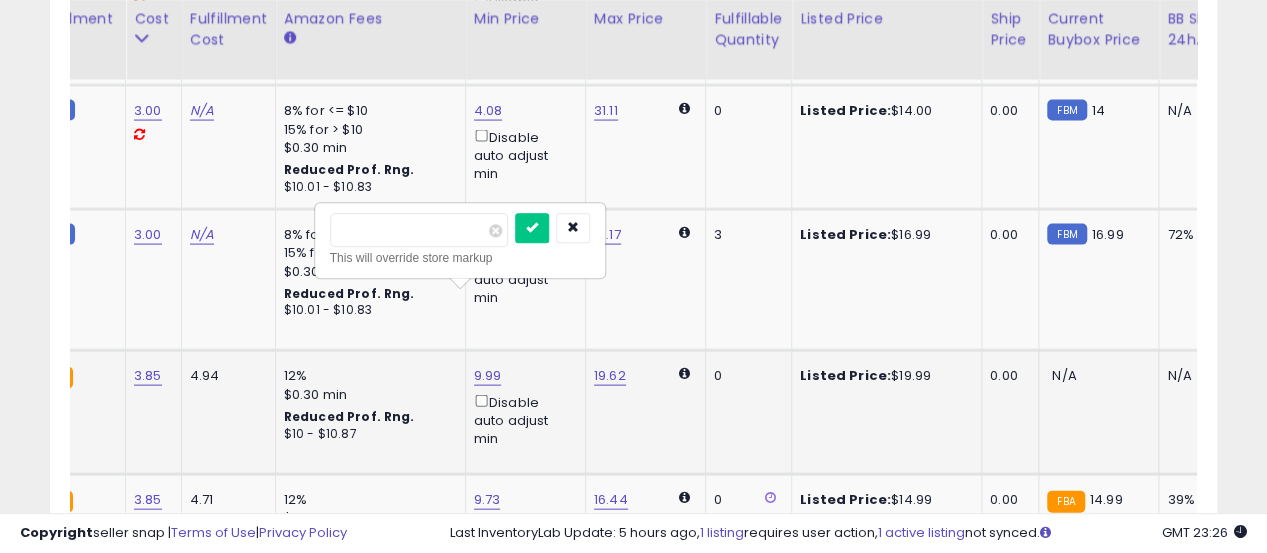 click on "This will override store markup" at bounding box center [460, 259] 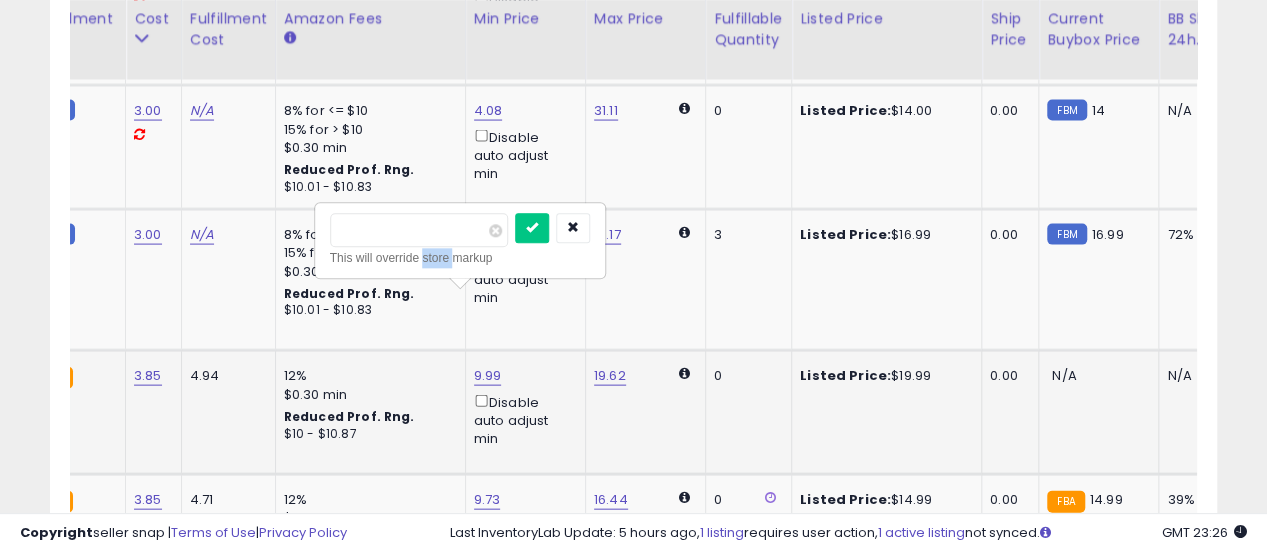 click on "This will override store markup" at bounding box center [460, 259] 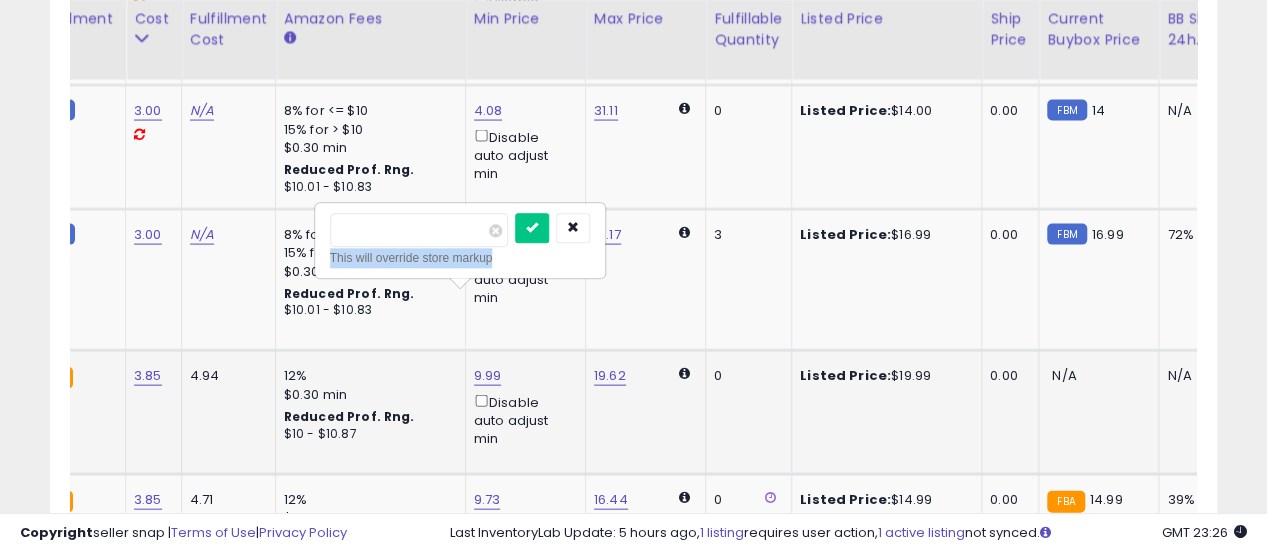 click on "This will override store markup" at bounding box center [460, 259] 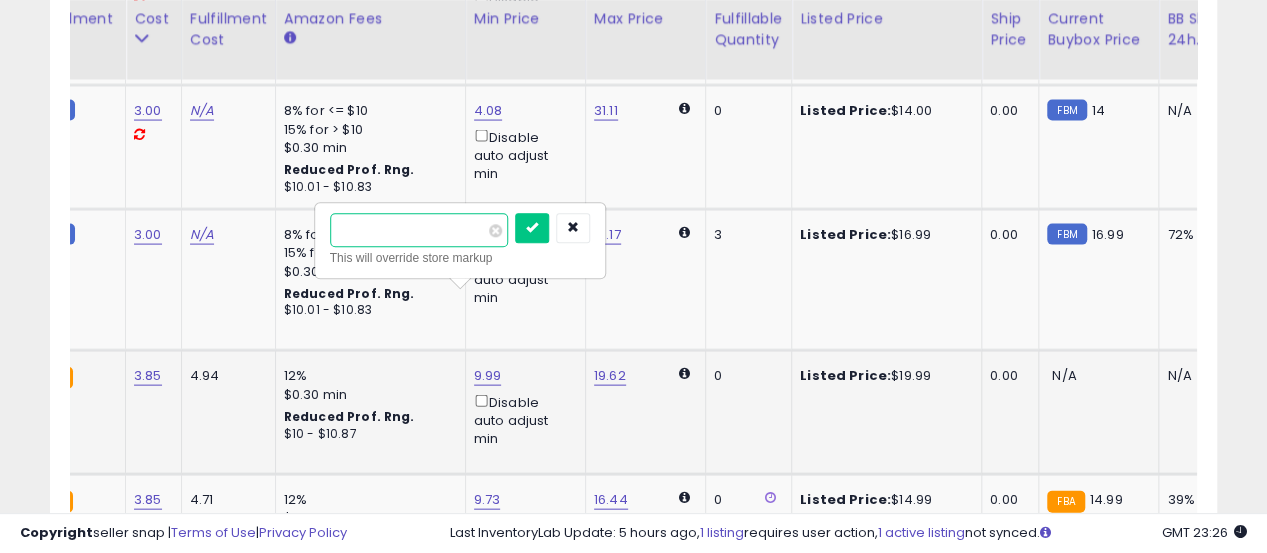 click on "****" at bounding box center (419, 231) 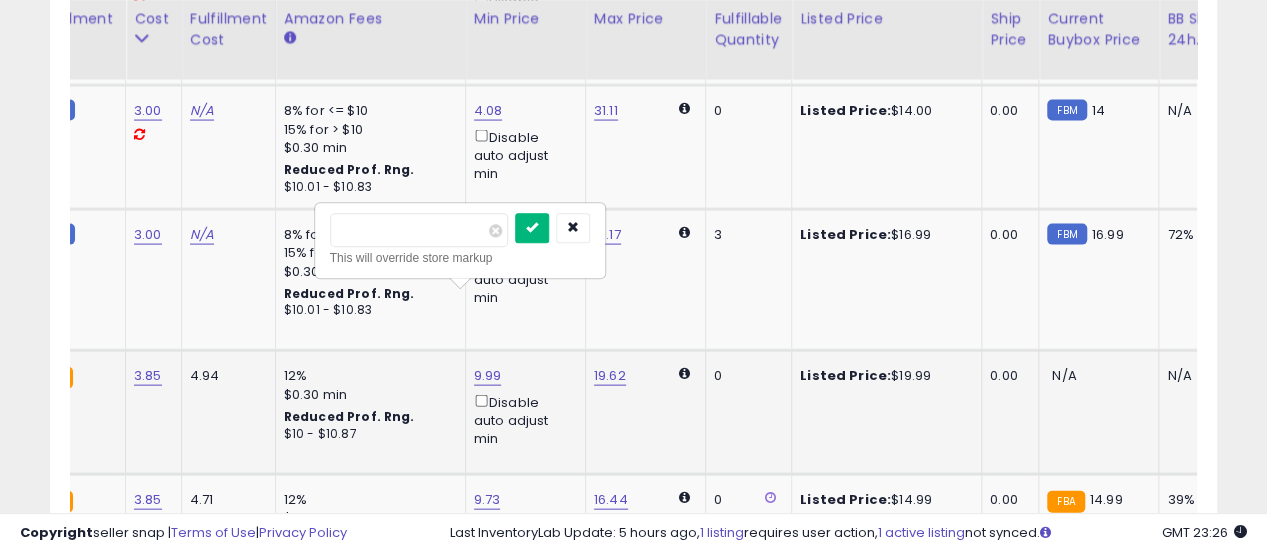 click at bounding box center [532, 228] 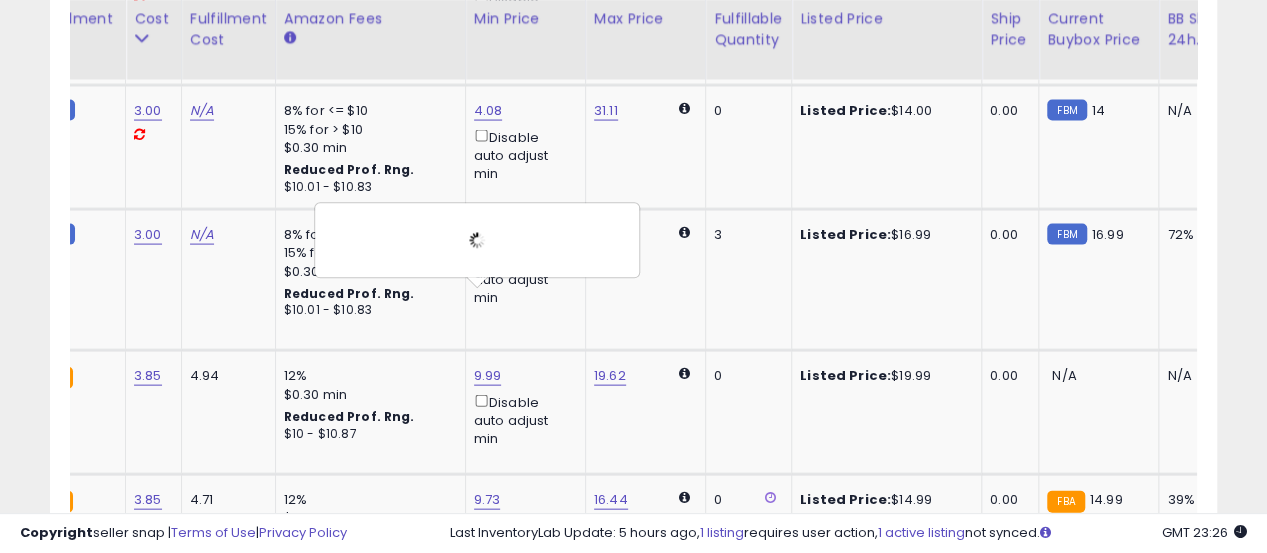 scroll, scrollTop: 0, scrollLeft: 204, axis: horizontal 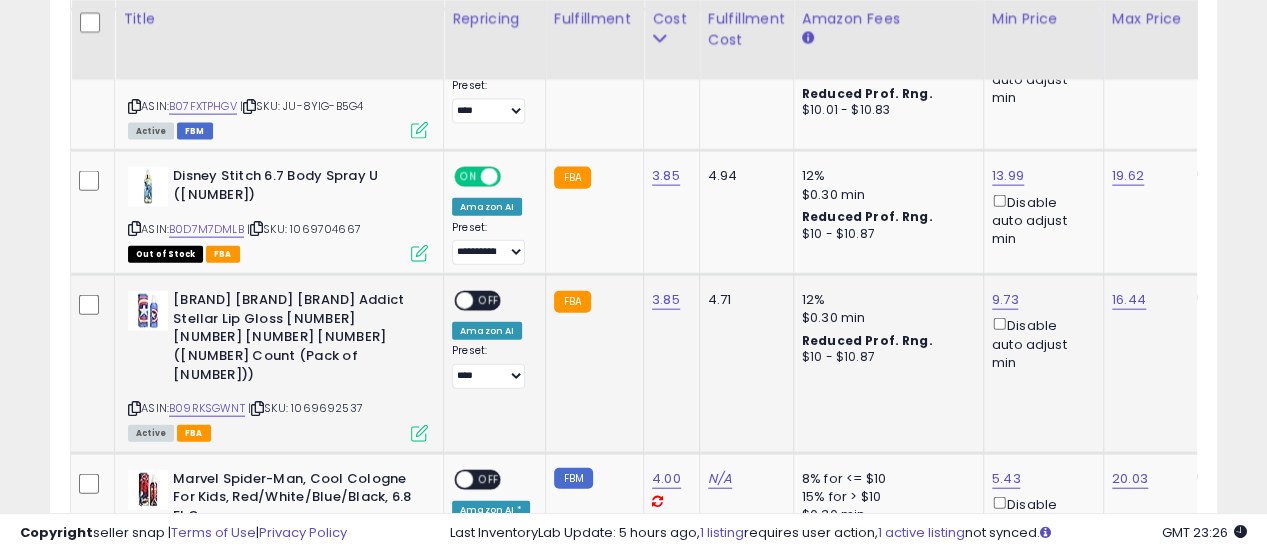 click on "**********" at bounding box center (491, 340) 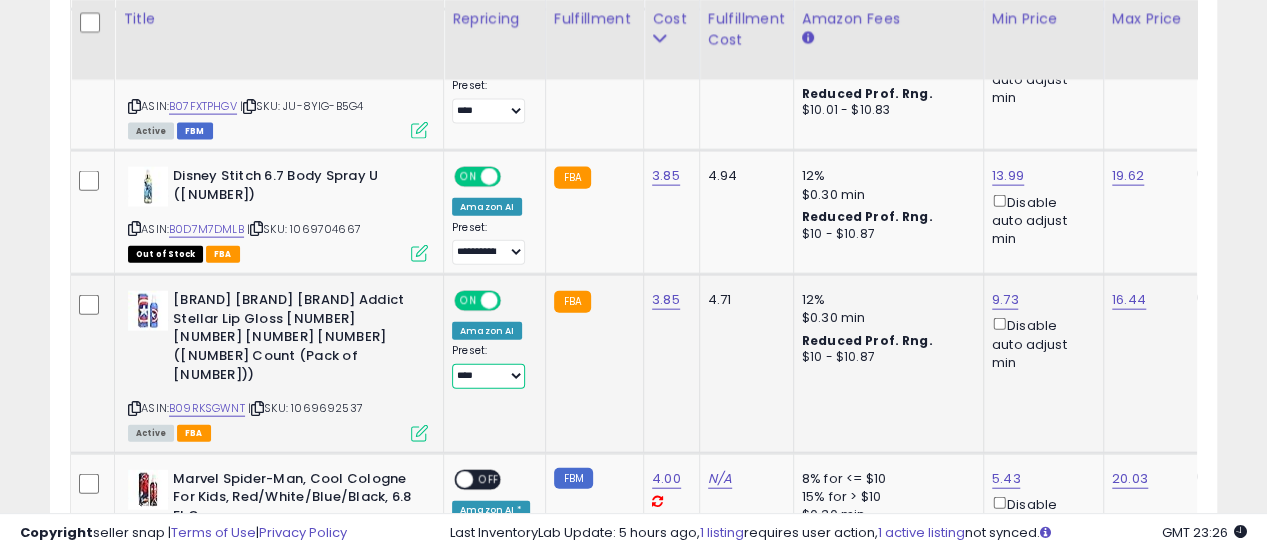 click on "**********" at bounding box center [488, 376] 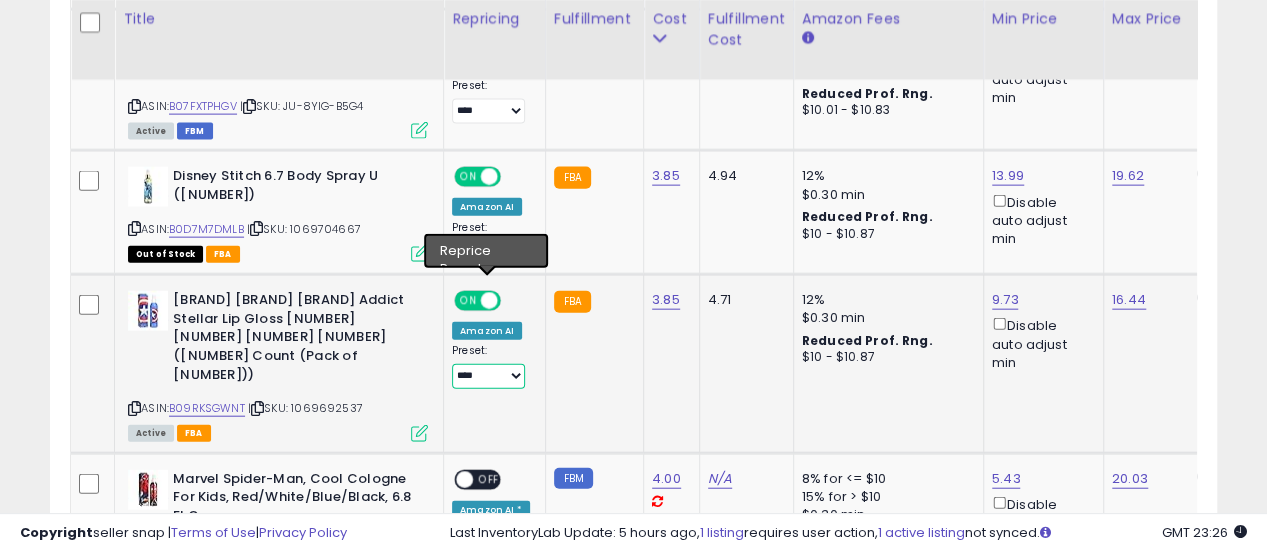 select on "**********" 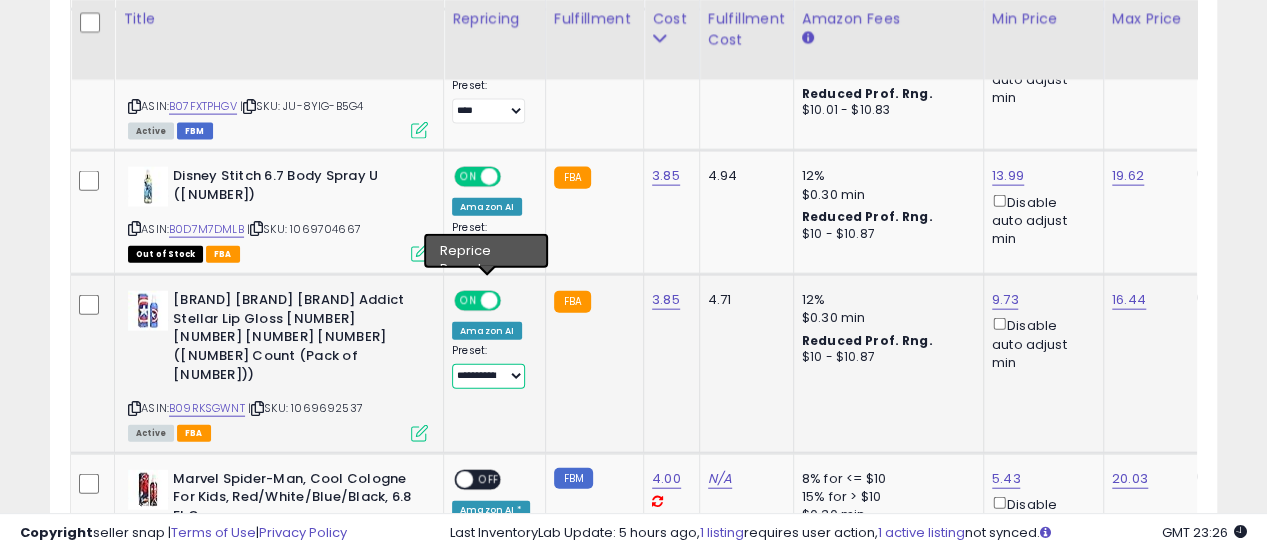 click on "**********" at bounding box center (488, 376) 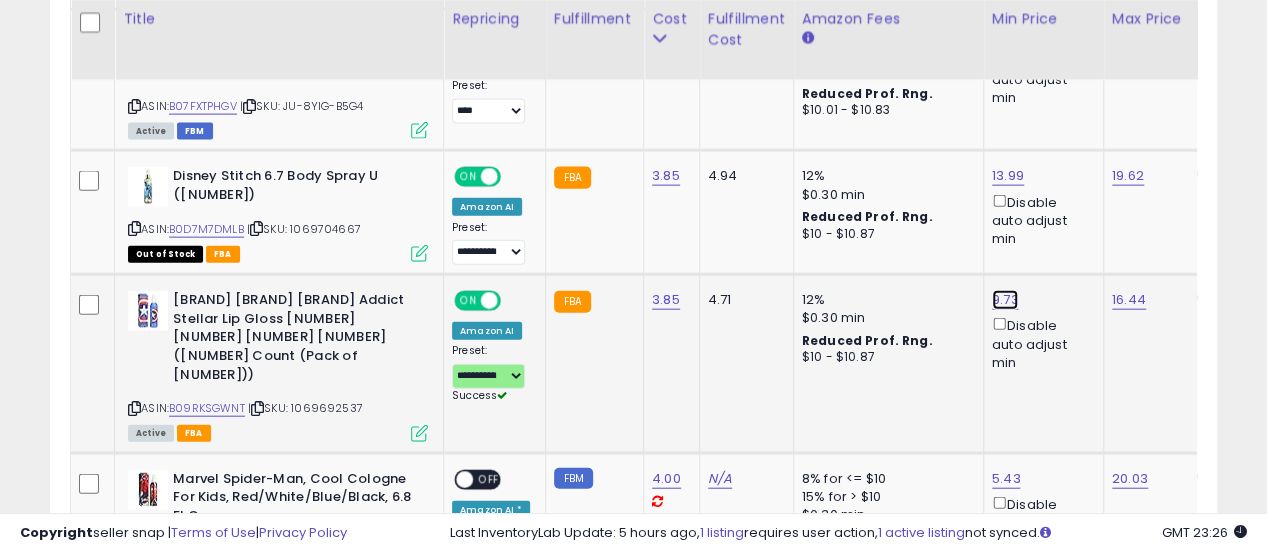click on "9.73" at bounding box center (1006, -1126) 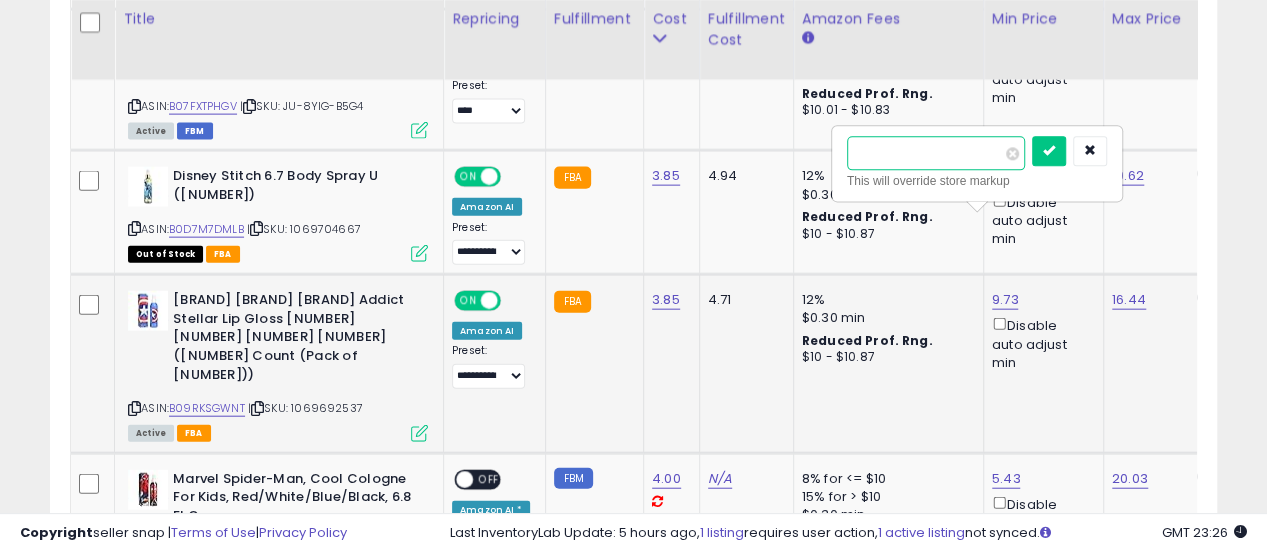 click on "****" at bounding box center [936, 154] 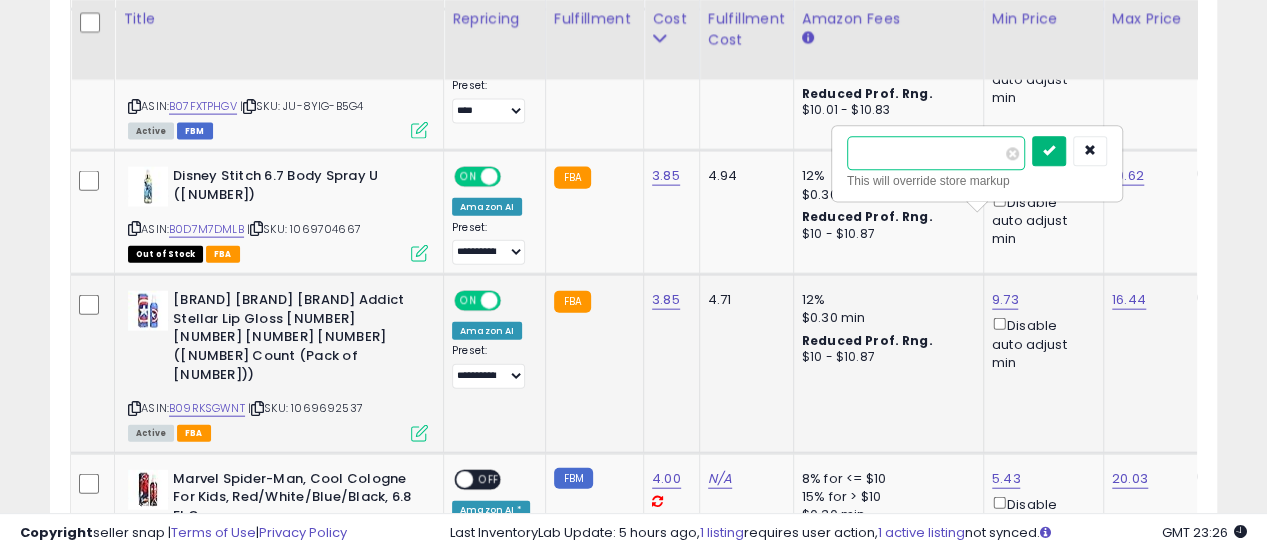 type on "**" 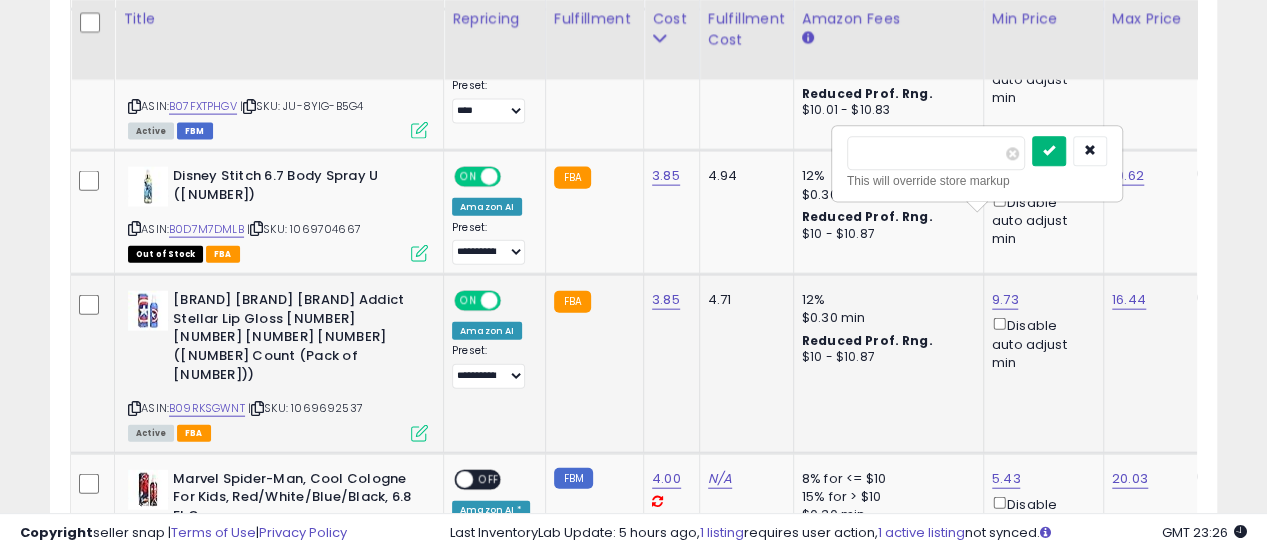 click at bounding box center [1049, 152] 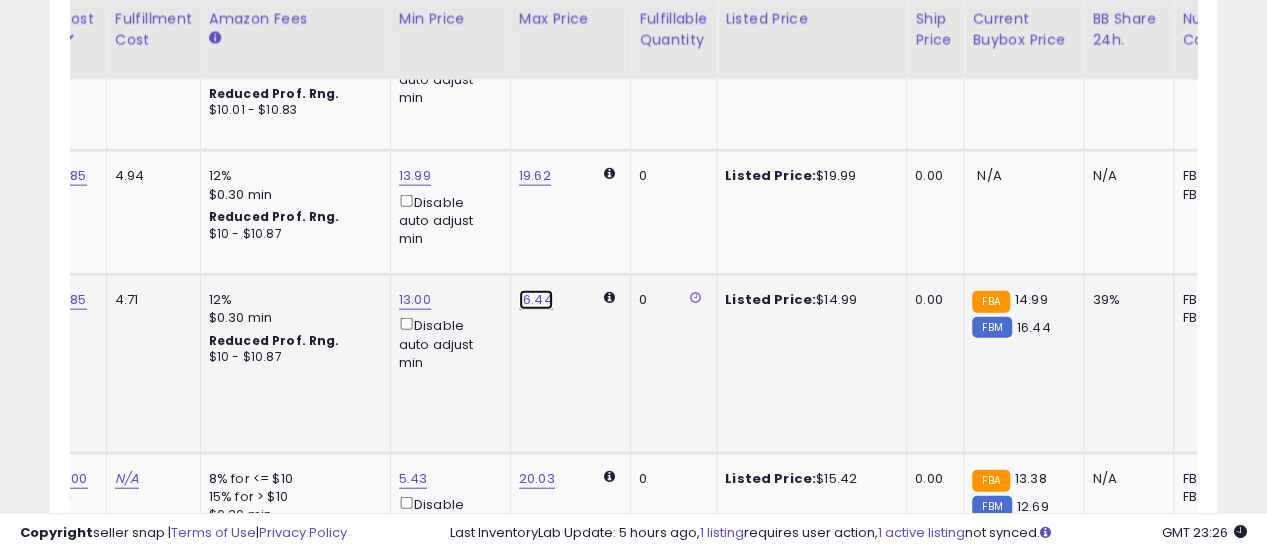 click on "16.44" at bounding box center [535, -990] 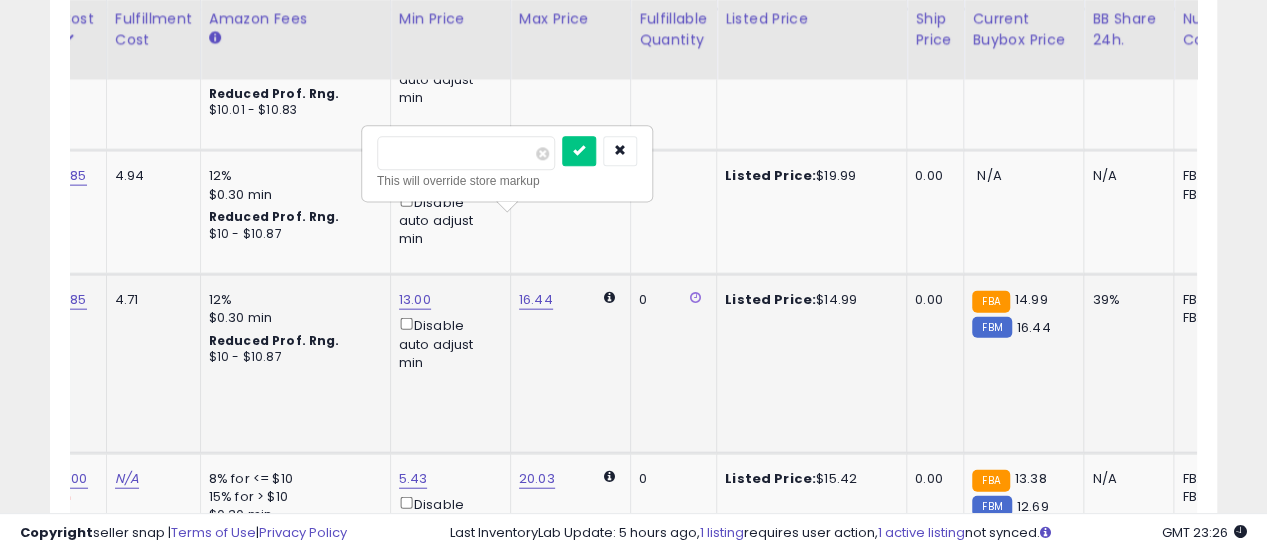 click on "*****" at bounding box center [466, 154] 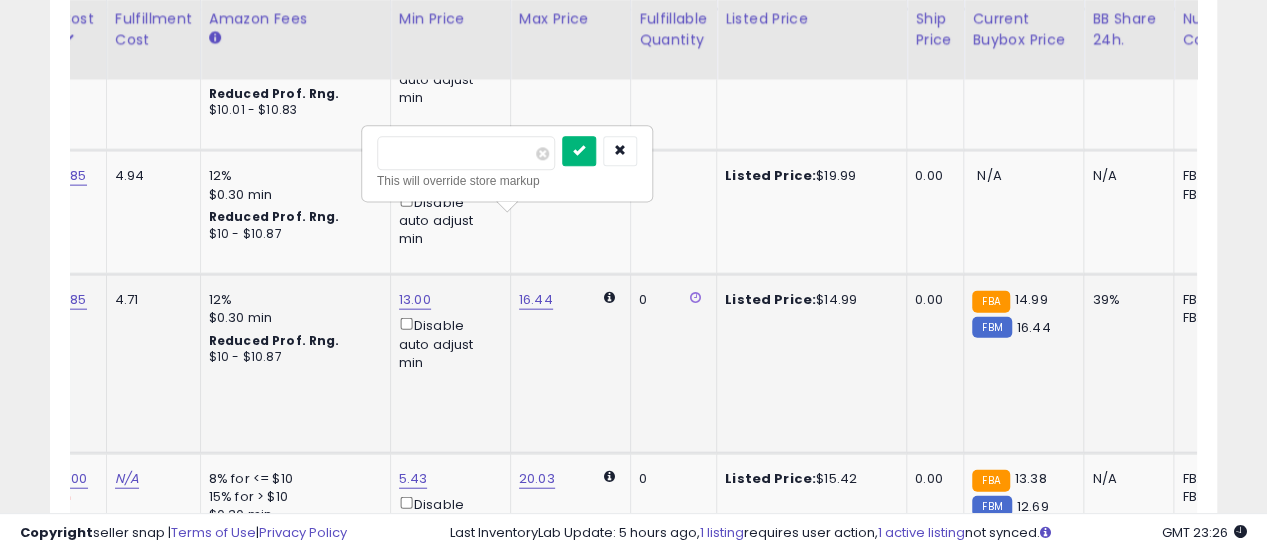 type on "**" 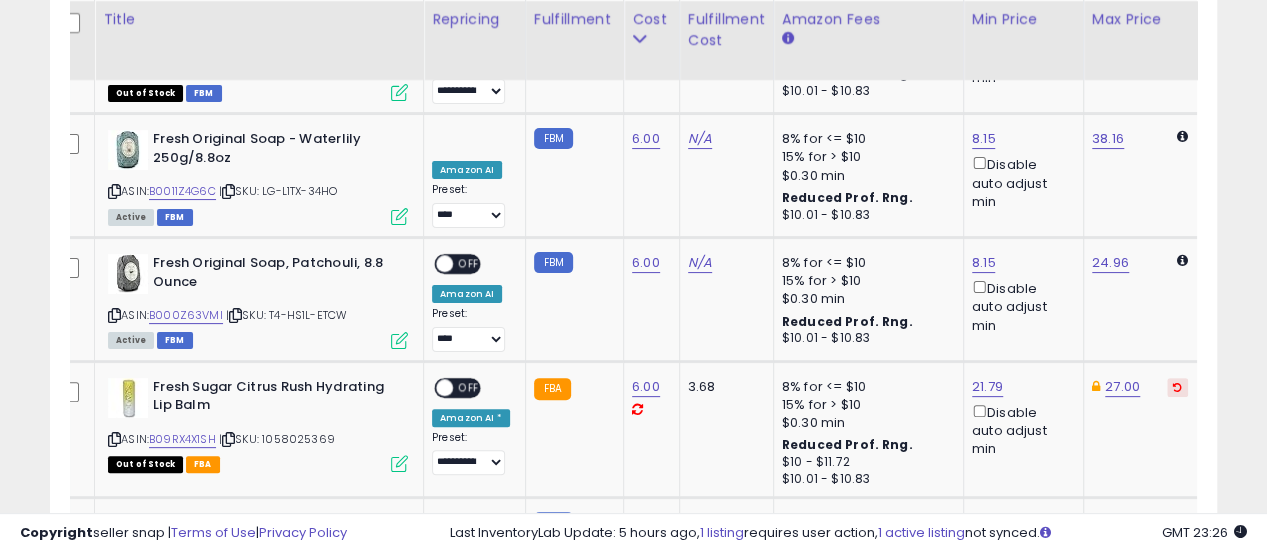 click on "2" 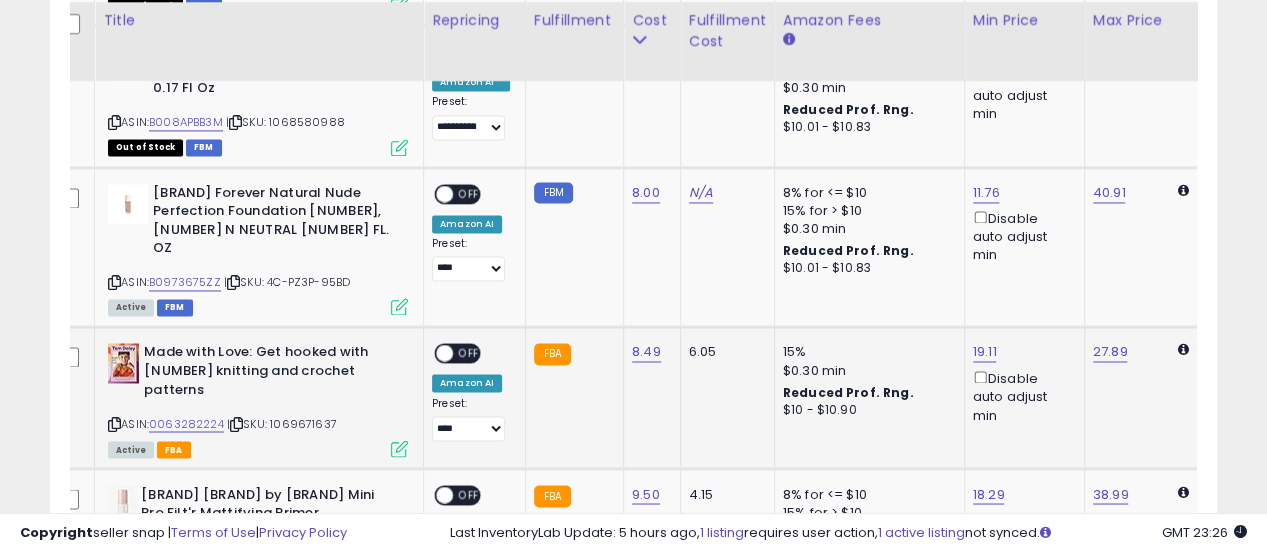 click on "OFF" at bounding box center (469, 353) 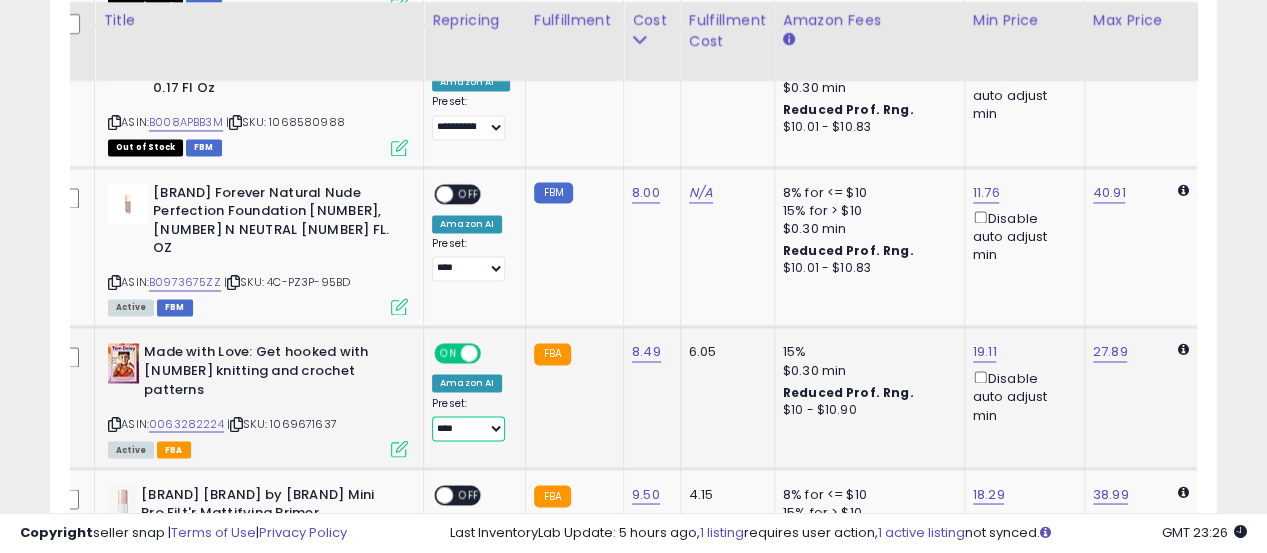 click on "**********" at bounding box center (468, 428) 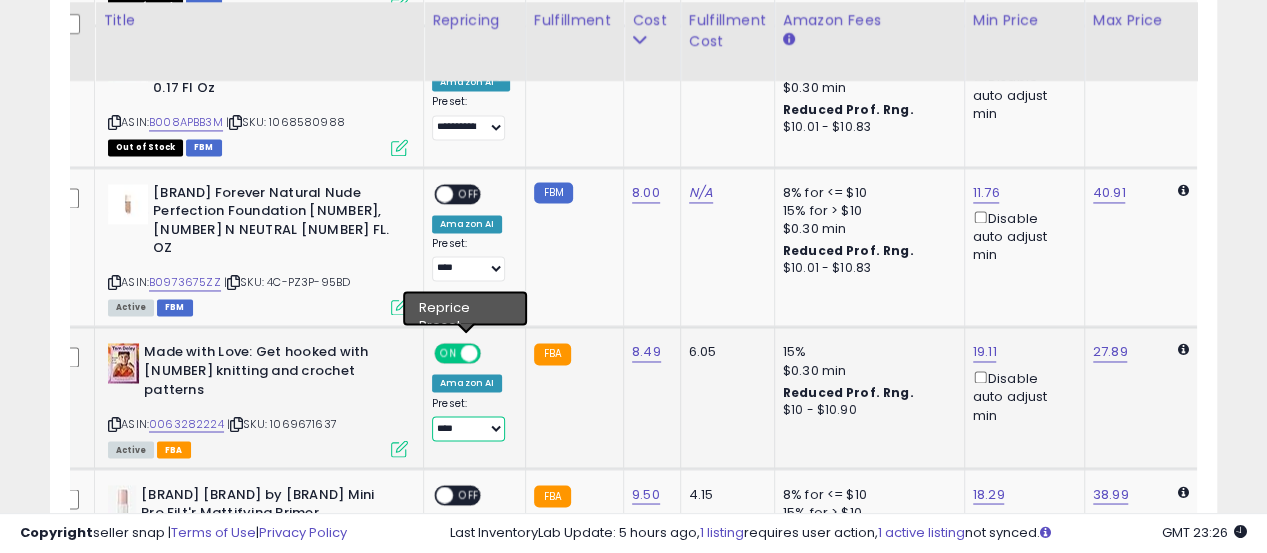 select on "**********" 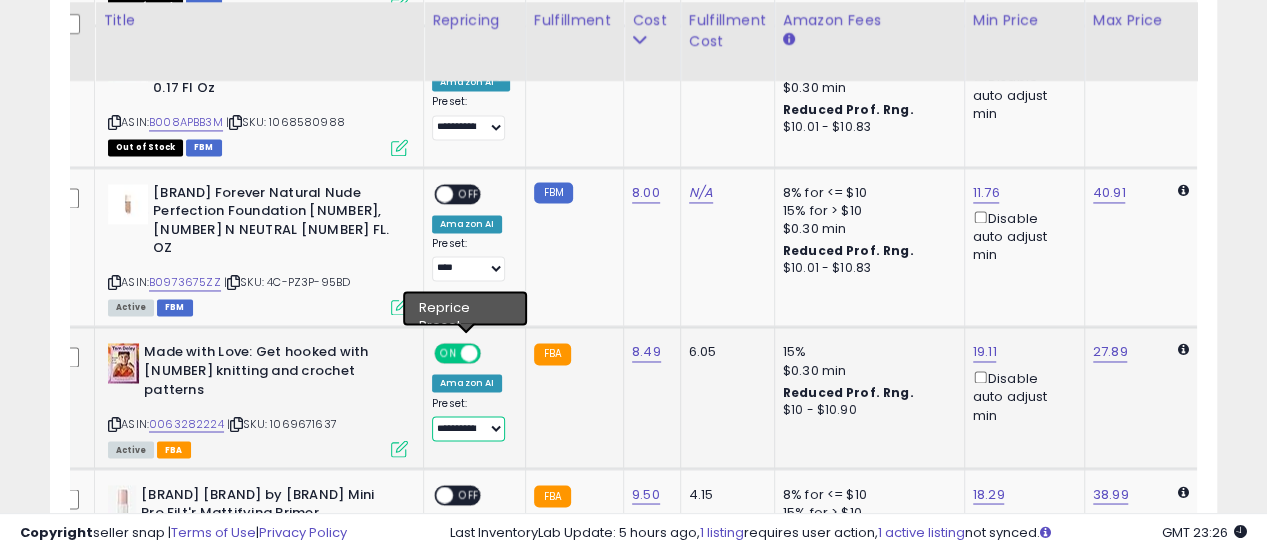click on "**********" at bounding box center [468, 428] 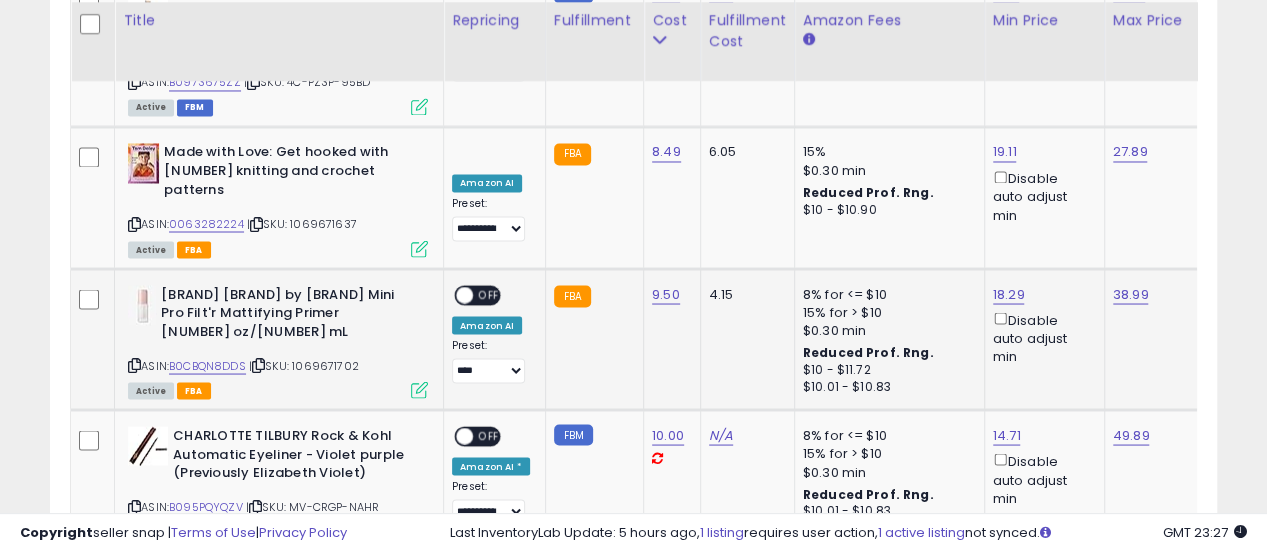 click on "**********" 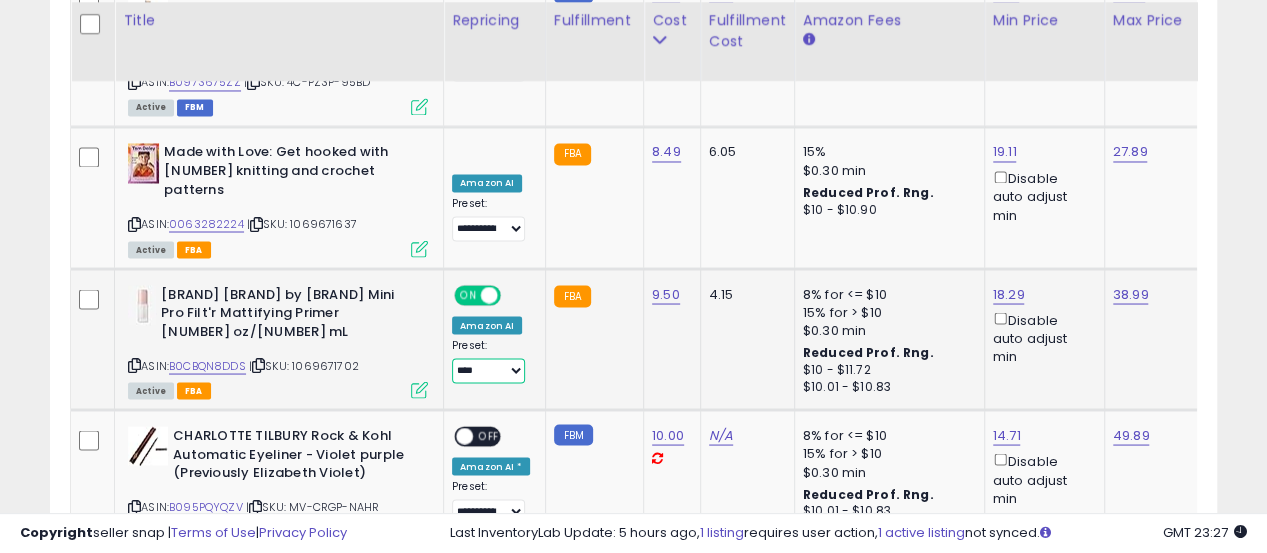 click on "**********" at bounding box center [488, 370] 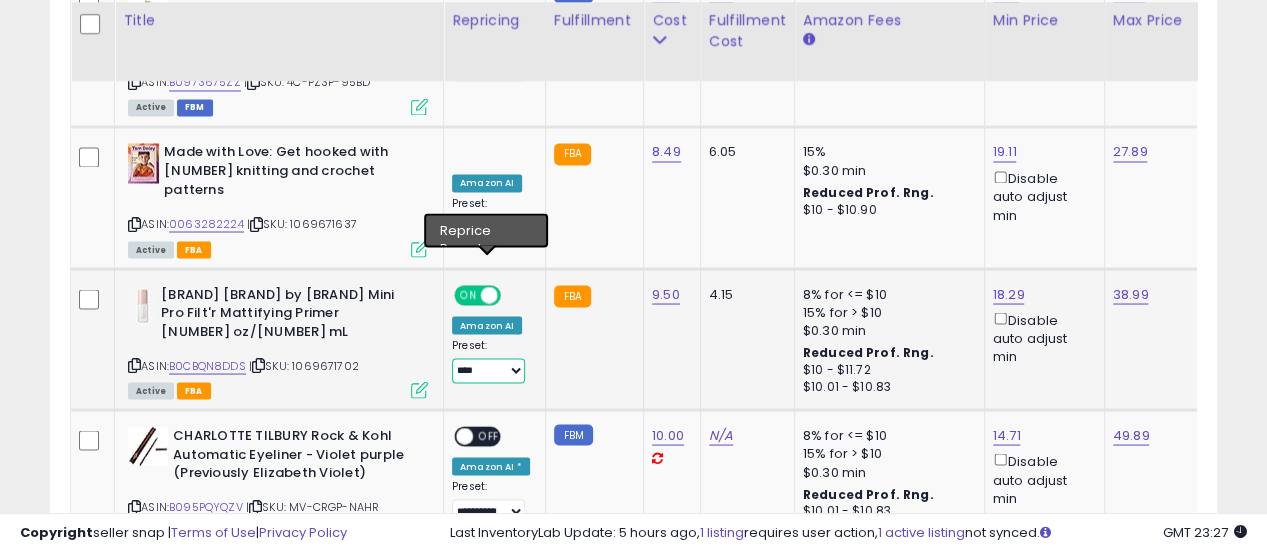 select on "**********" 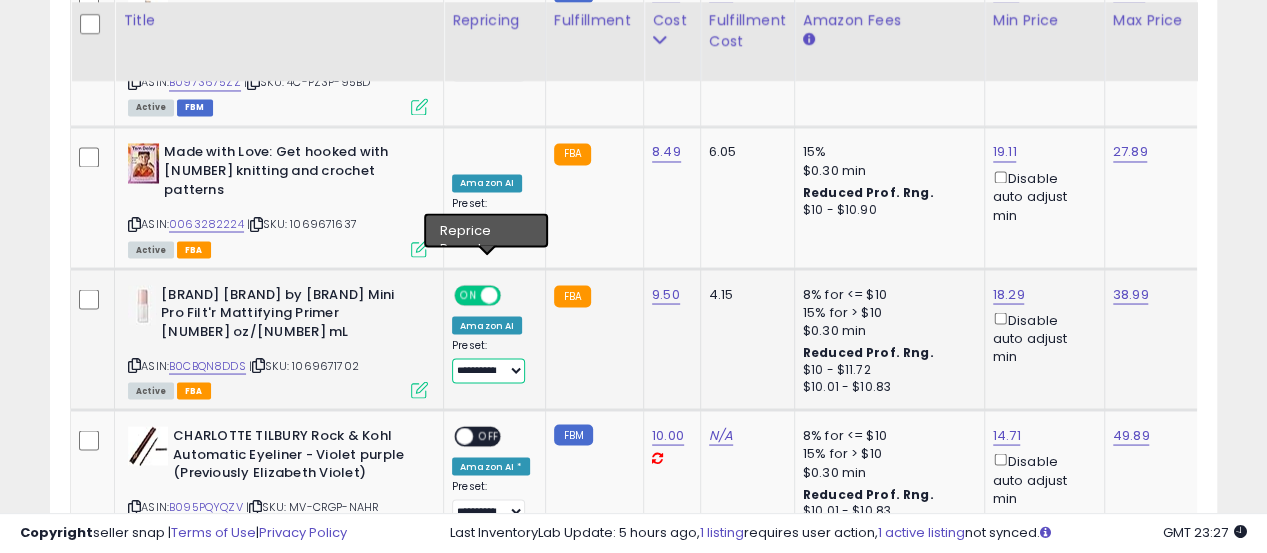 click on "**********" at bounding box center [488, 370] 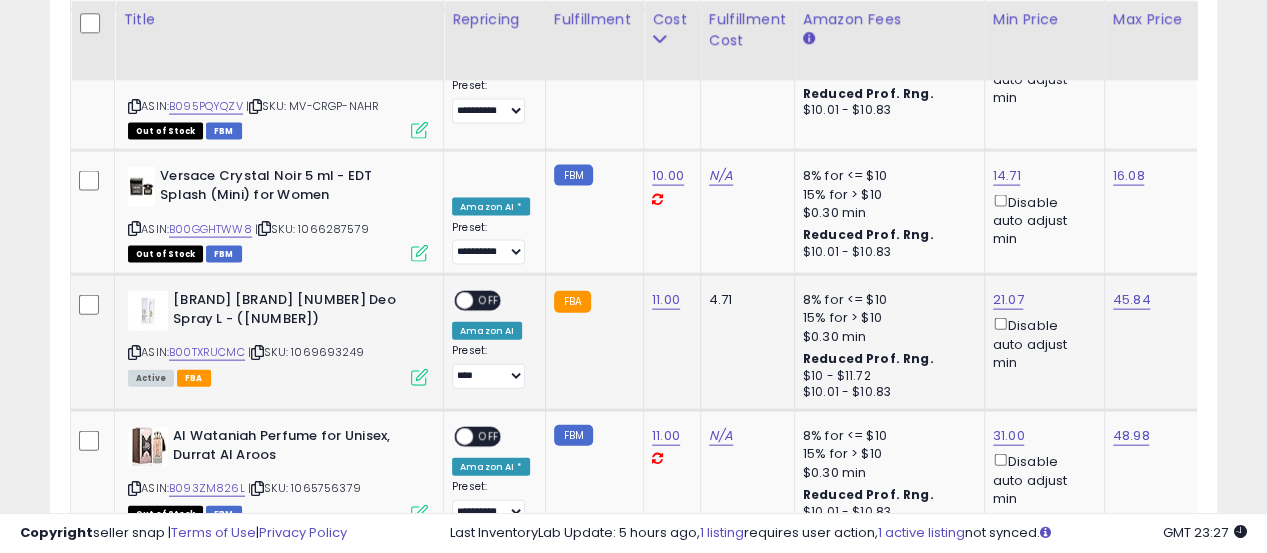 click at bounding box center (464, 301) 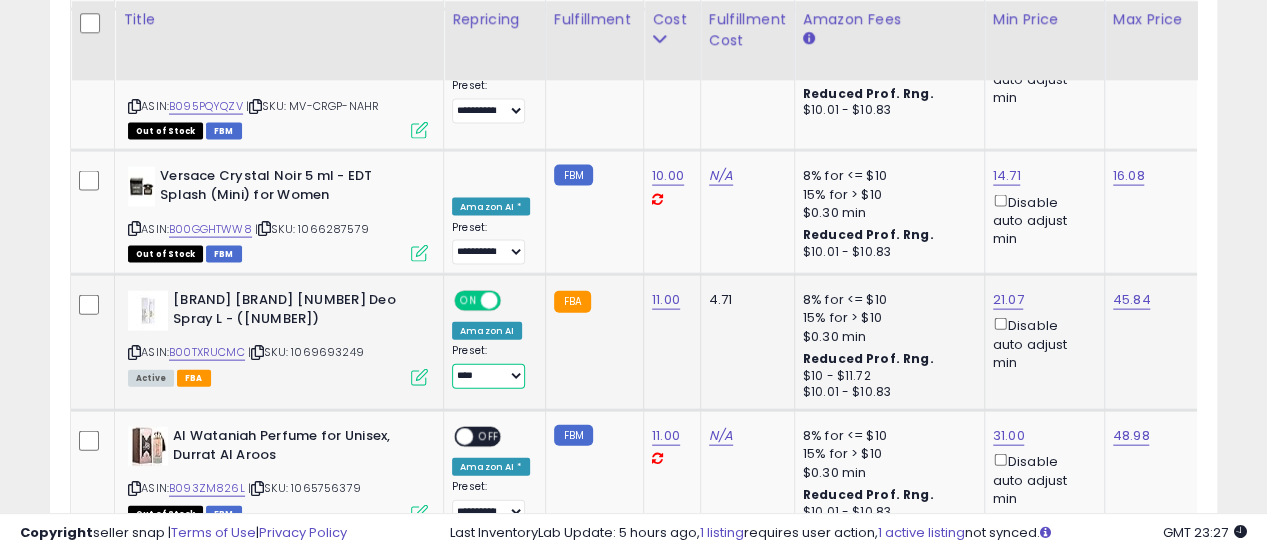 click on "**********" at bounding box center [488, 376] 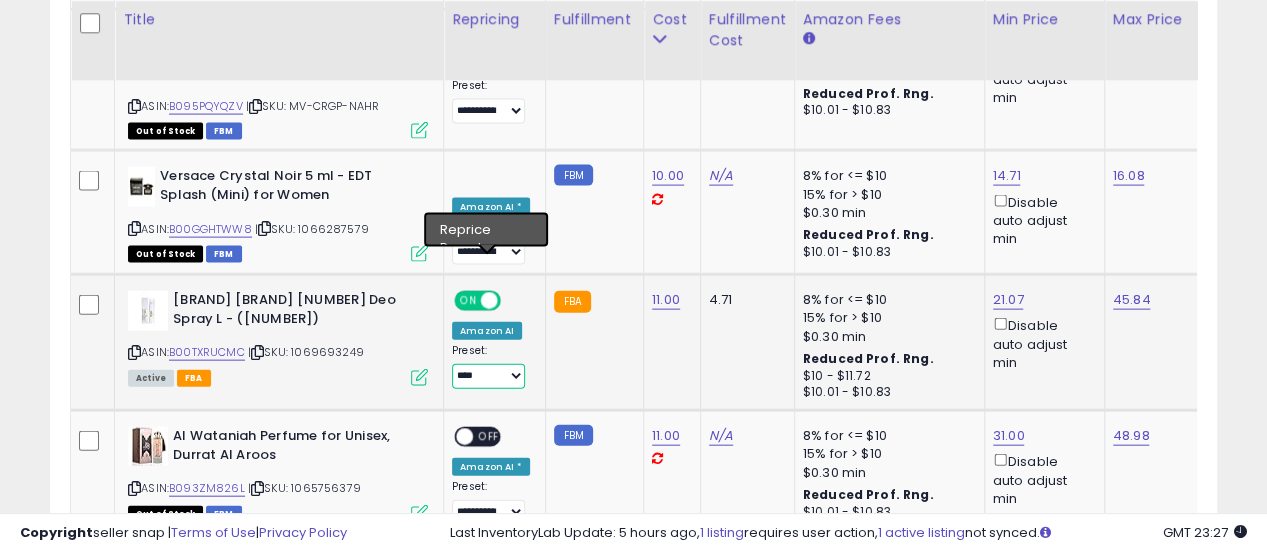 select on "**********" 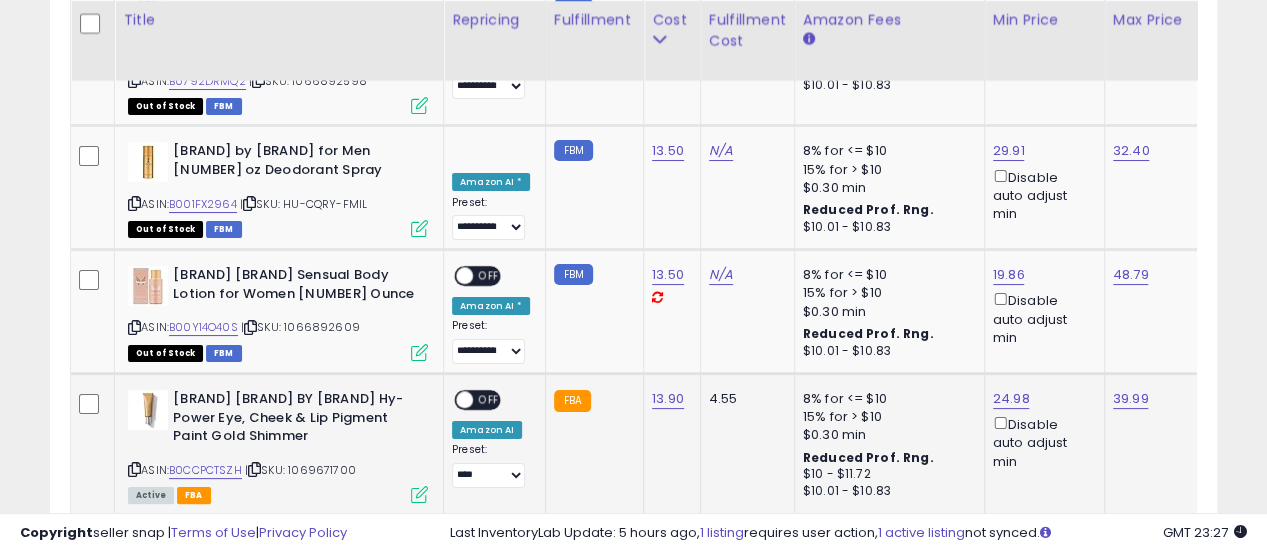 click on "OFF" at bounding box center (489, 400) 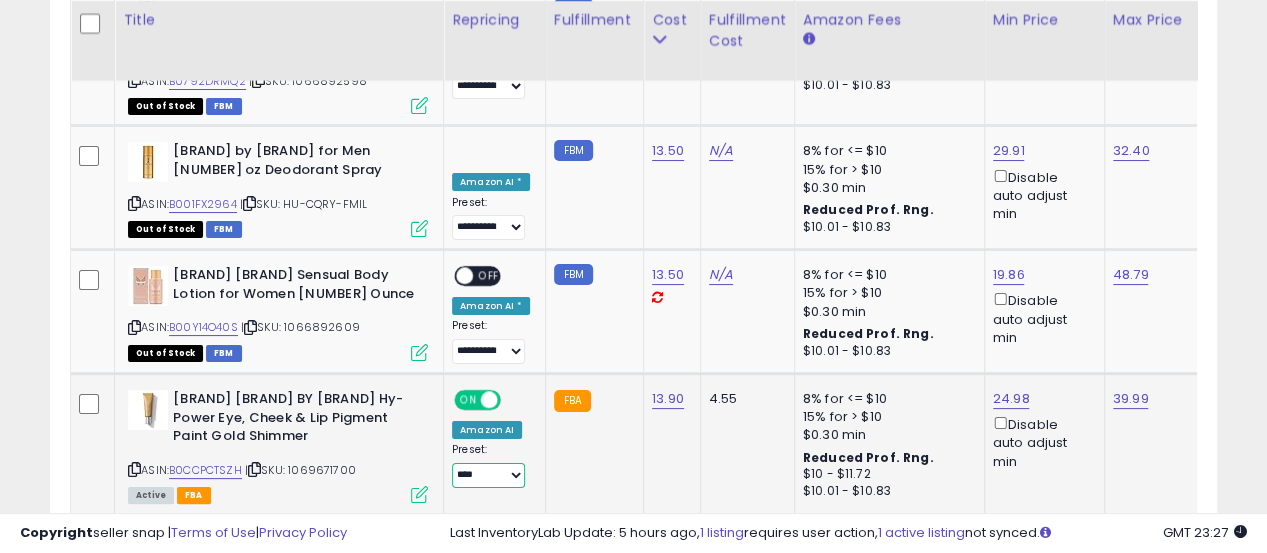 click on "**********" at bounding box center [488, 475] 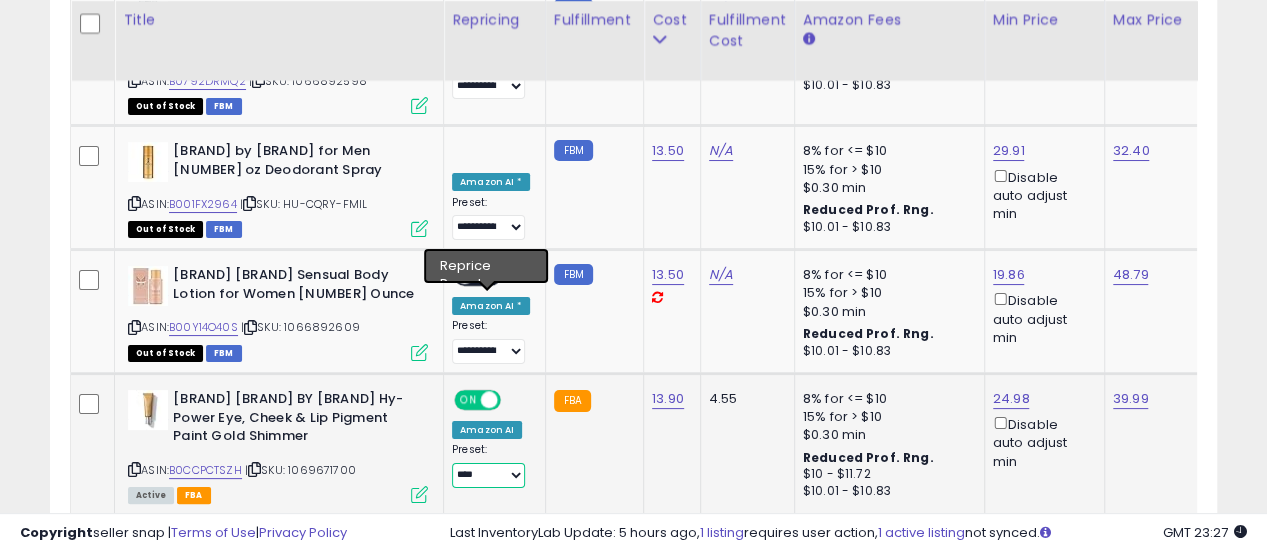 select on "**********" 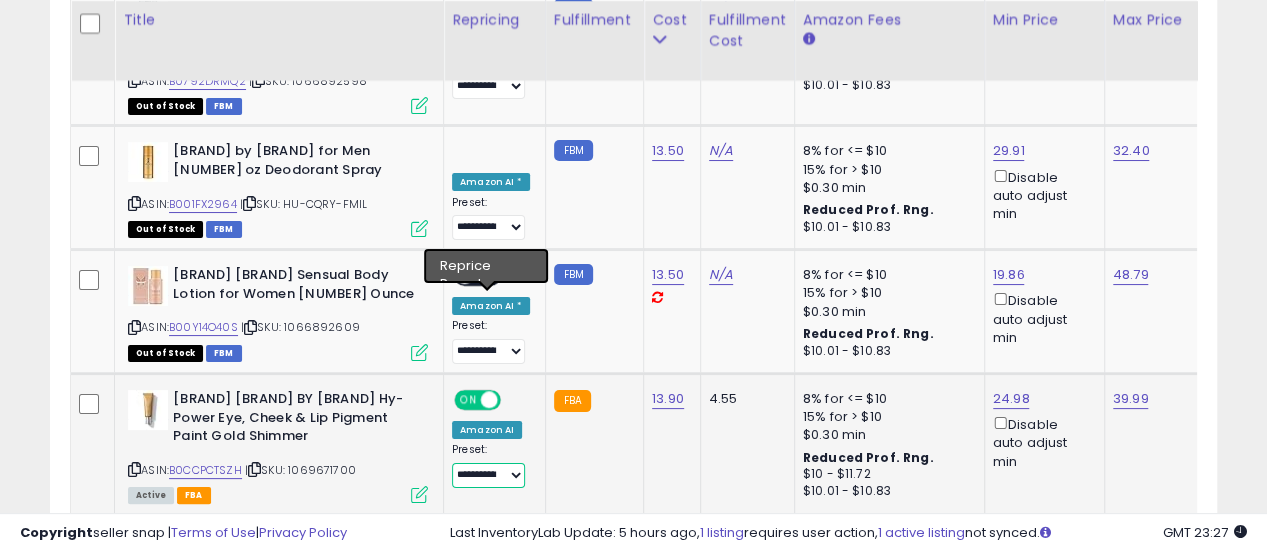 click on "**********" at bounding box center [488, 475] 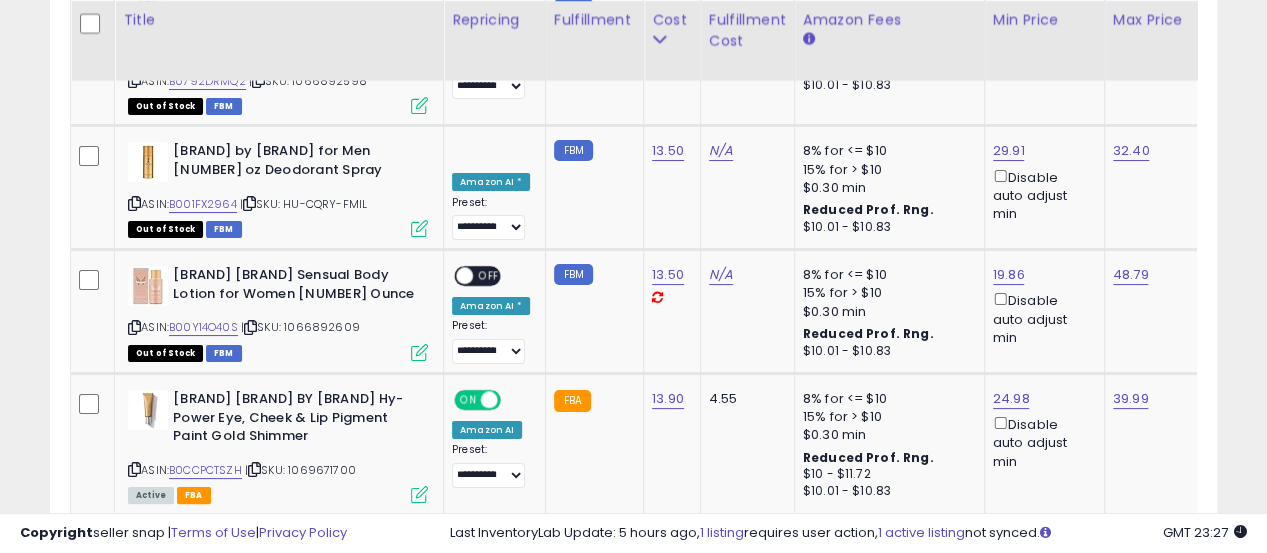 click on "OFF" at bounding box center (489, 541) 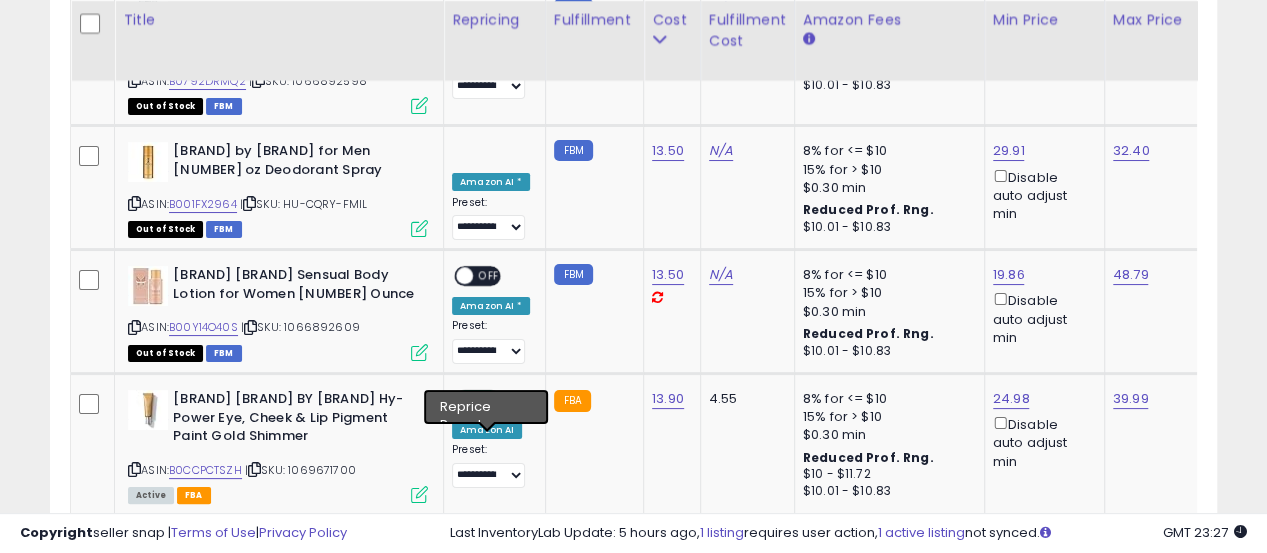 select on "**********" 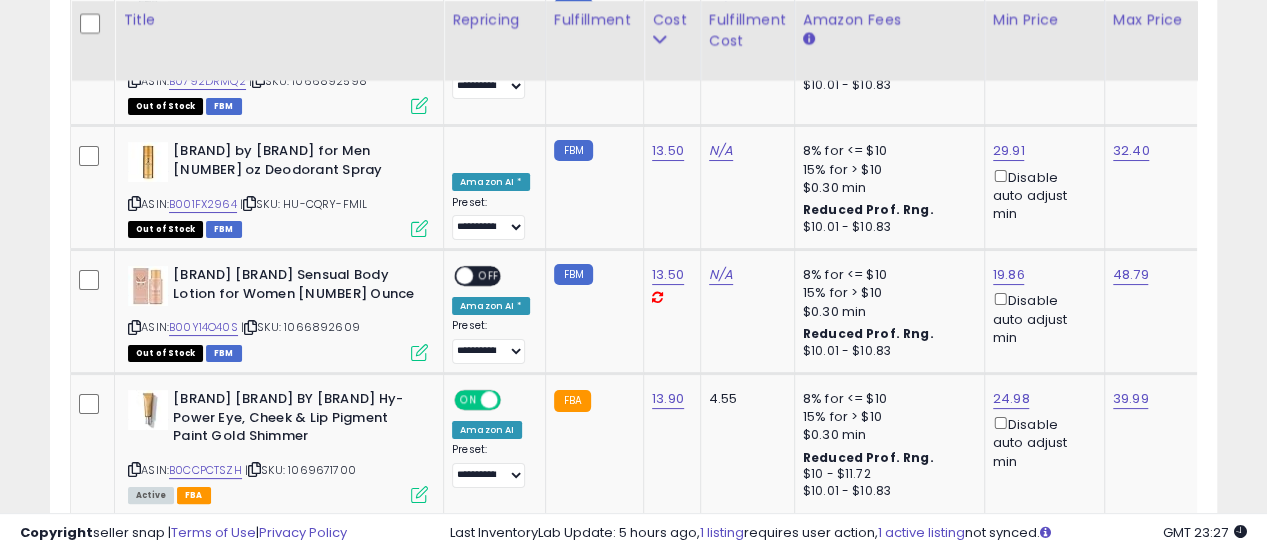 click on "ON   OFF" at bounding box center (477, 541) 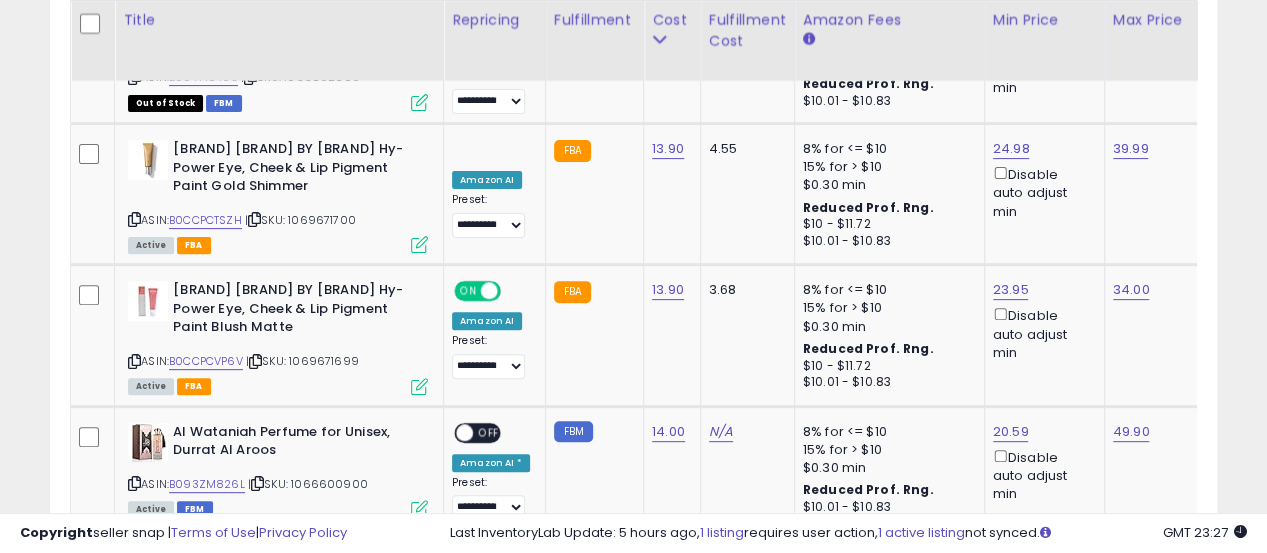 click on "3" 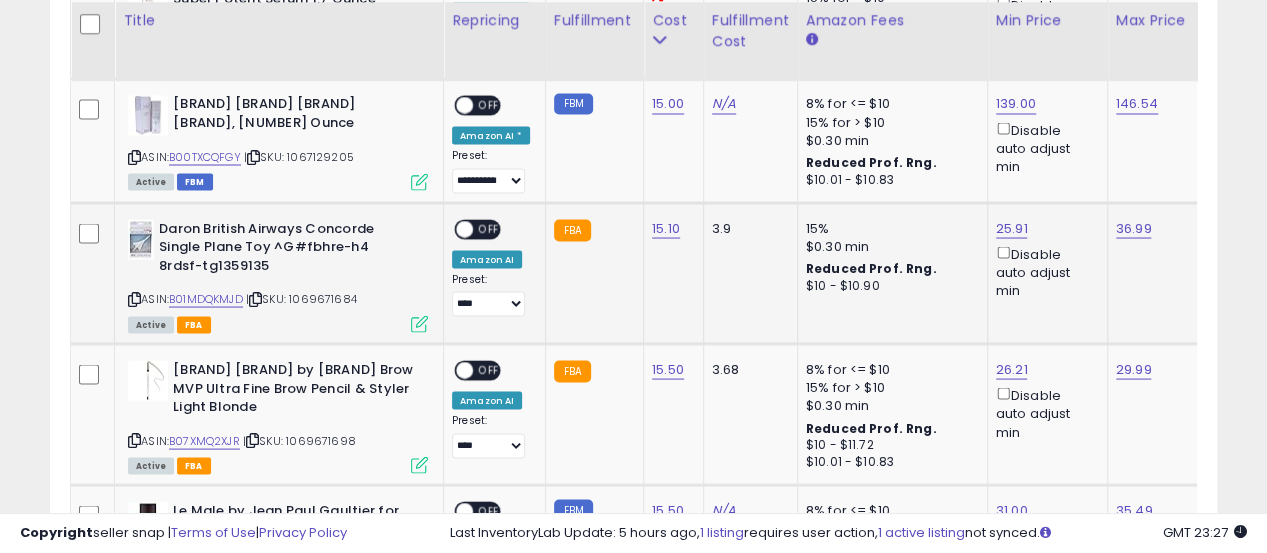 click on "OFF" at bounding box center (489, 228) 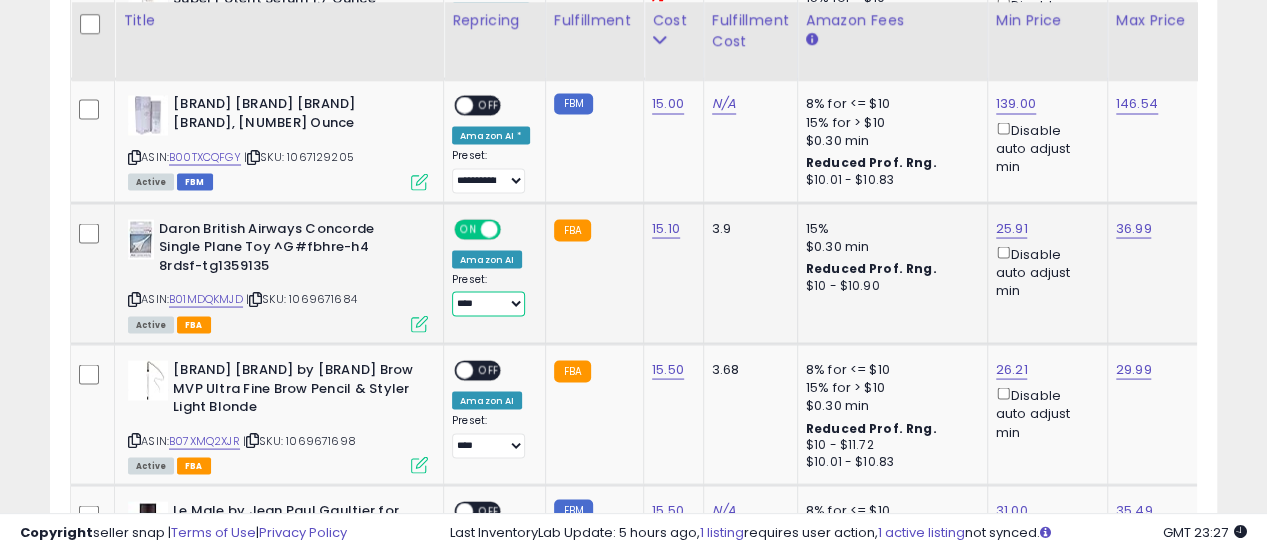 click on "**********" at bounding box center [488, 303] 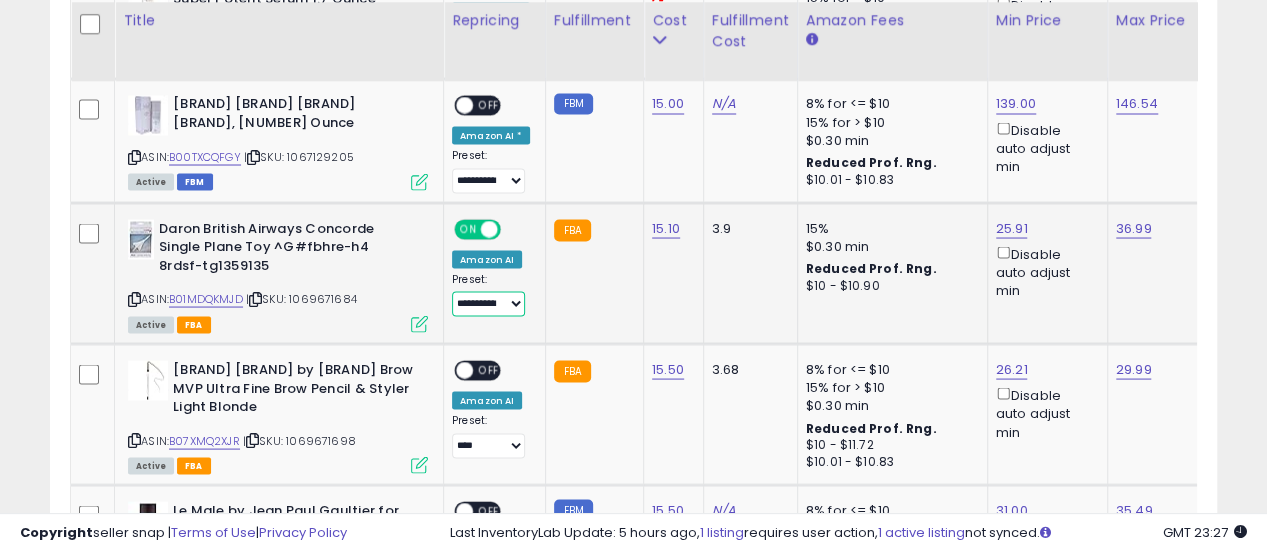 click on "**********" at bounding box center [488, 303] 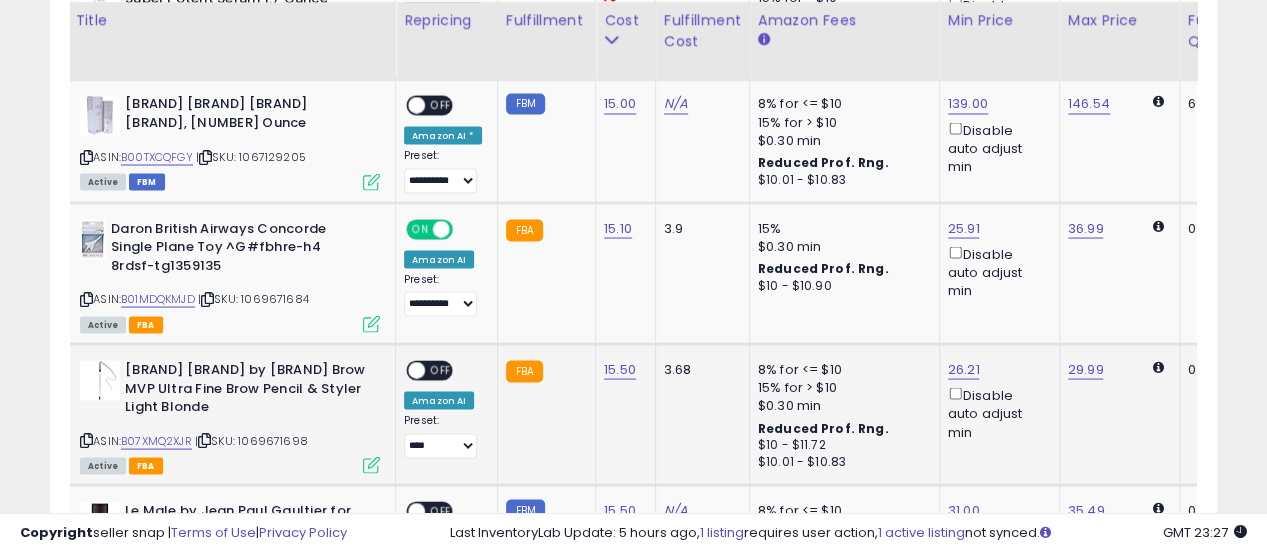 click on "OFF" at bounding box center (441, 370) 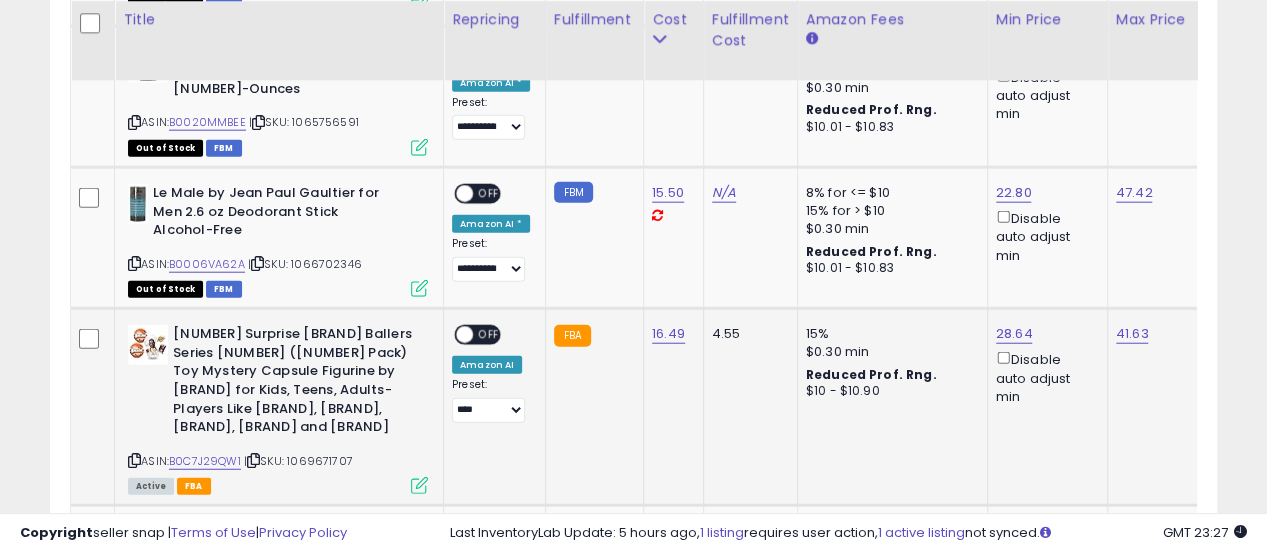 click on "OFF" at bounding box center [489, 335] 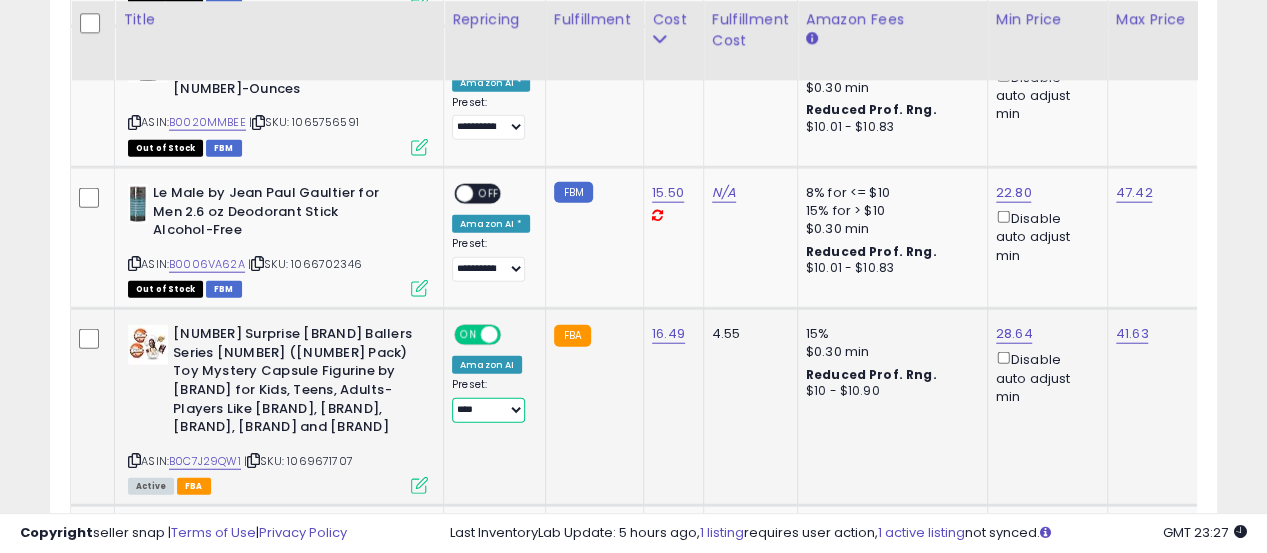 click on "**********" at bounding box center (488, 410) 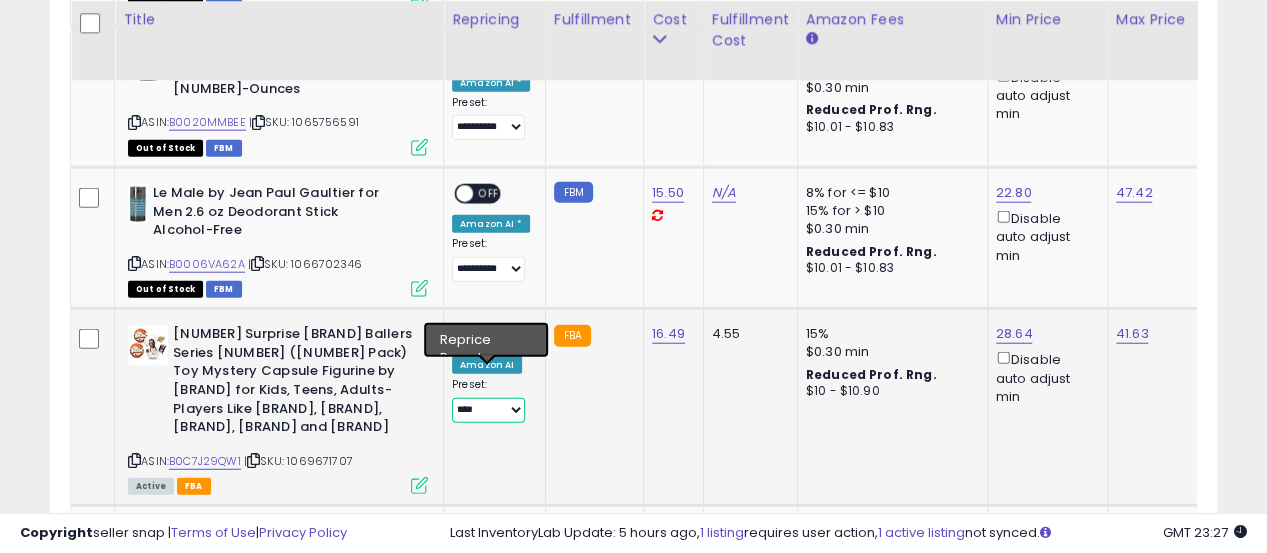 select on "**********" 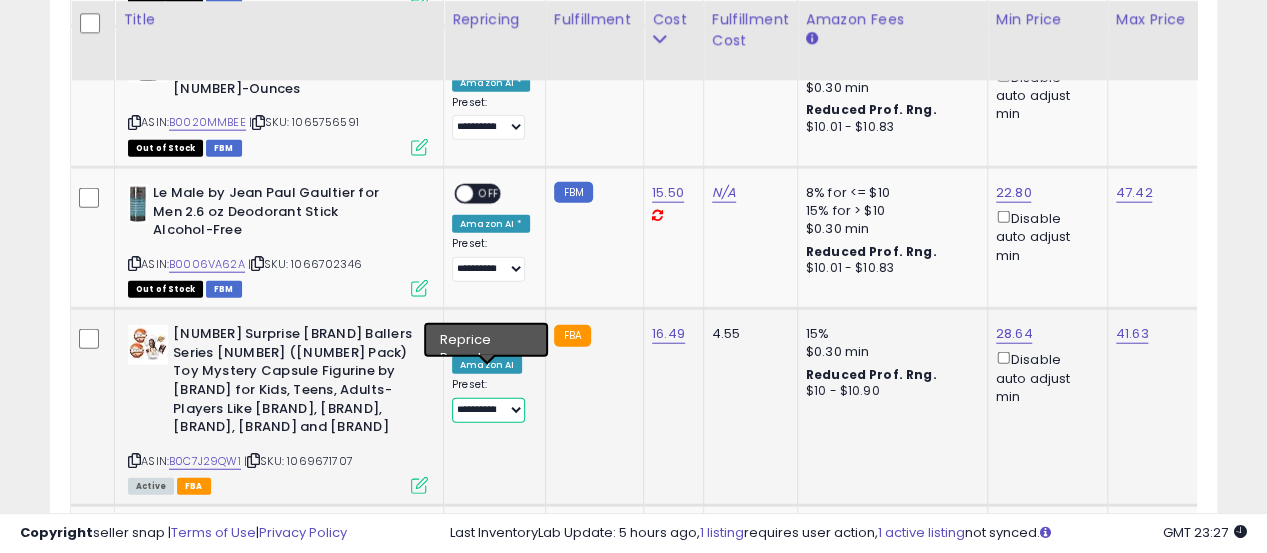 click on "**********" at bounding box center (488, 410) 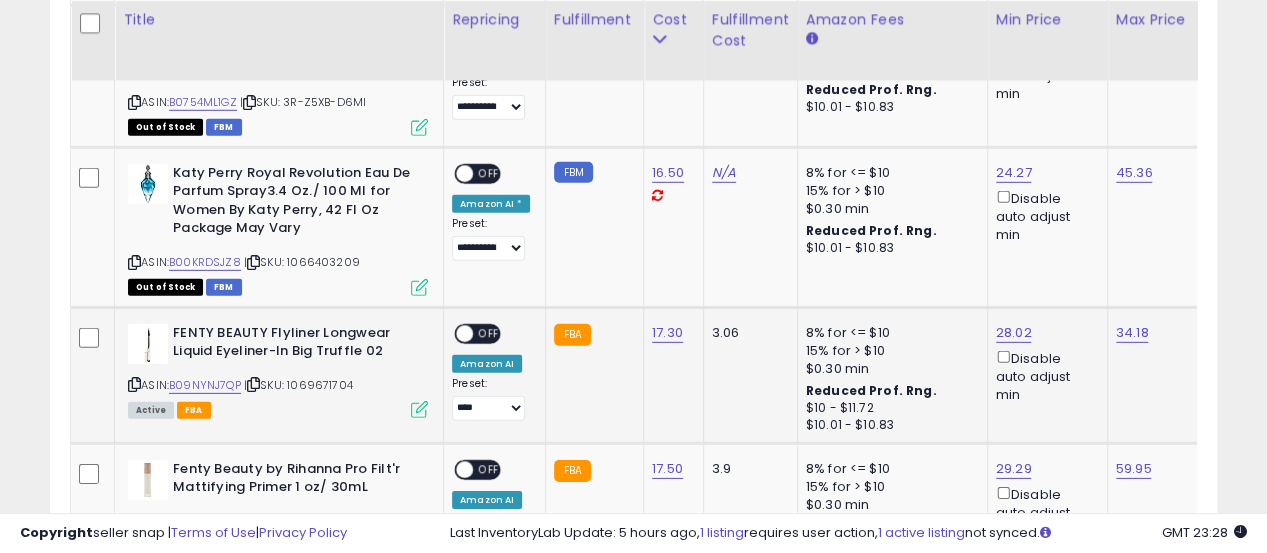 click on "OFF" at bounding box center [489, 333] 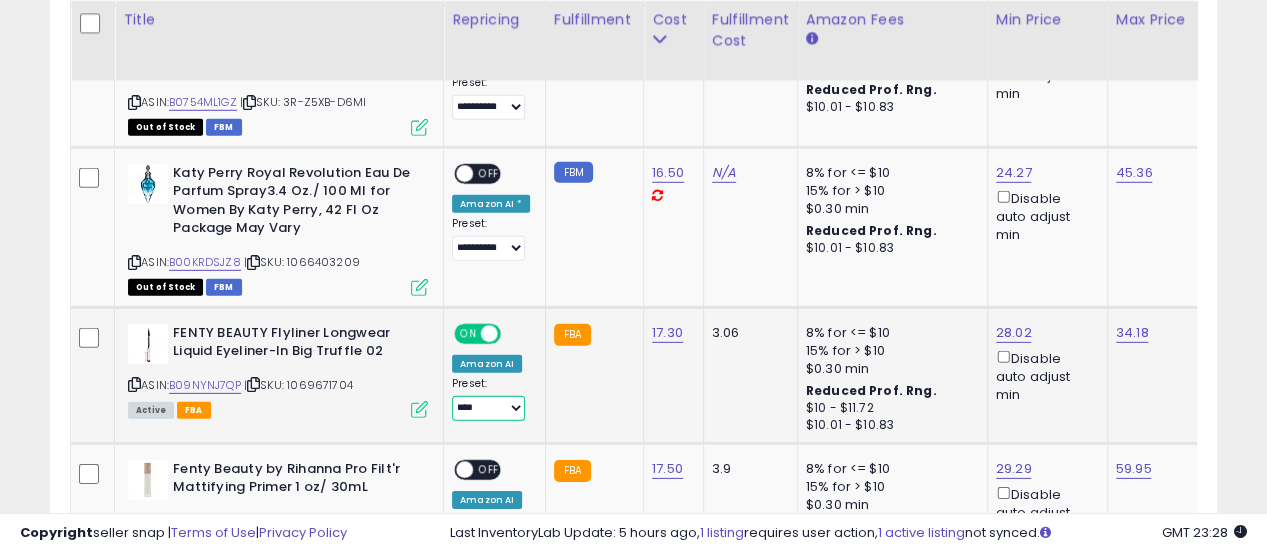 click on "**********" at bounding box center [488, 408] 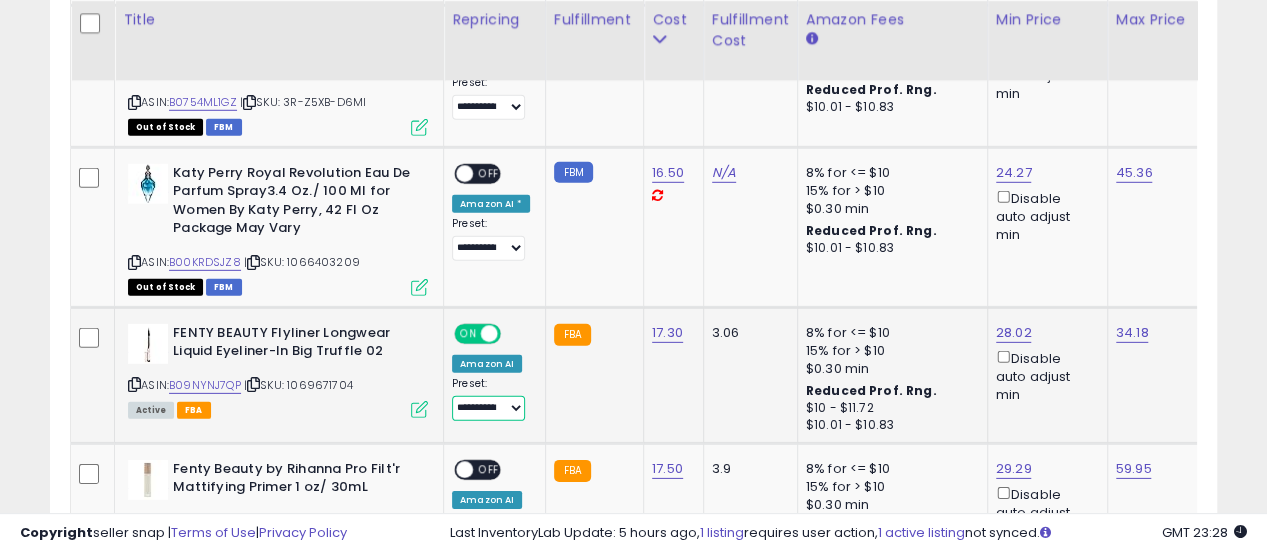 click on "**********" at bounding box center (488, 408) 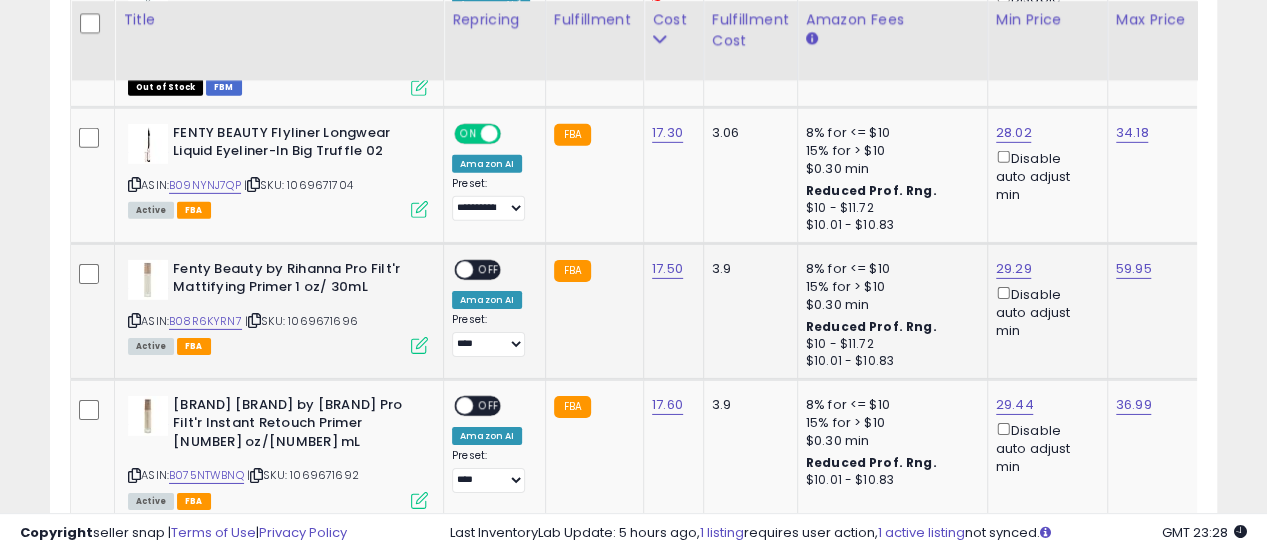 click on "ON   OFF" at bounding box center [455, 269] 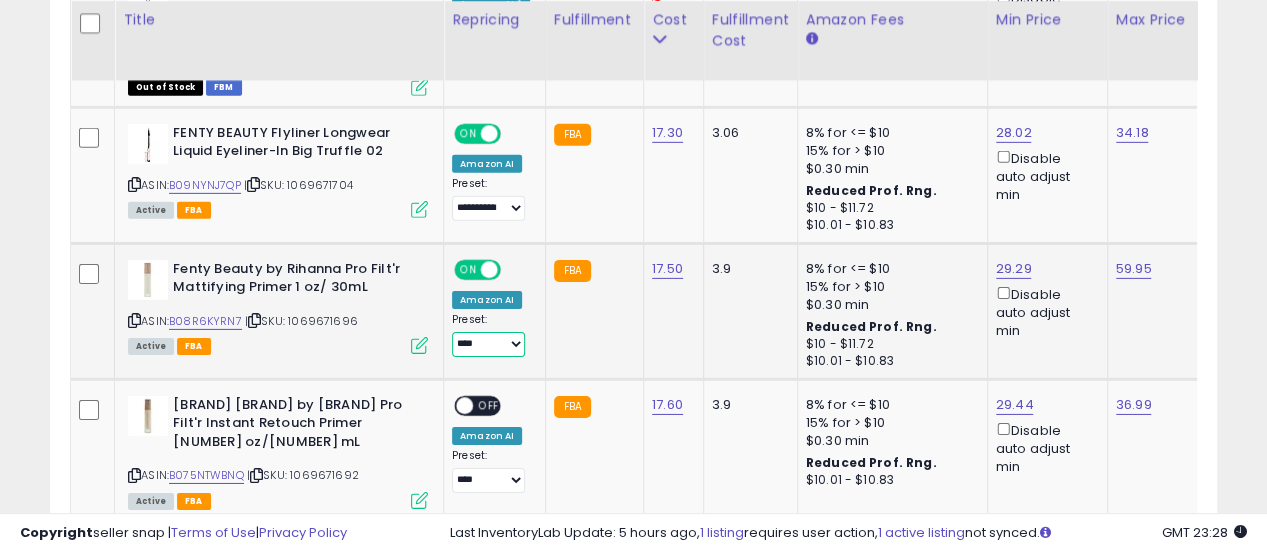 click on "**********" at bounding box center [488, 344] 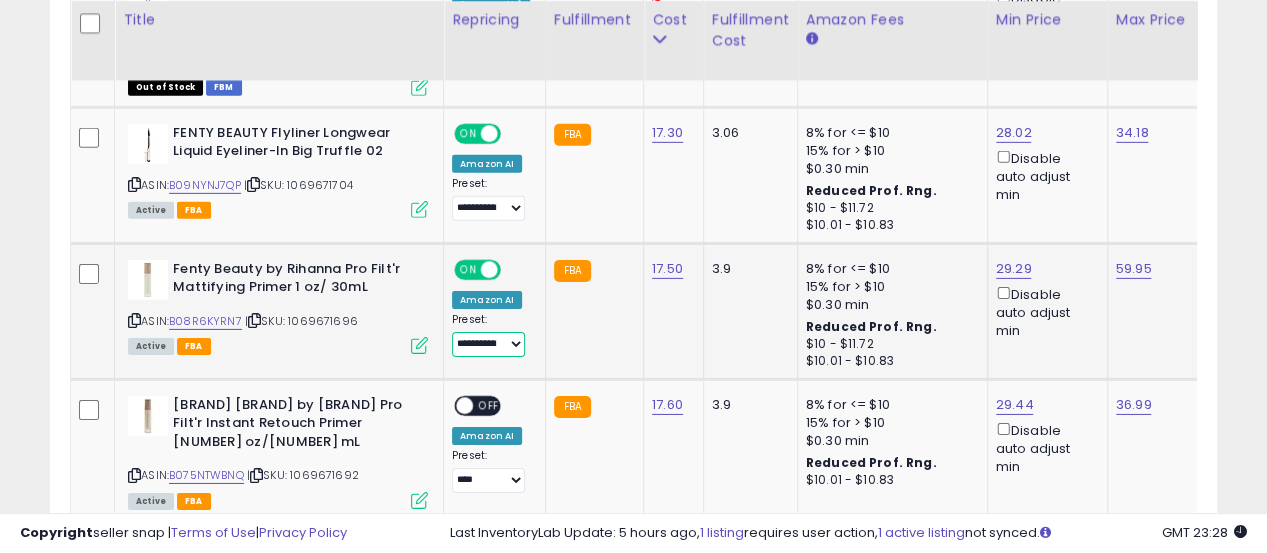 click on "**********" at bounding box center [488, 344] 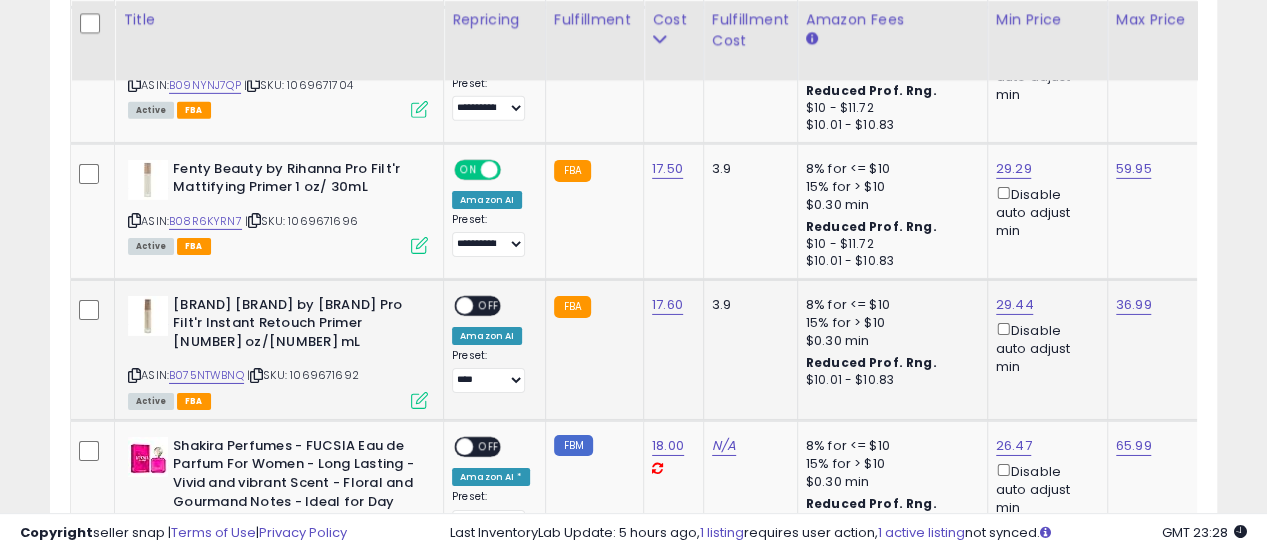 click on "OFF" at bounding box center [489, 305] 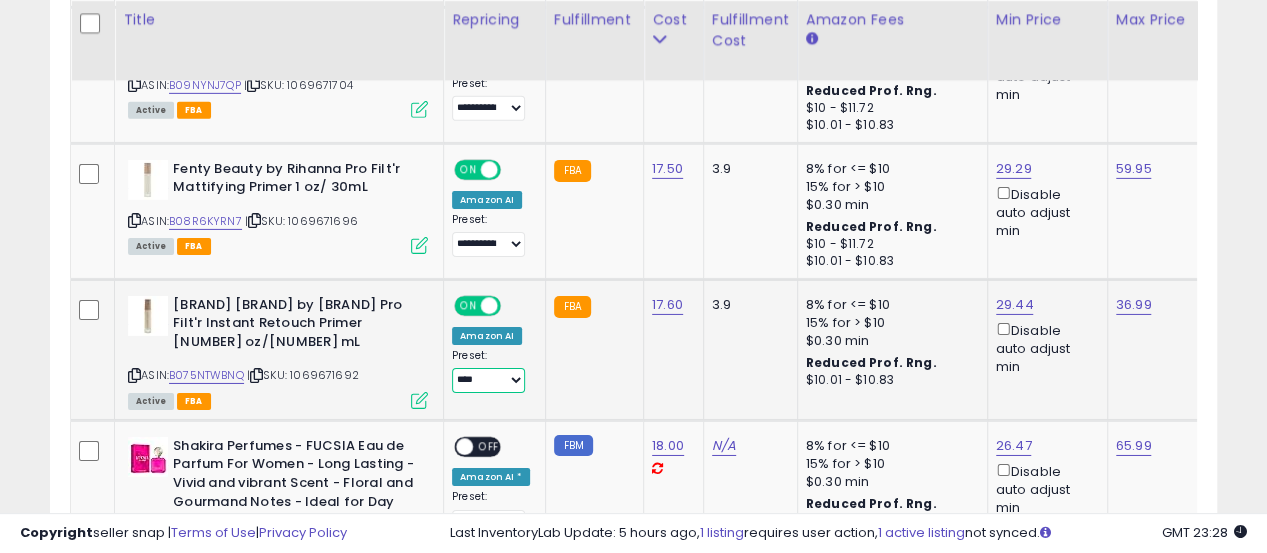 click on "**********" at bounding box center (488, 380) 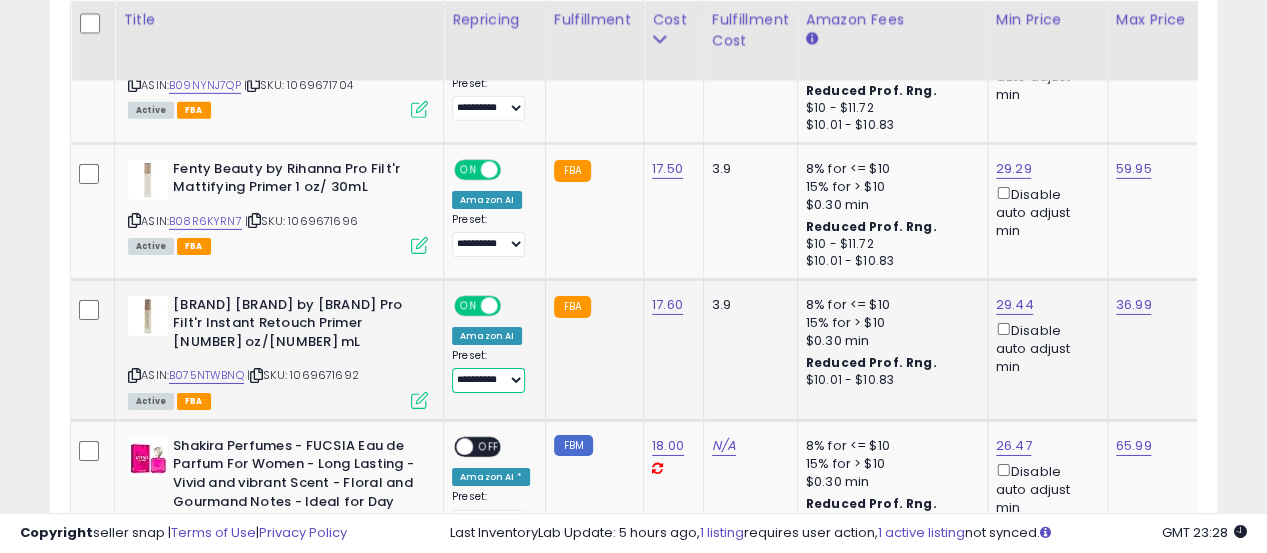 click on "**********" at bounding box center (488, 380) 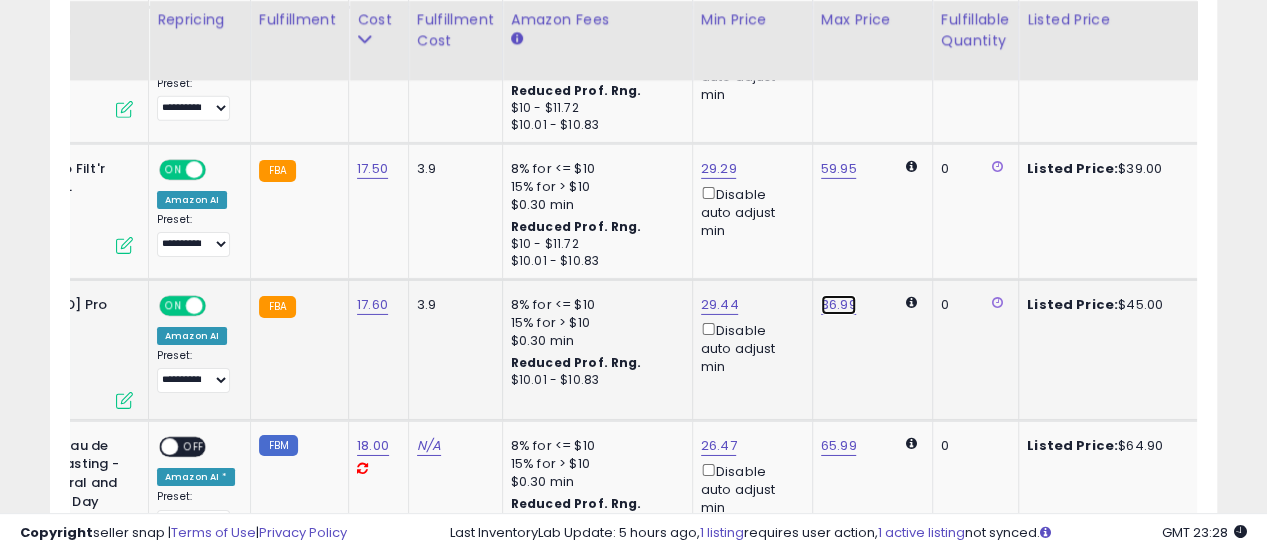click on "36.99" at bounding box center (837, -2110) 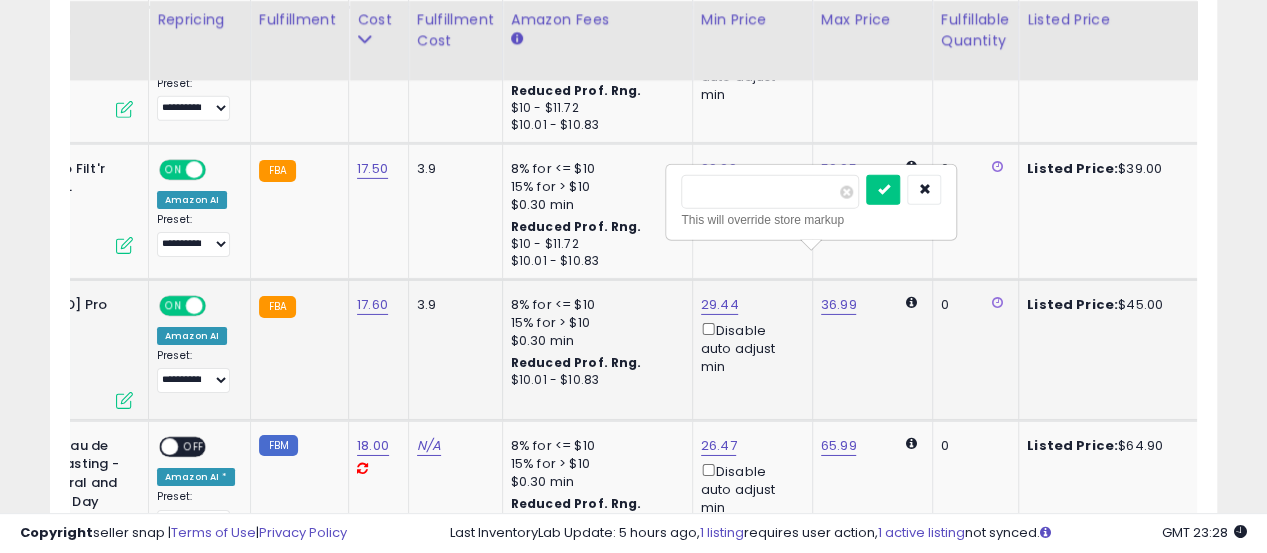 click on "*****" at bounding box center [770, 192] 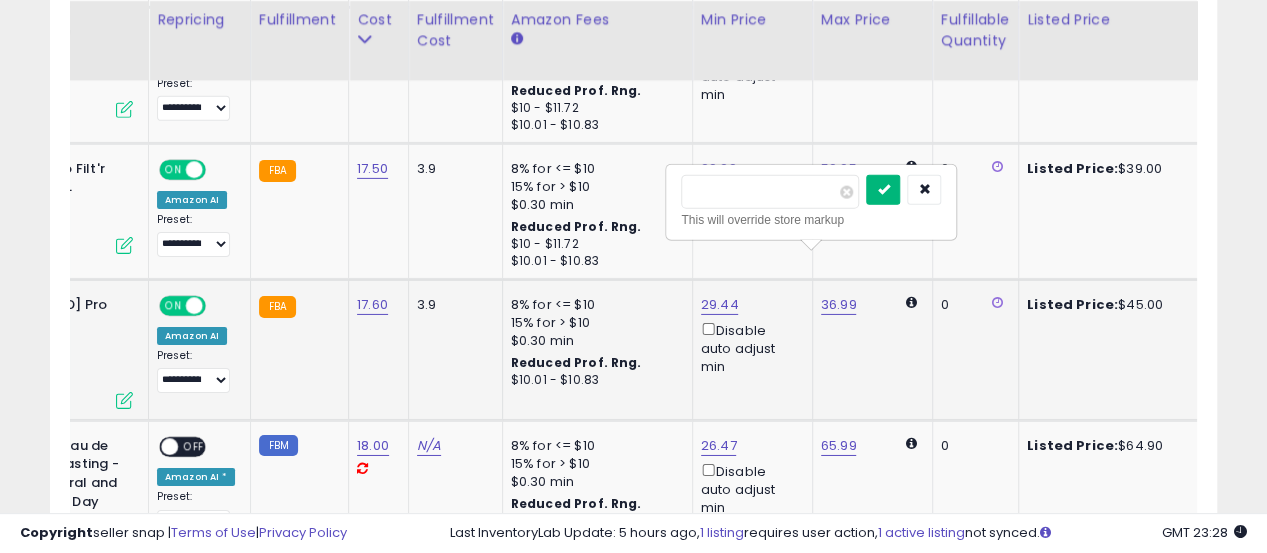 type on "**" 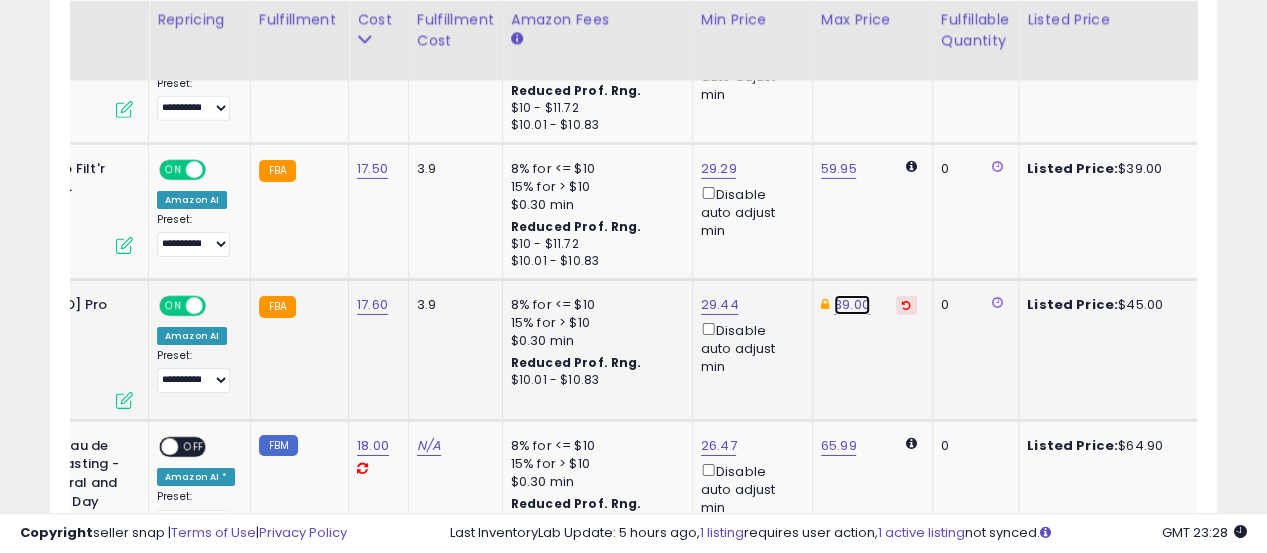 click on "39.00" at bounding box center [852, 305] 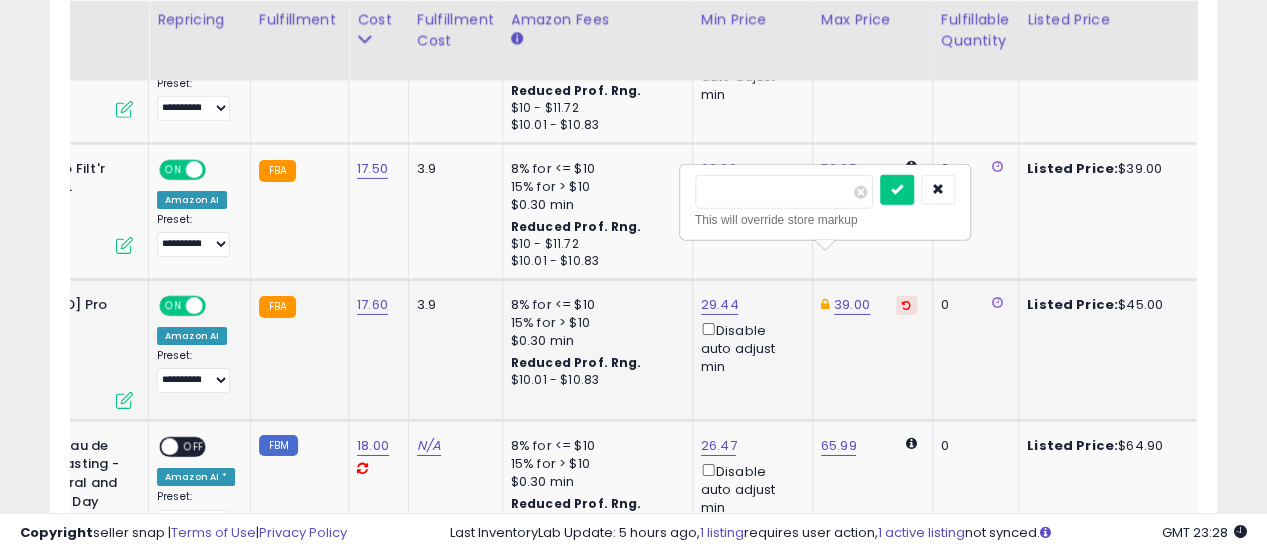 click on "*****" at bounding box center [784, 192] 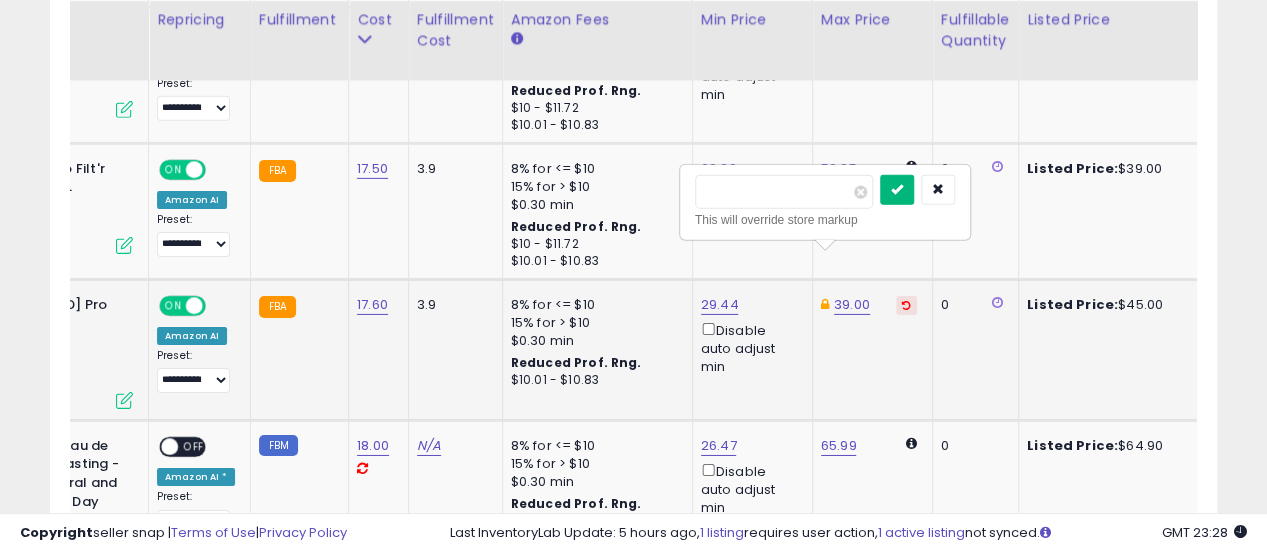 drag, startPoint x: 953, startPoint y: 189, endPoint x: 946, endPoint y: 197, distance: 10.630146 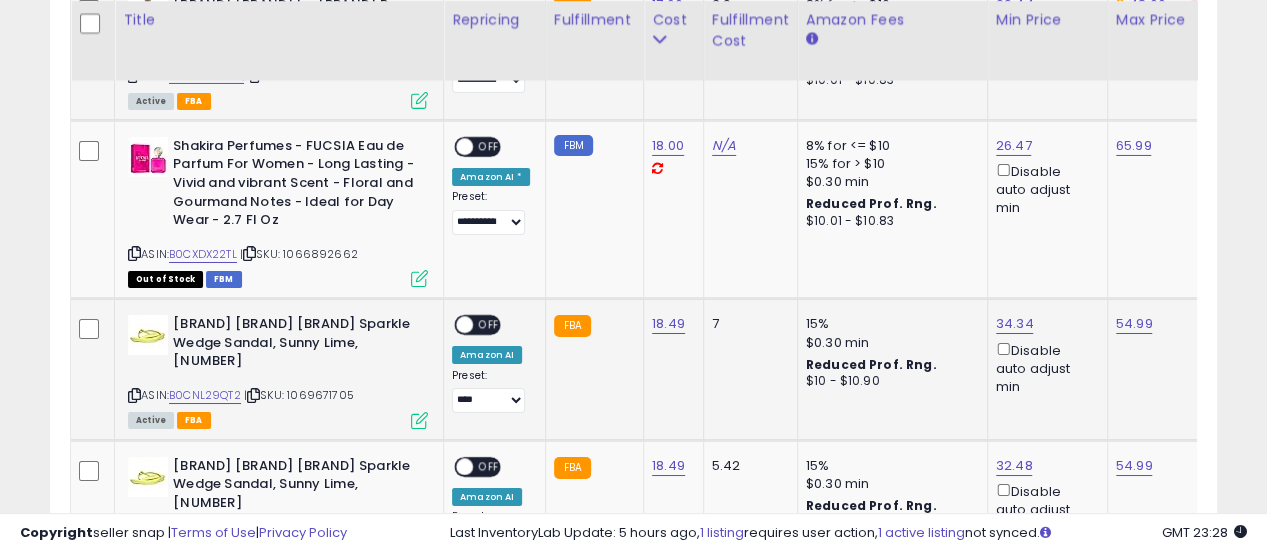 click on "OFF" at bounding box center [489, 325] 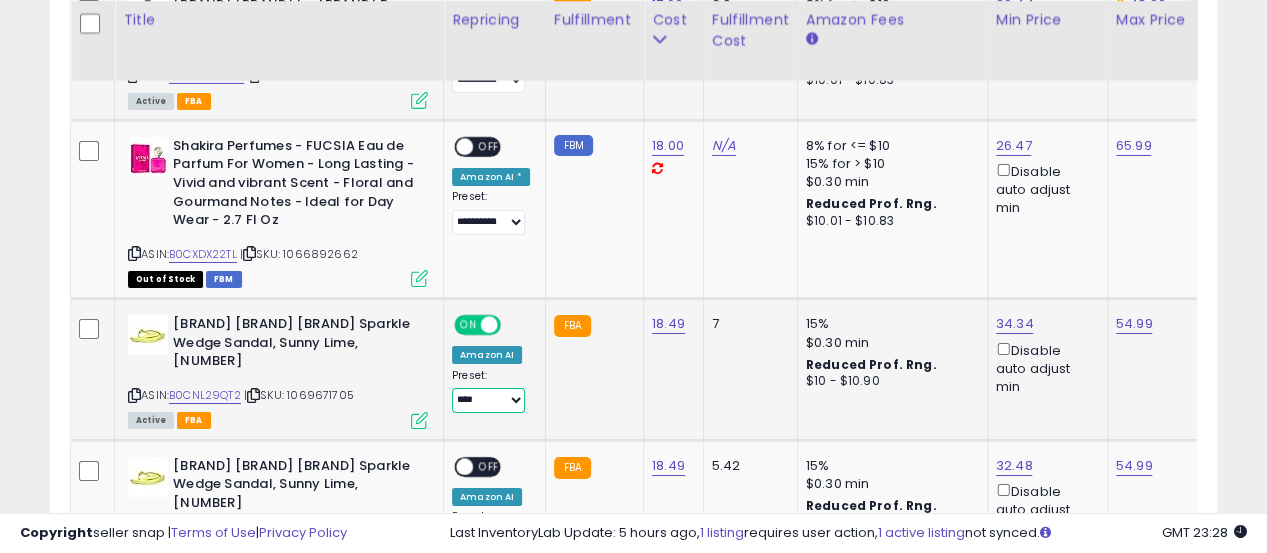 click on "**********" at bounding box center [488, 400] 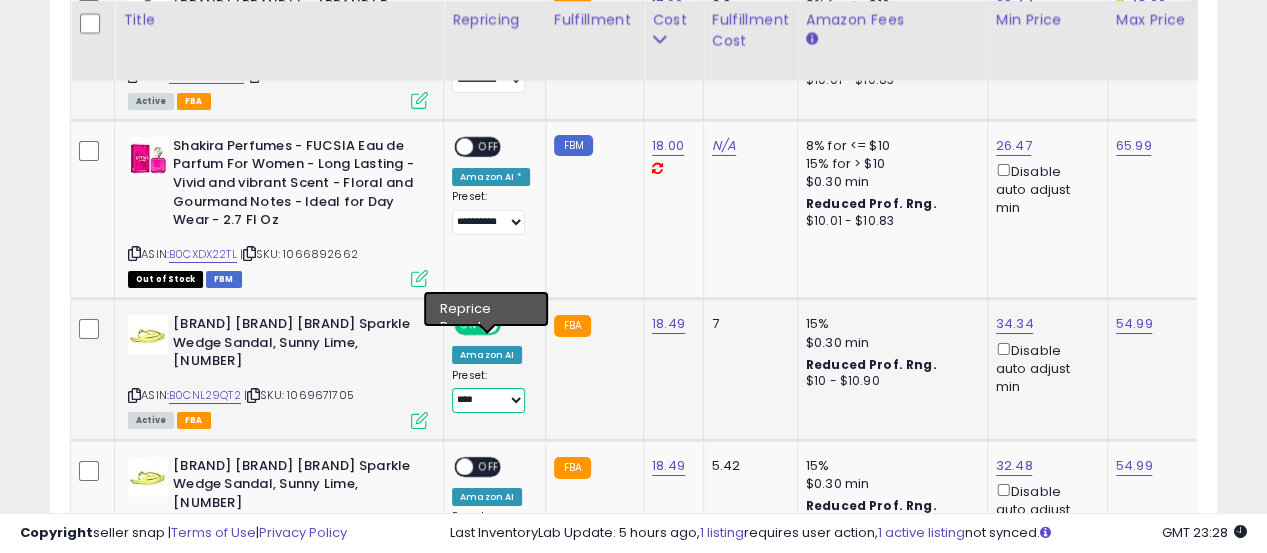 select on "**********" 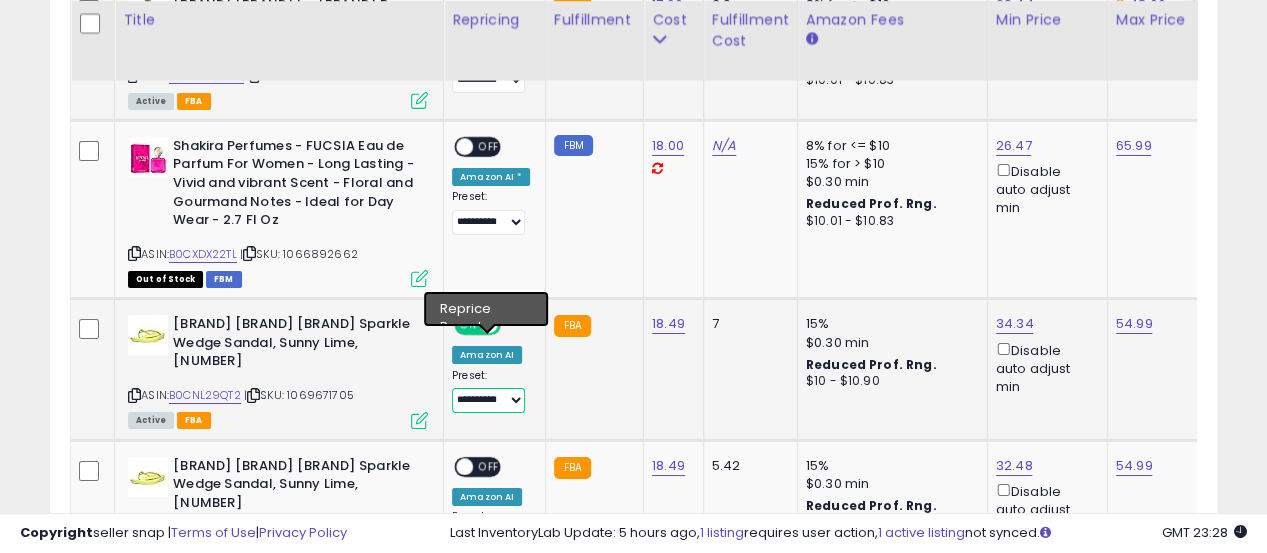 click on "**********" at bounding box center [488, 400] 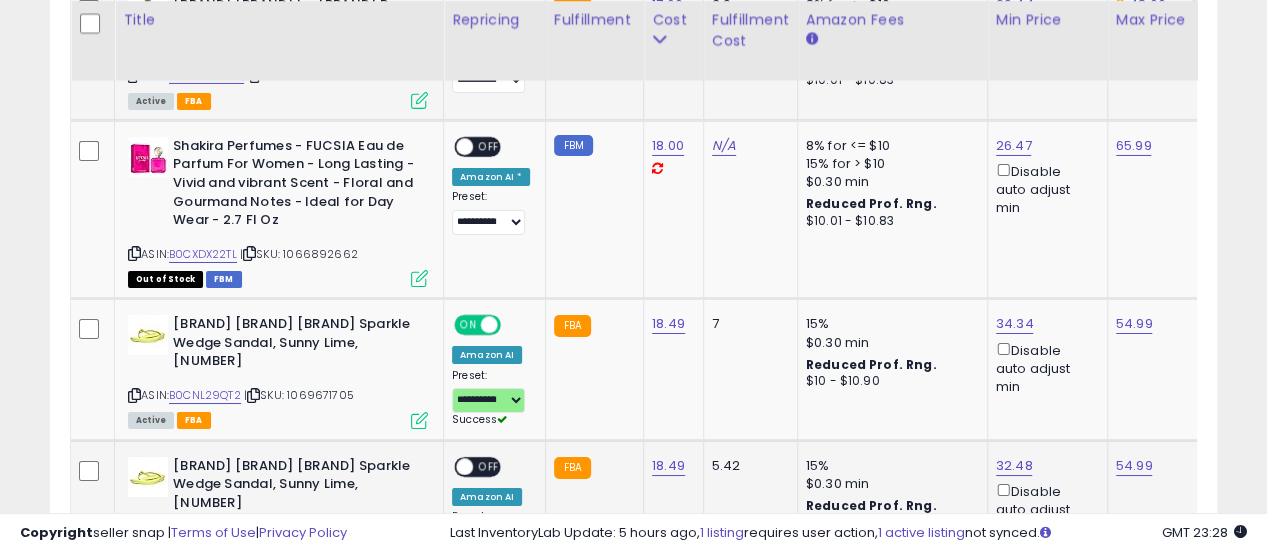 click on "OFF" at bounding box center (489, 466) 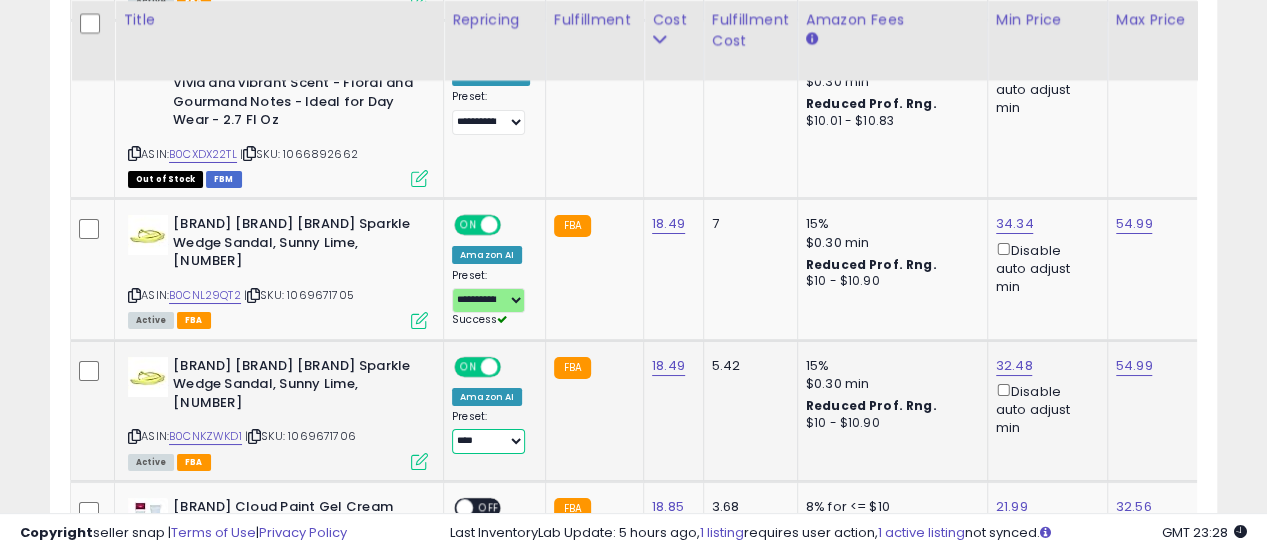 click on "**********" at bounding box center (488, 441) 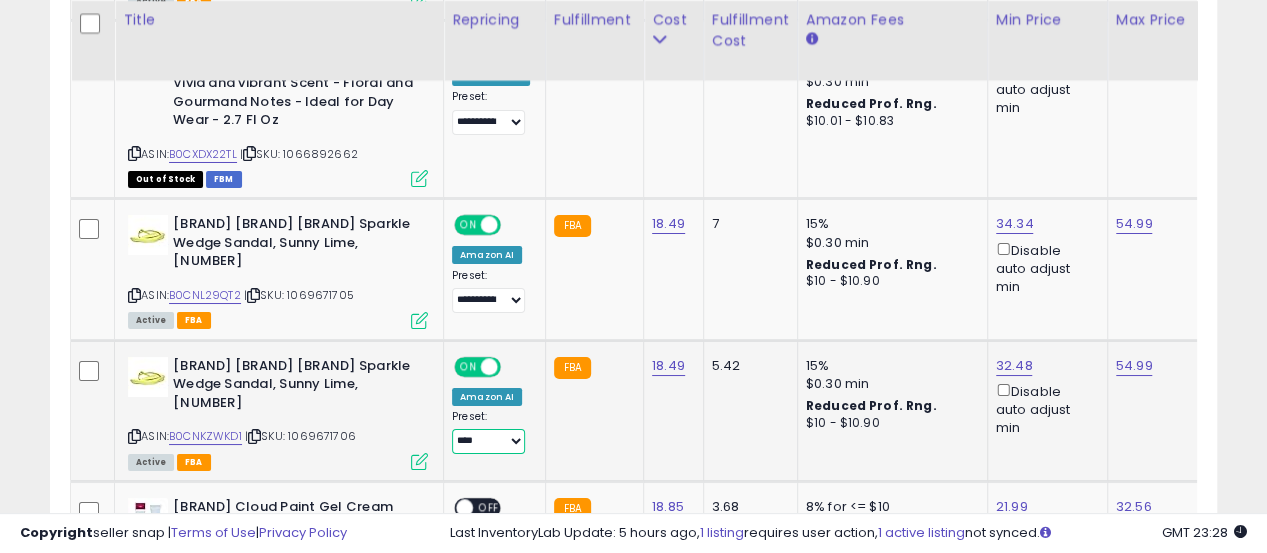 select on "**********" 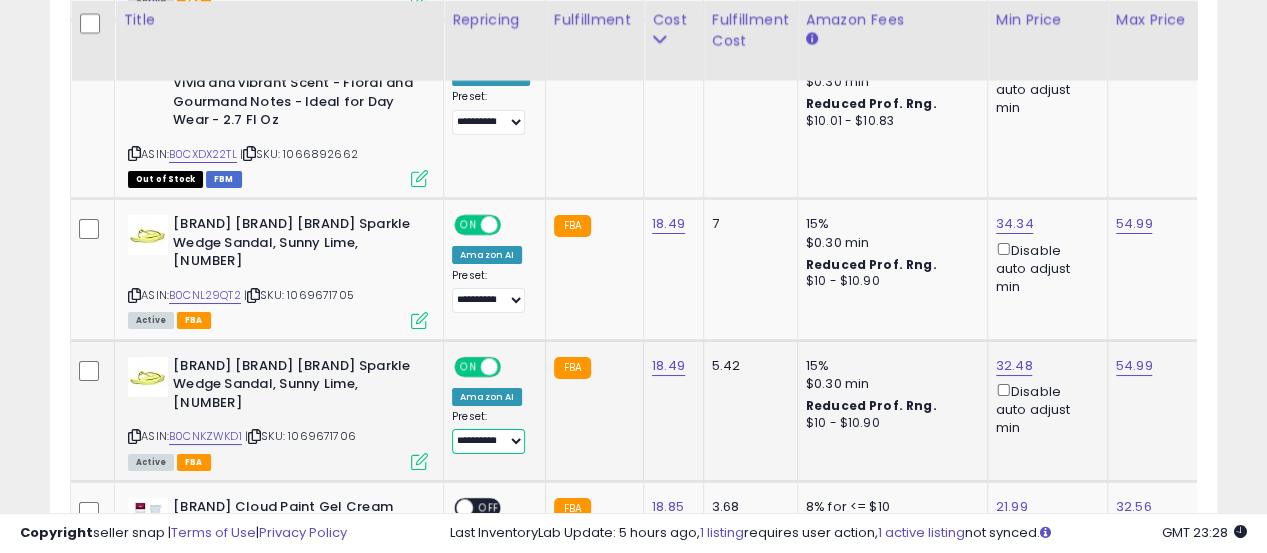 click on "**********" at bounding box center [488, 441] 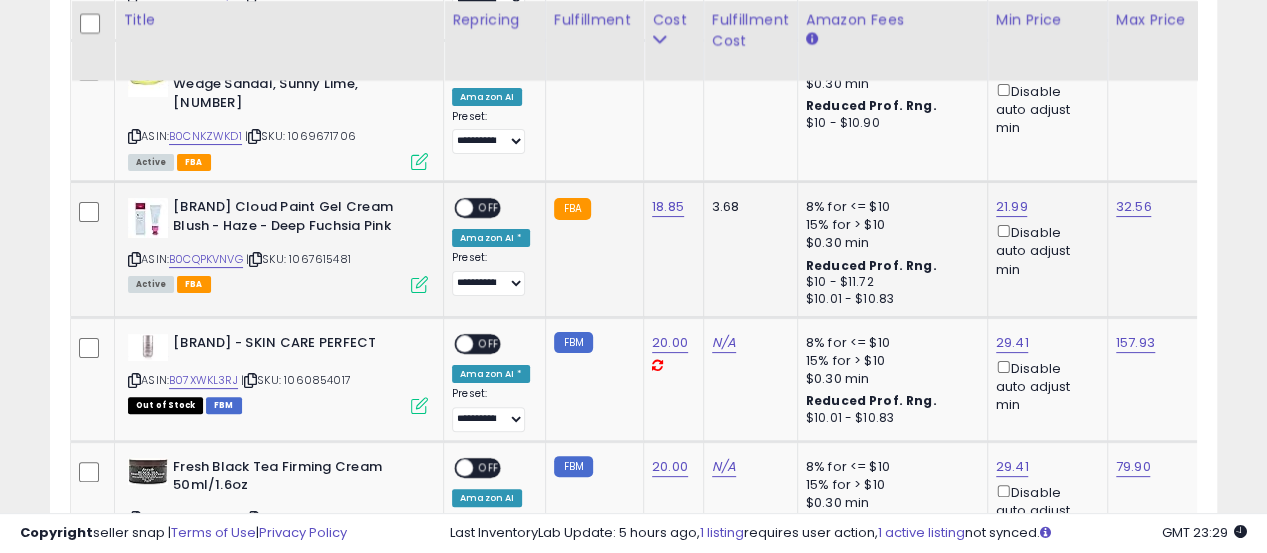 click on "**********" at bounding box center (491, 247) 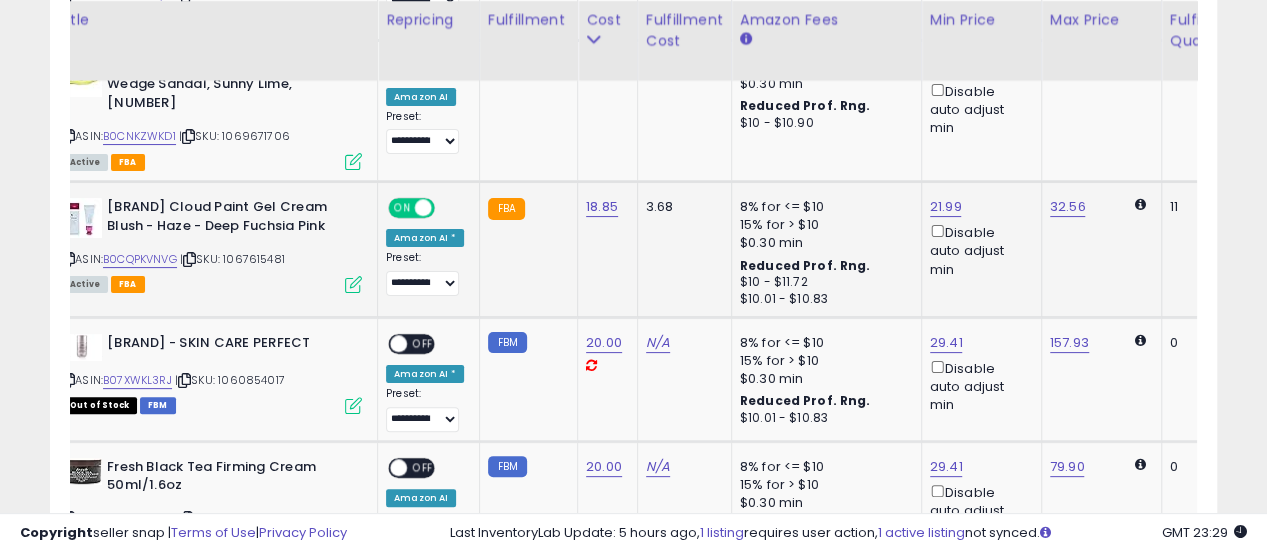 click at bounding box center [423, 208] 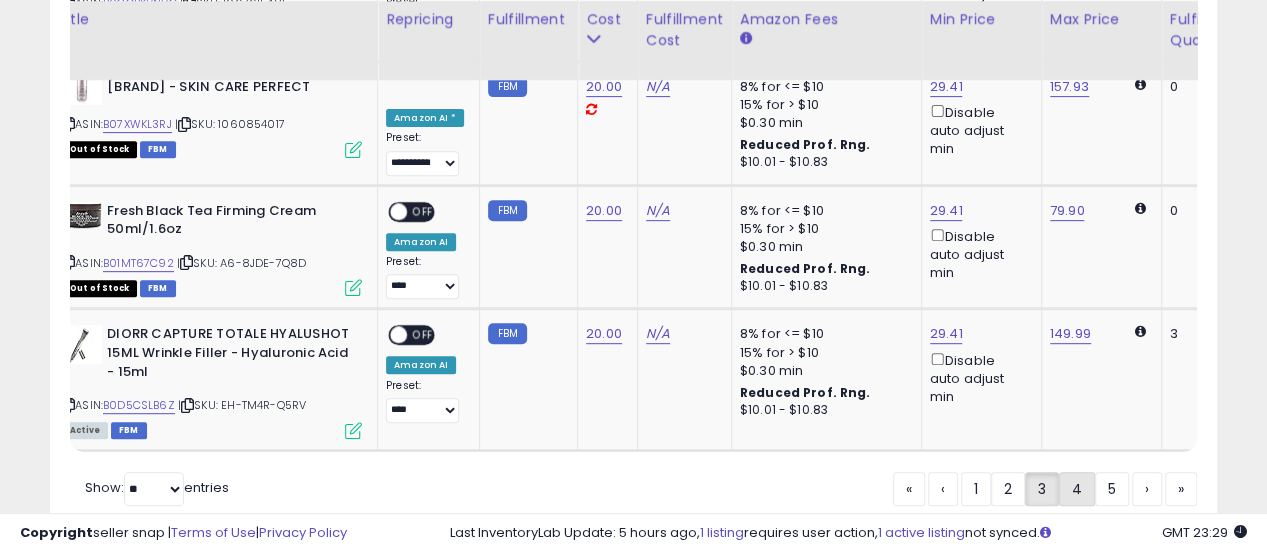 click on "4" 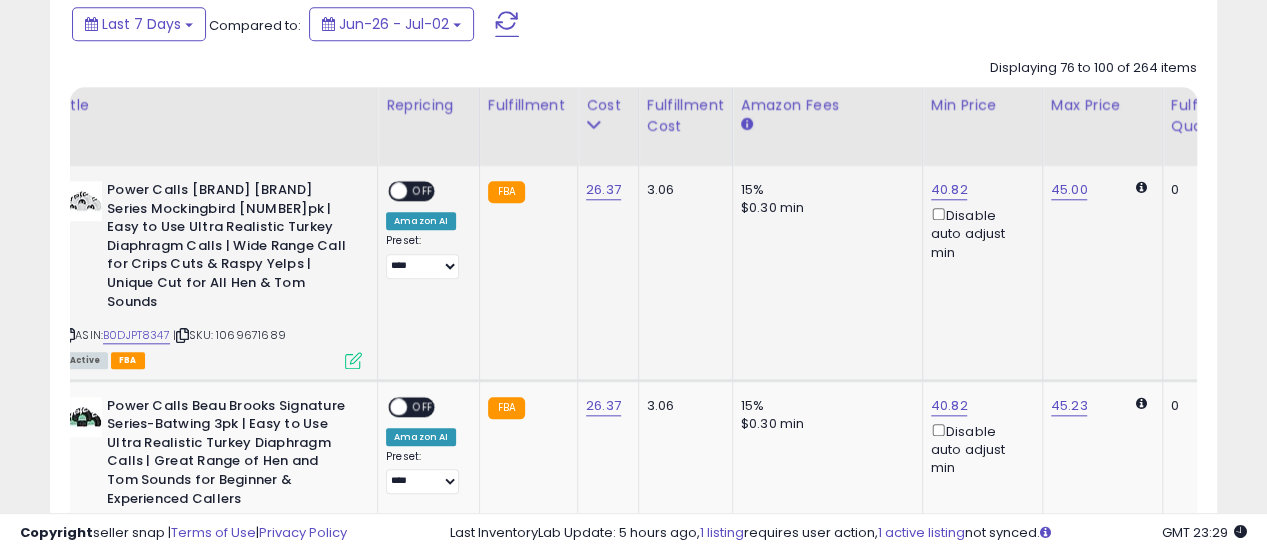 click on "**********" 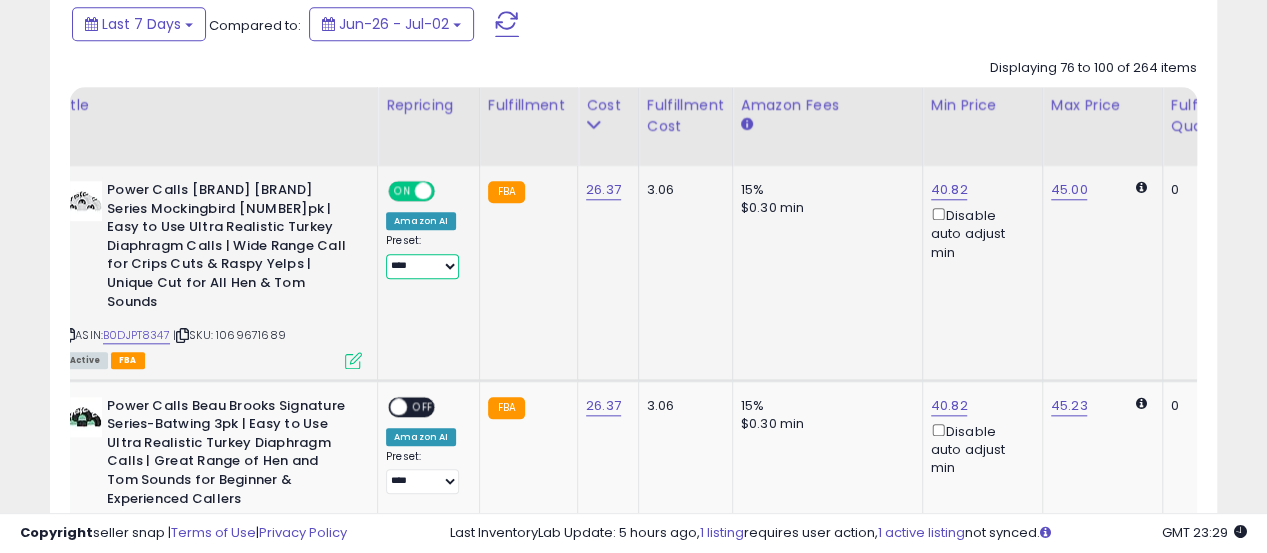 click on "**********" at bounding box center (422, 266) 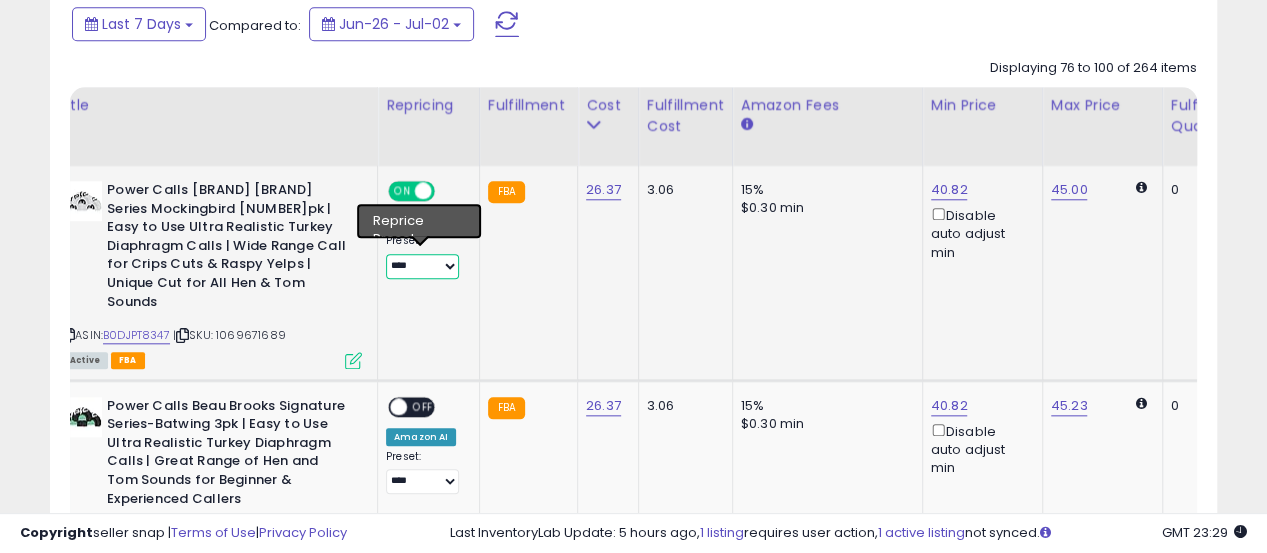 select on "**********" 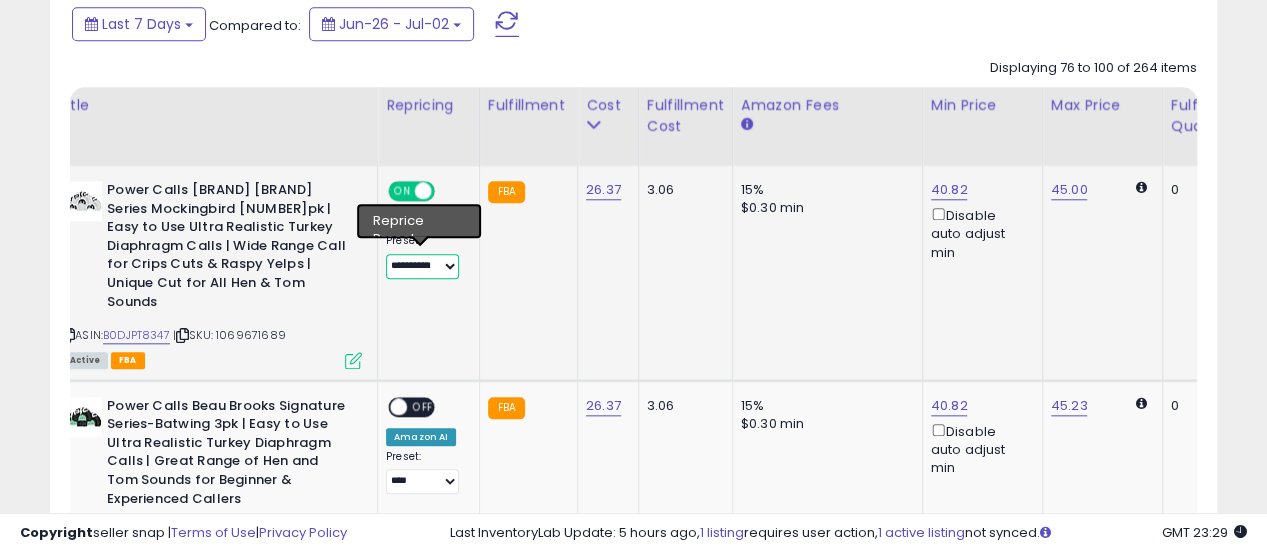 click on "**********" at bounding box center (422, 266) 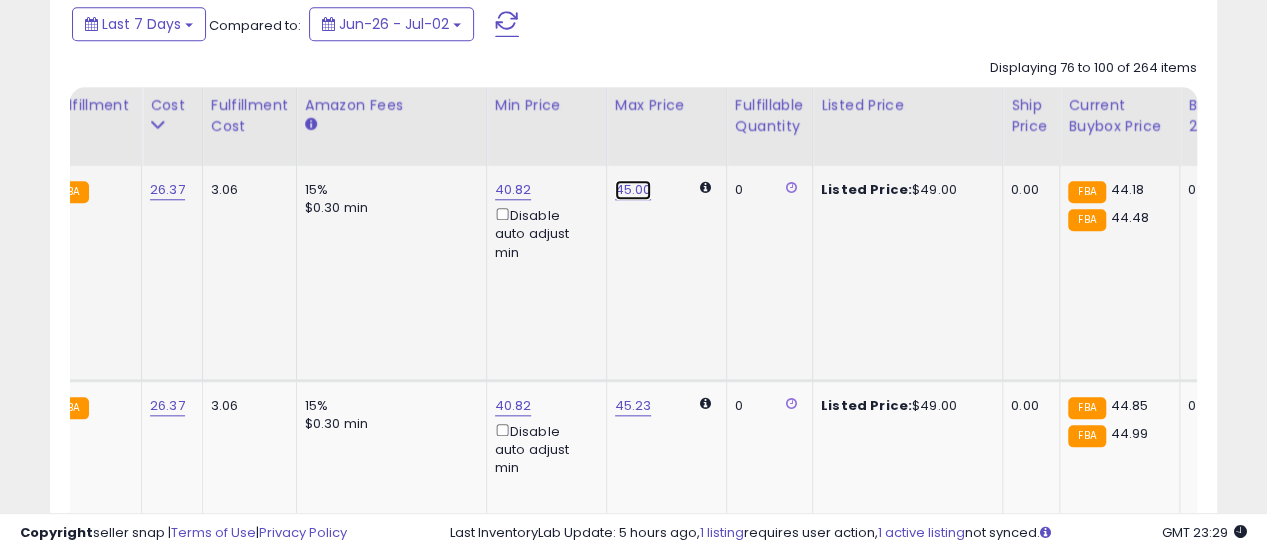 click on "45.00" at bounding box center (633, 190) 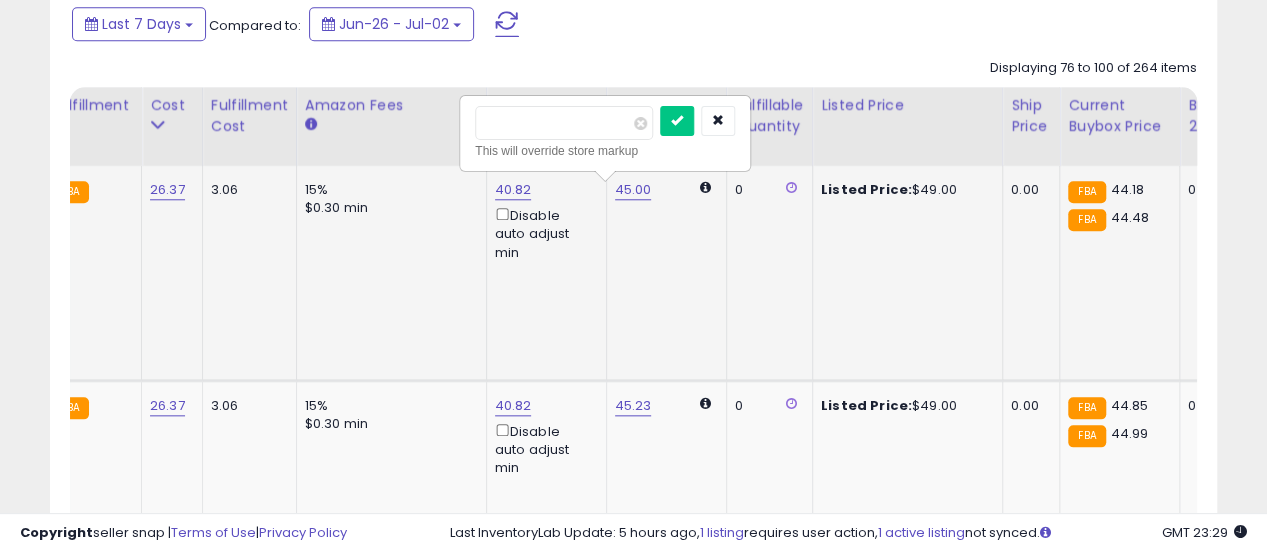 click on "*****" at bounding box center [564, 123] 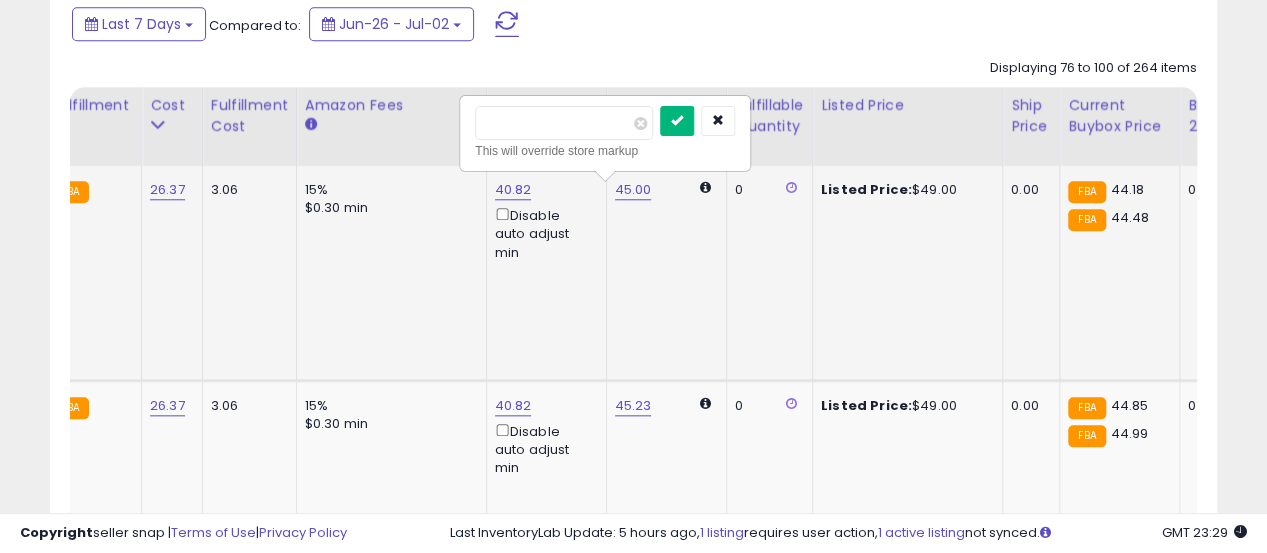 type on "**" 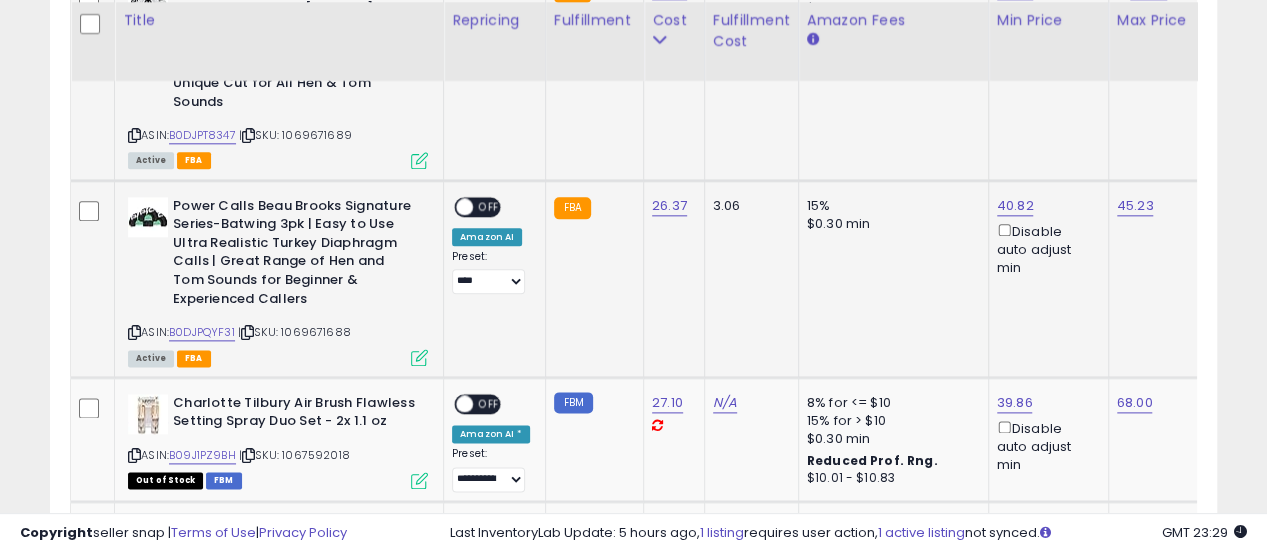 click on "OFF" at bounding box center [489, 206] 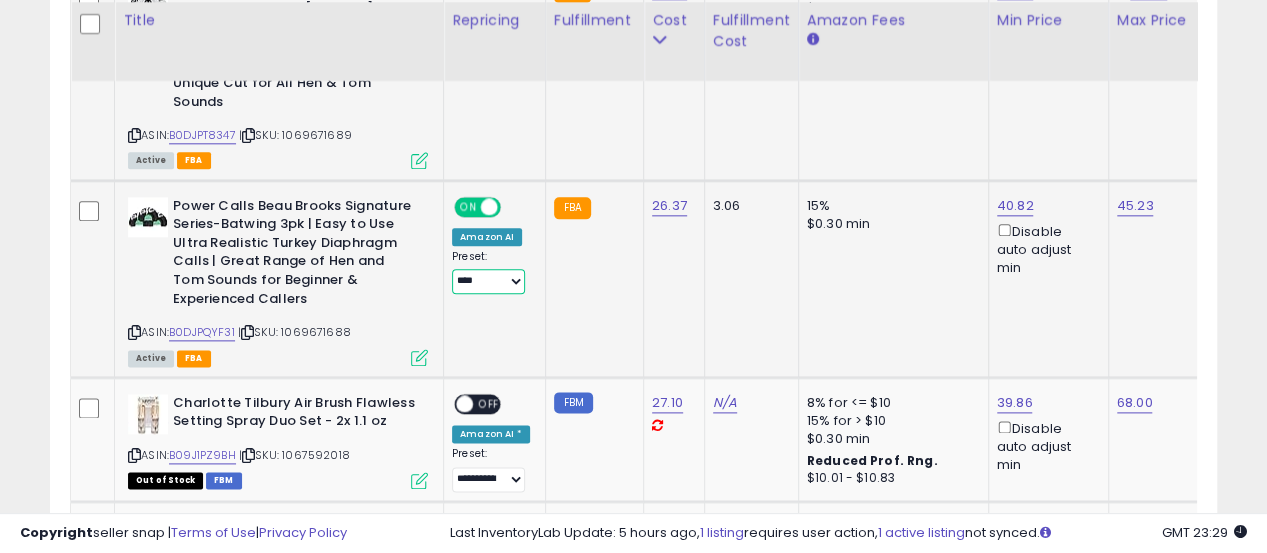 click on "**********" at bounding box center (488, 281) 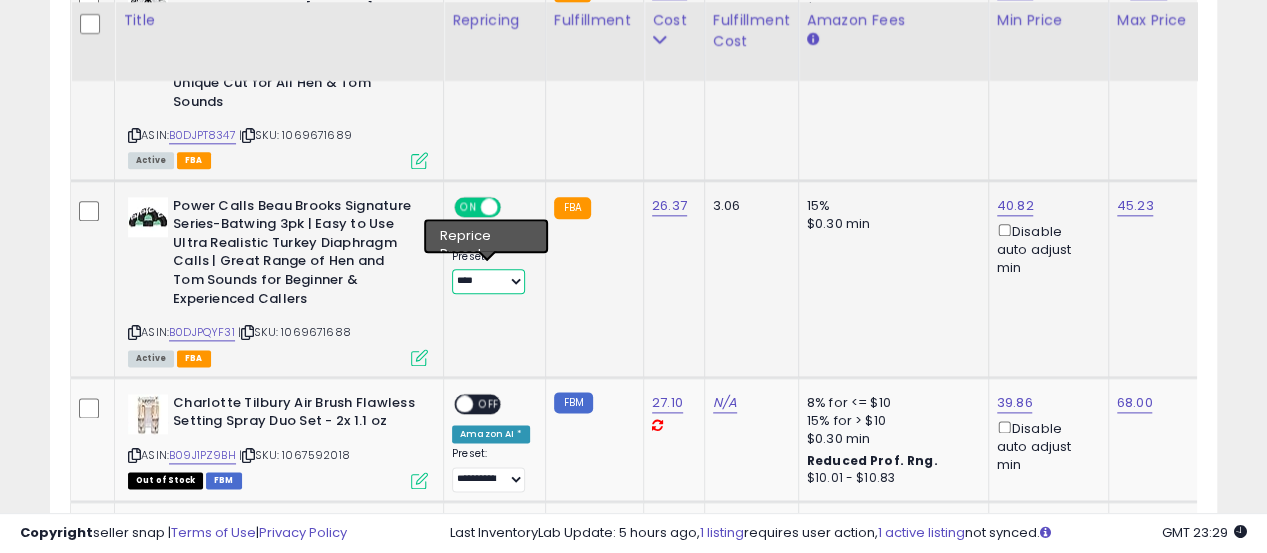 select on "**********" 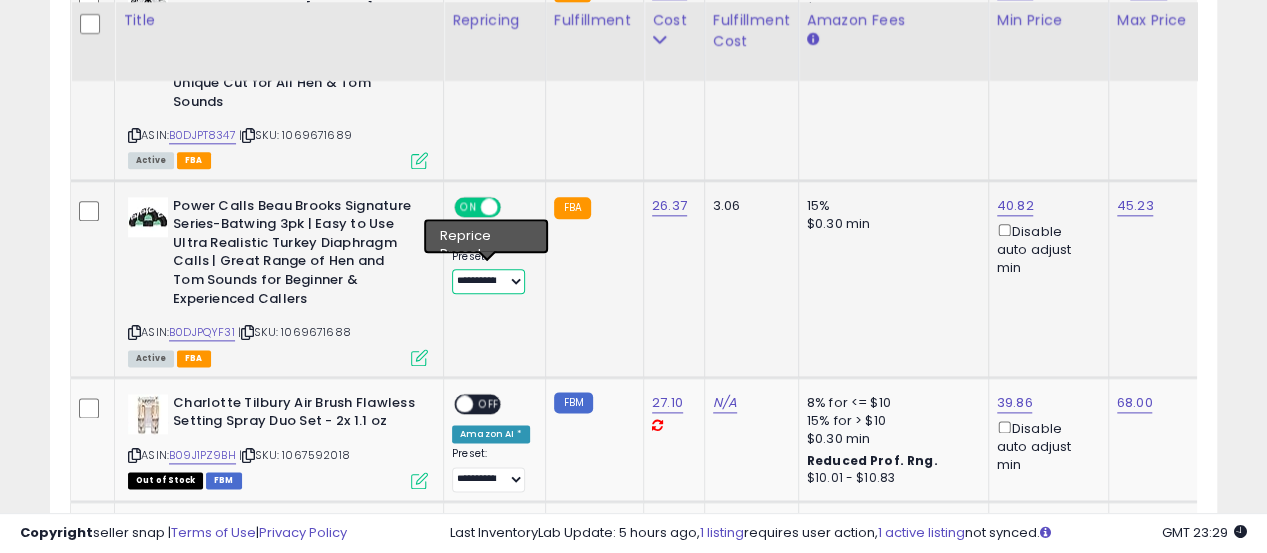 click on "**********" at bounding box center [488, 281] 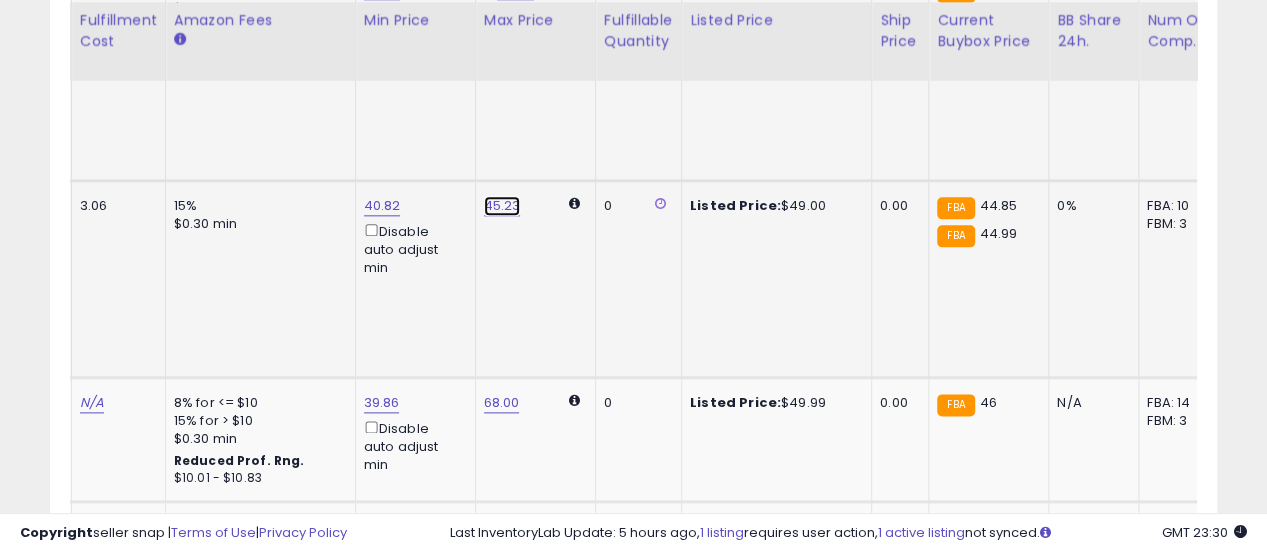 click on "45.23" at bounding box center (502, 206) 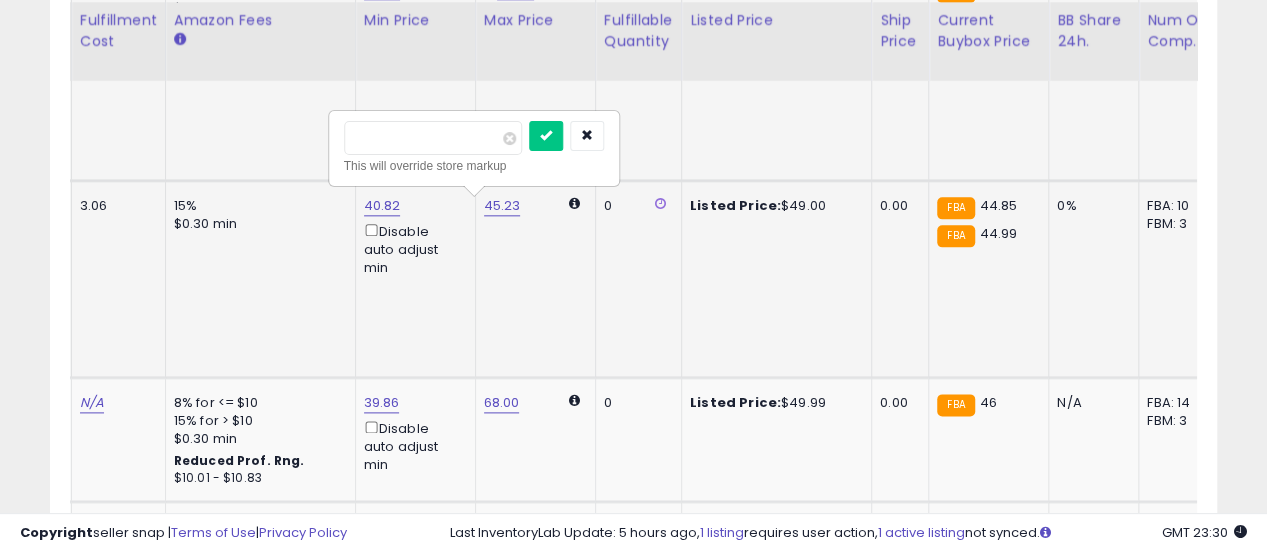 click on "*****" at bounding box center (433, 138) 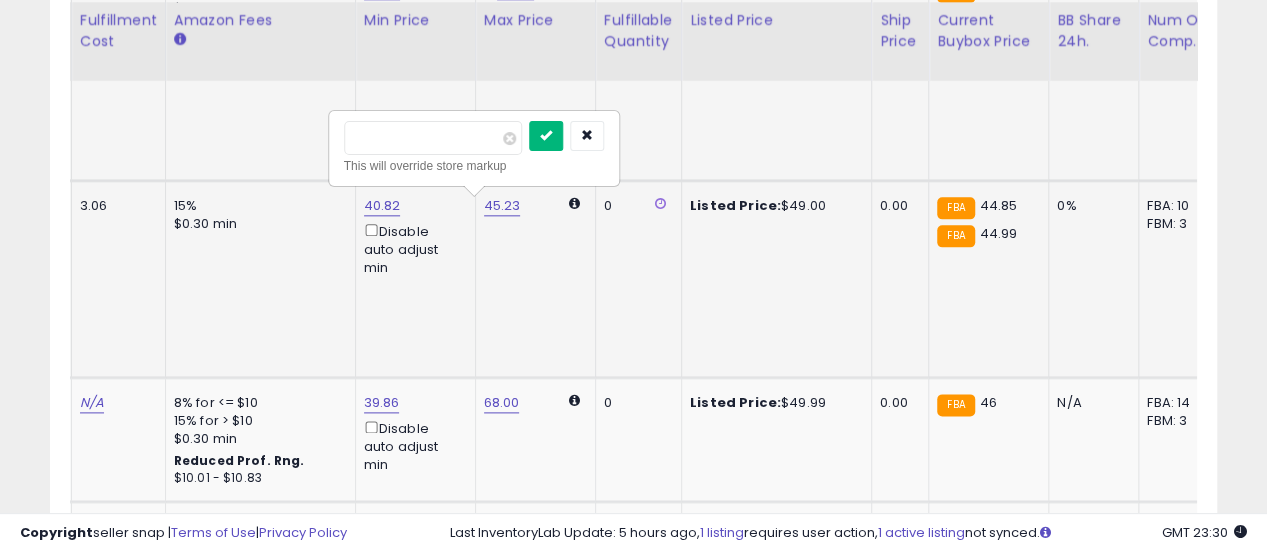 click at bounding box center [546, 136] 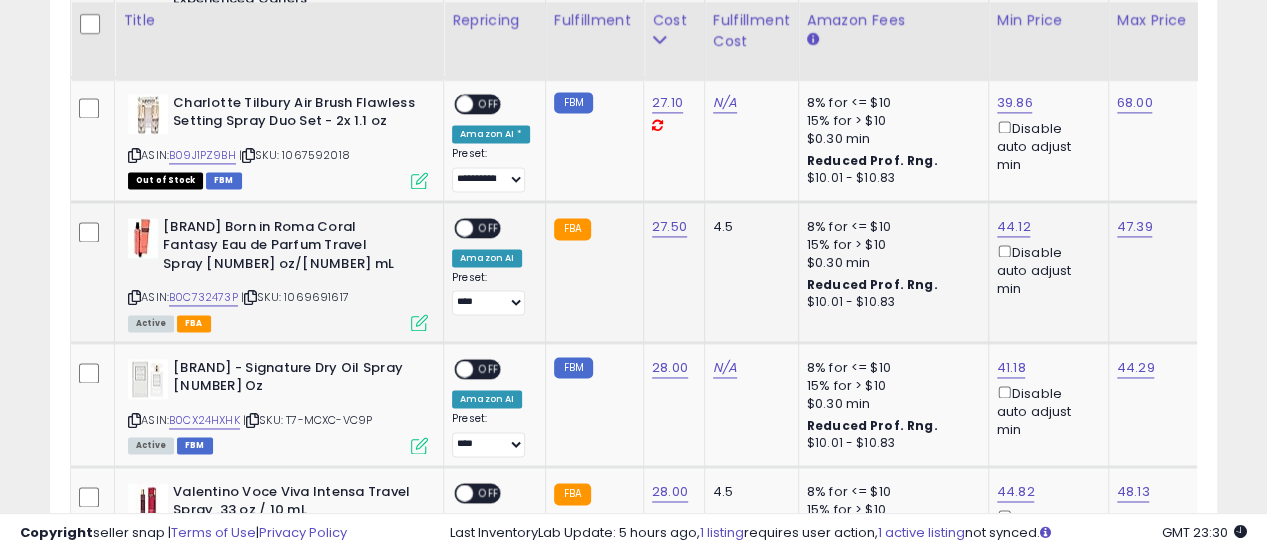 click on "OFF" at bounding box center (489, 227) 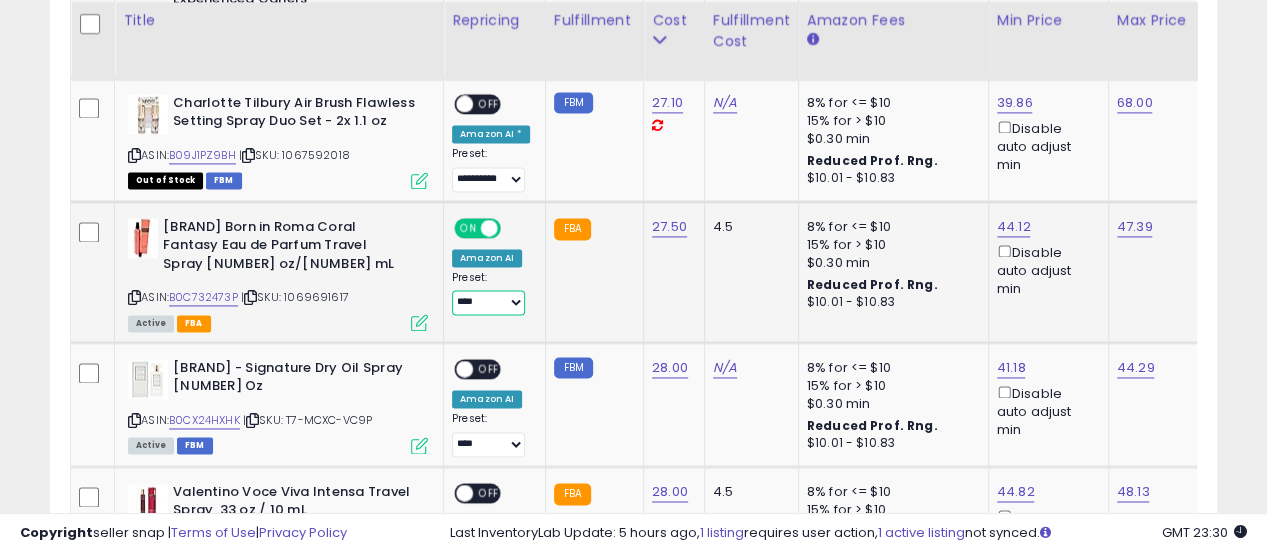 click on "**********" at bounding box center [488, 302] 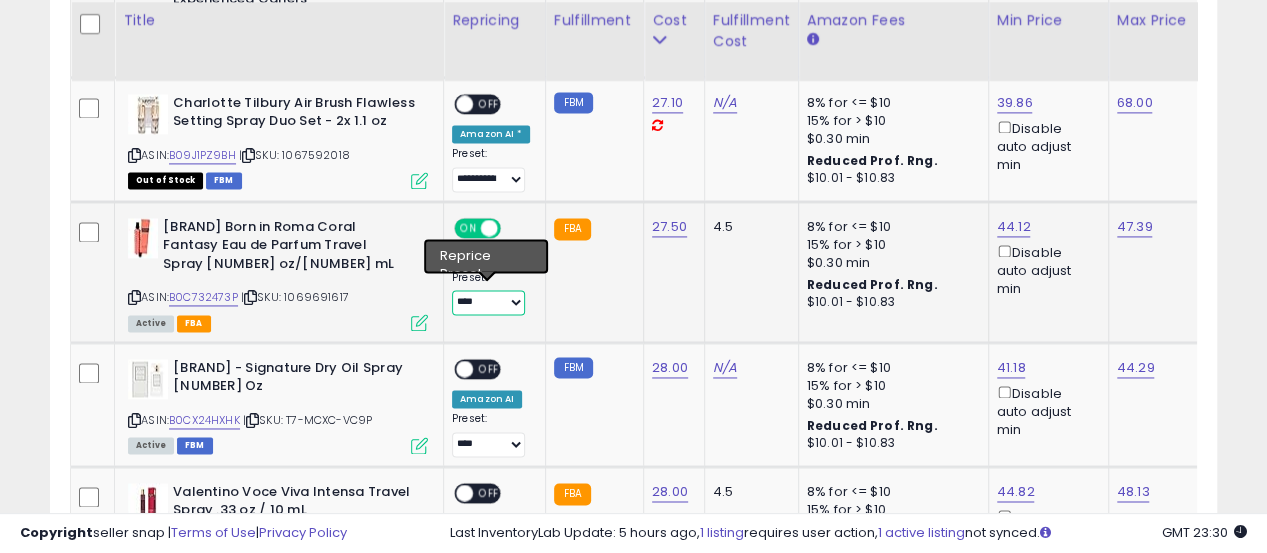 select on "**********" 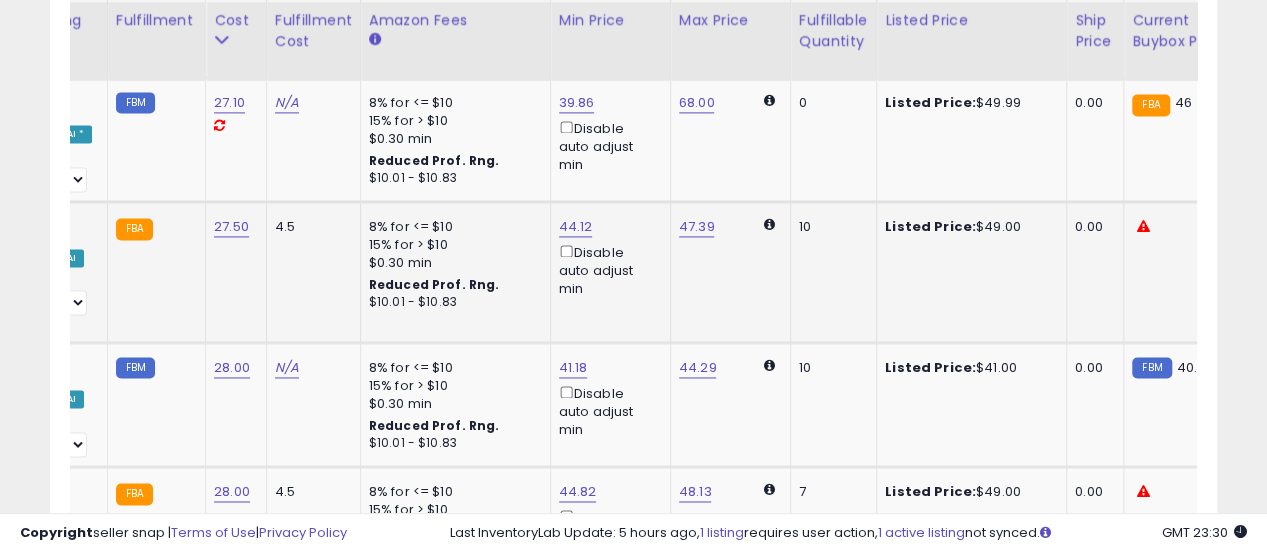click on "47.39" at bounding box center (727, 227) 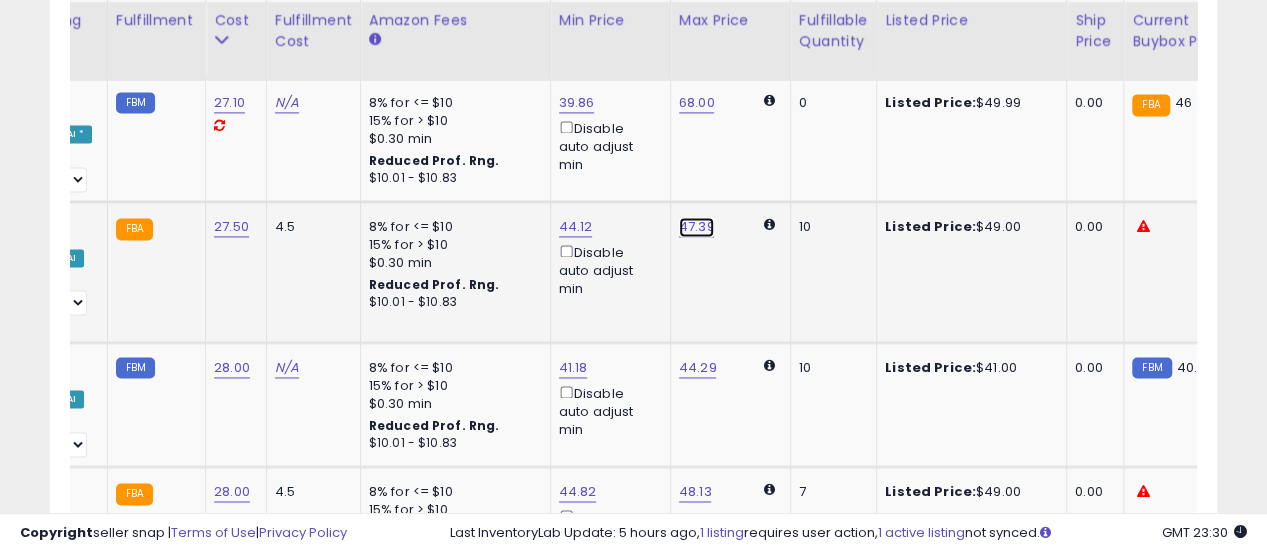 click on "47.39" at bounding box center (697, 103) 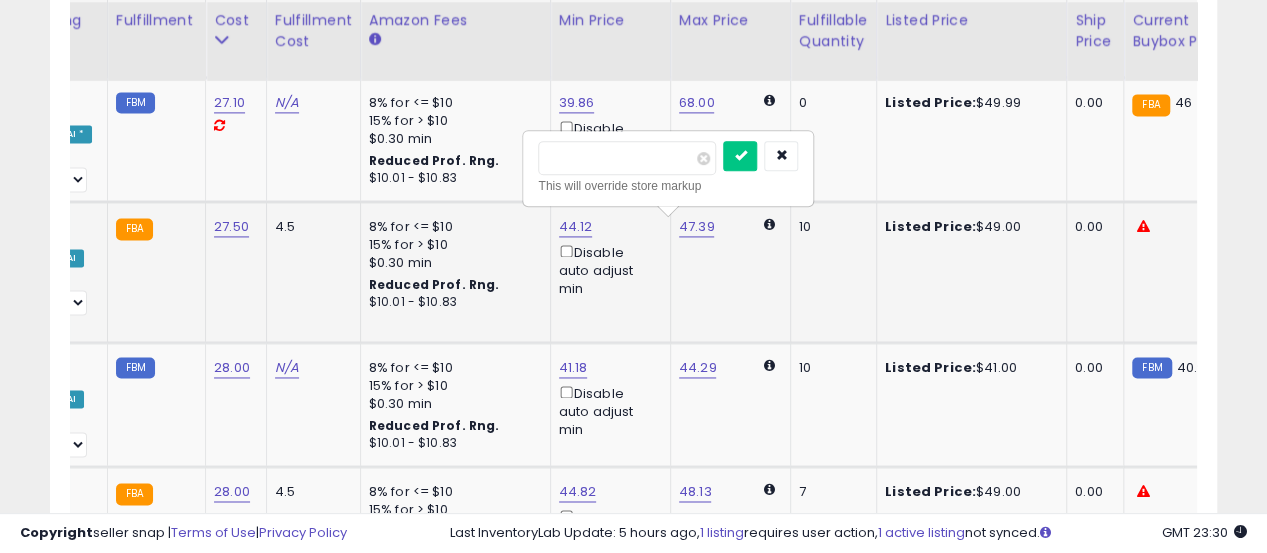 click on "*****" at bounding box center [627, 158] 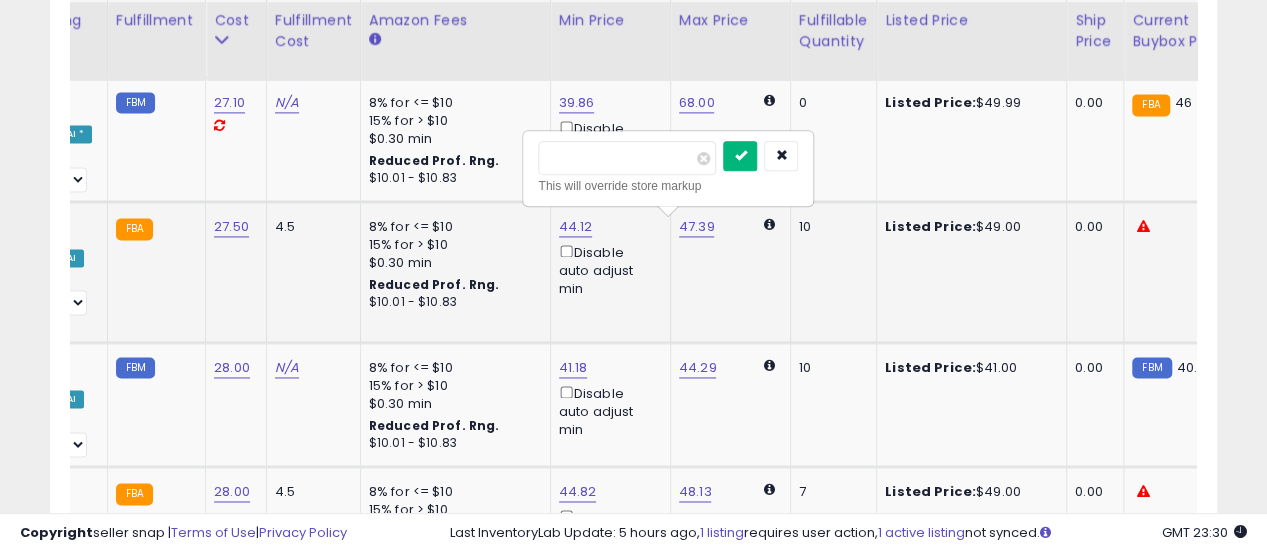 type on "**" 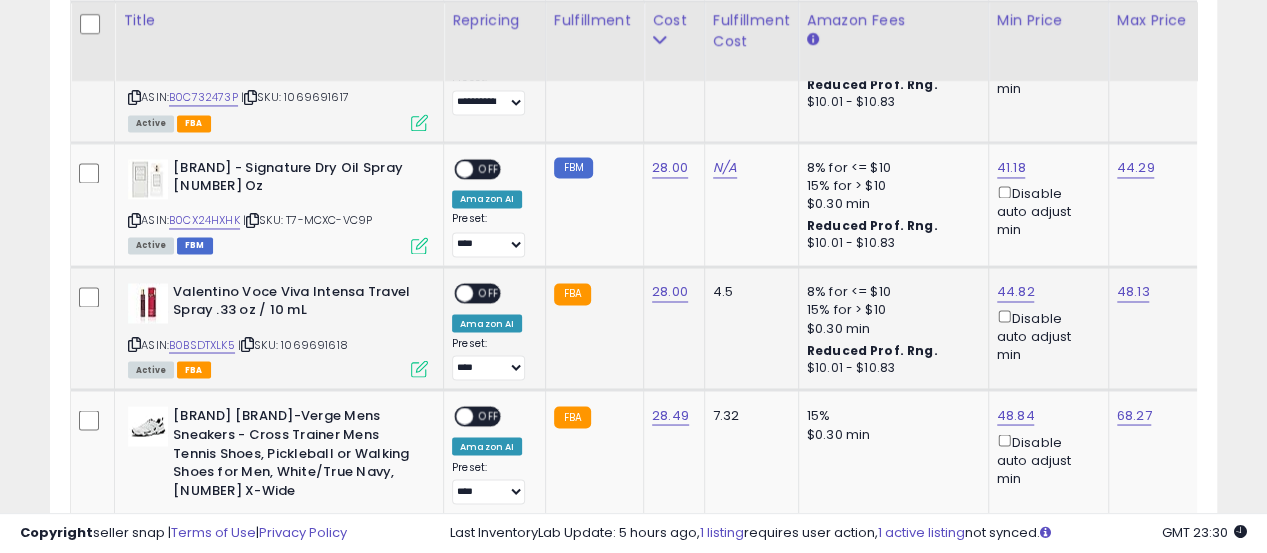 click on "**********" 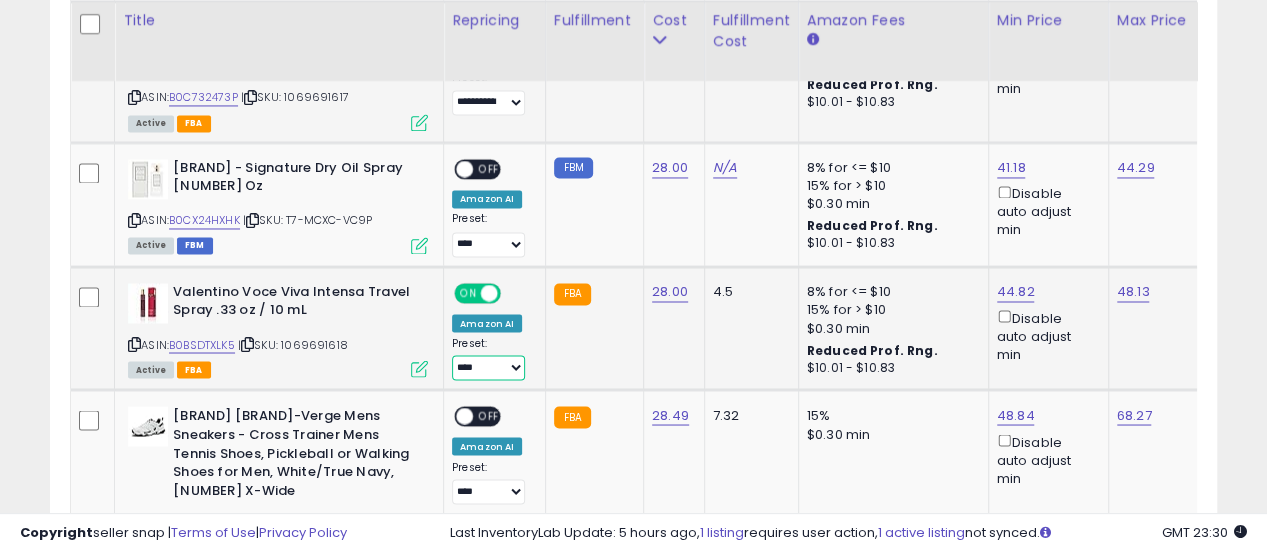 click on "**********" at bounding box center (488, 367) 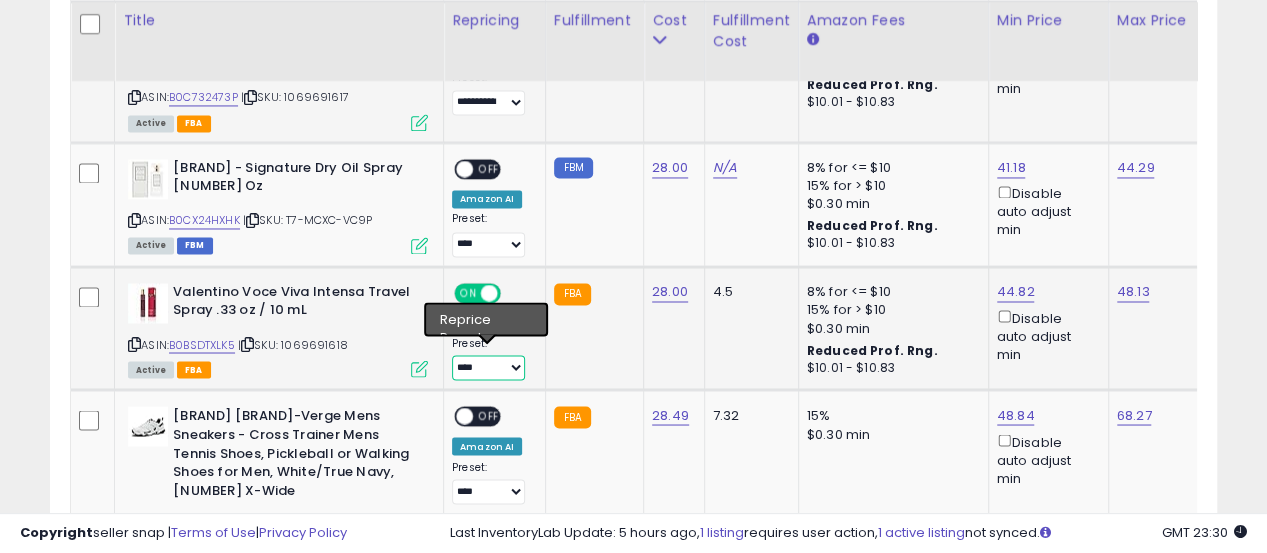 select on "**********" 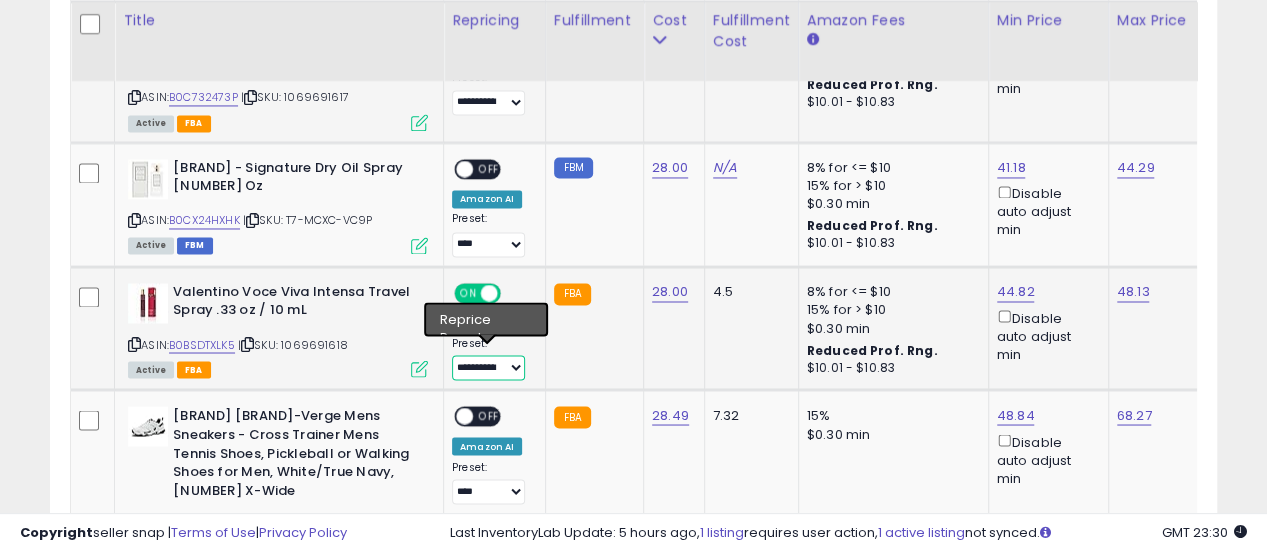 click on "**********" at bounding box center (488, 367) 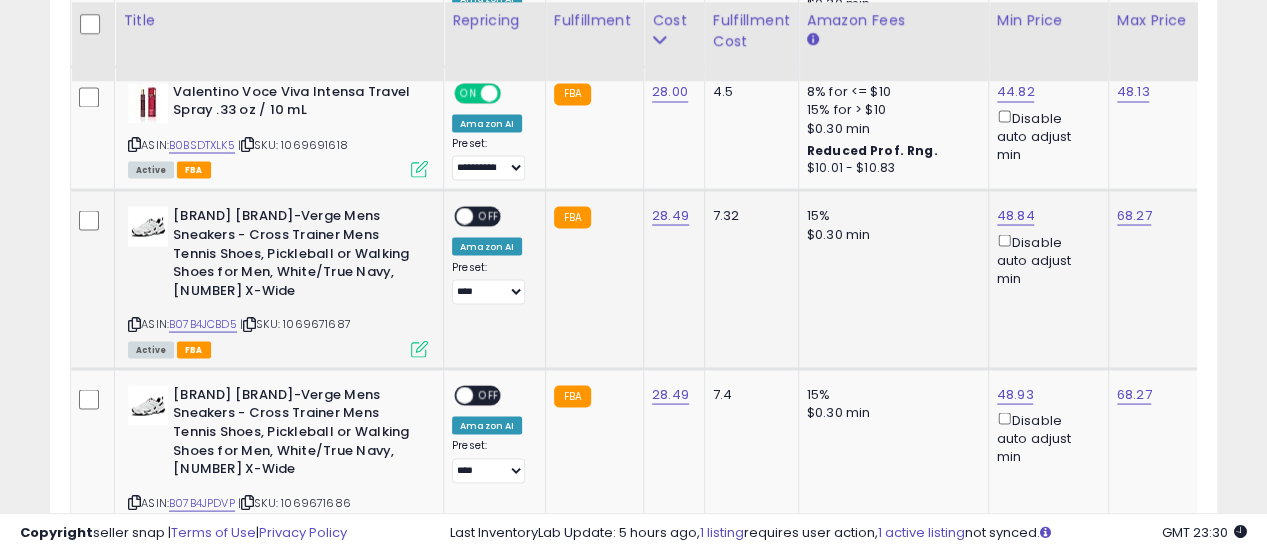 click on "**********" 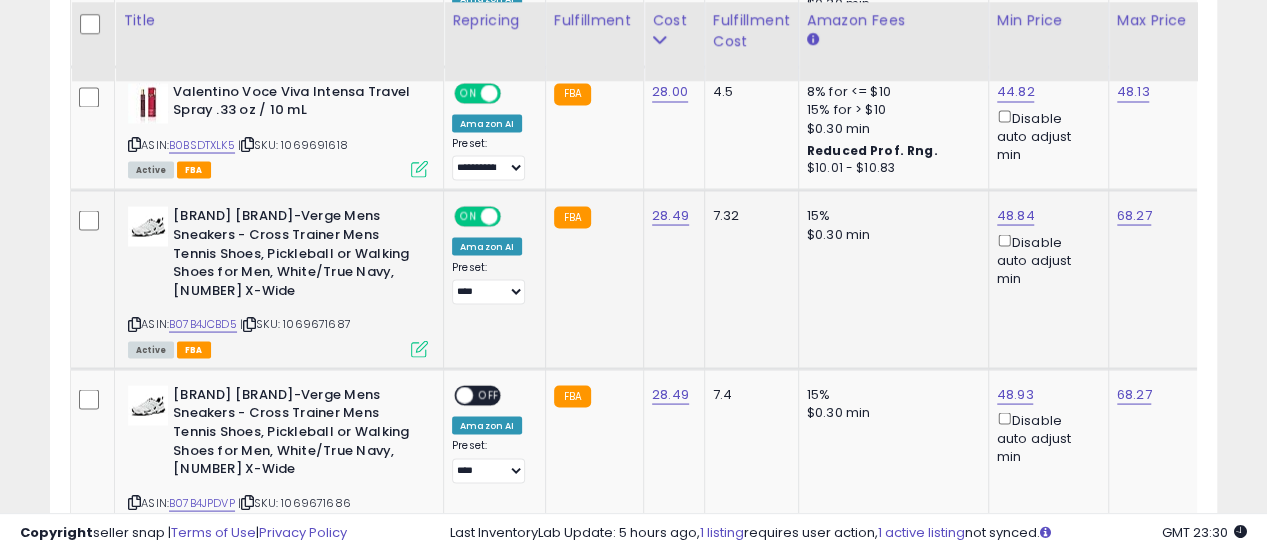 click on "ON   OFF" at bounding box center [479, 216] 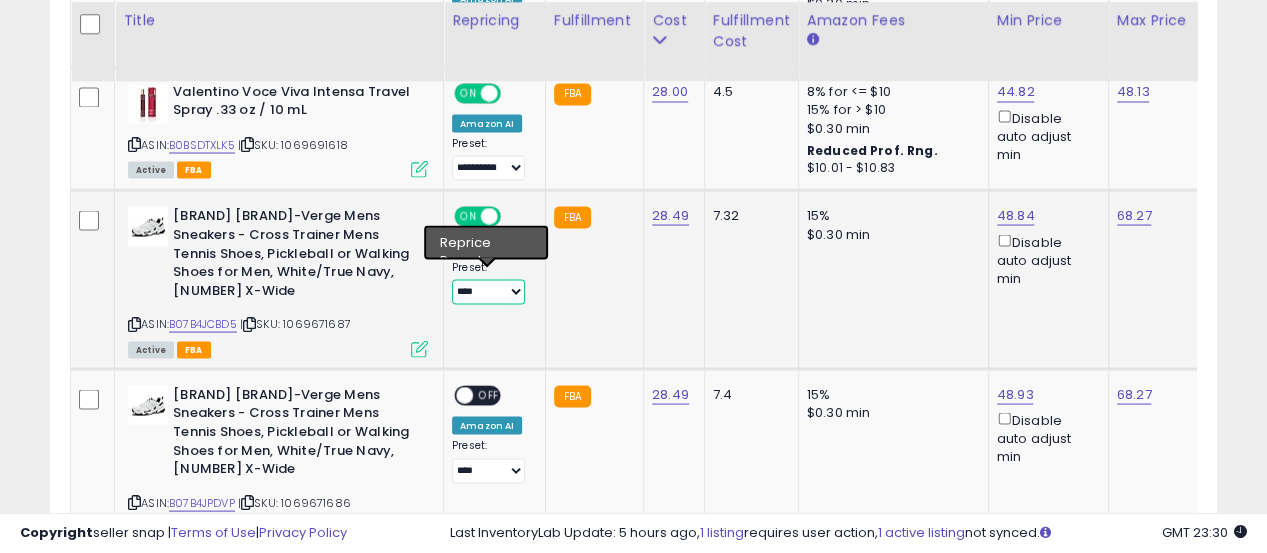 click on "**********" at bounding box center [488, 291] 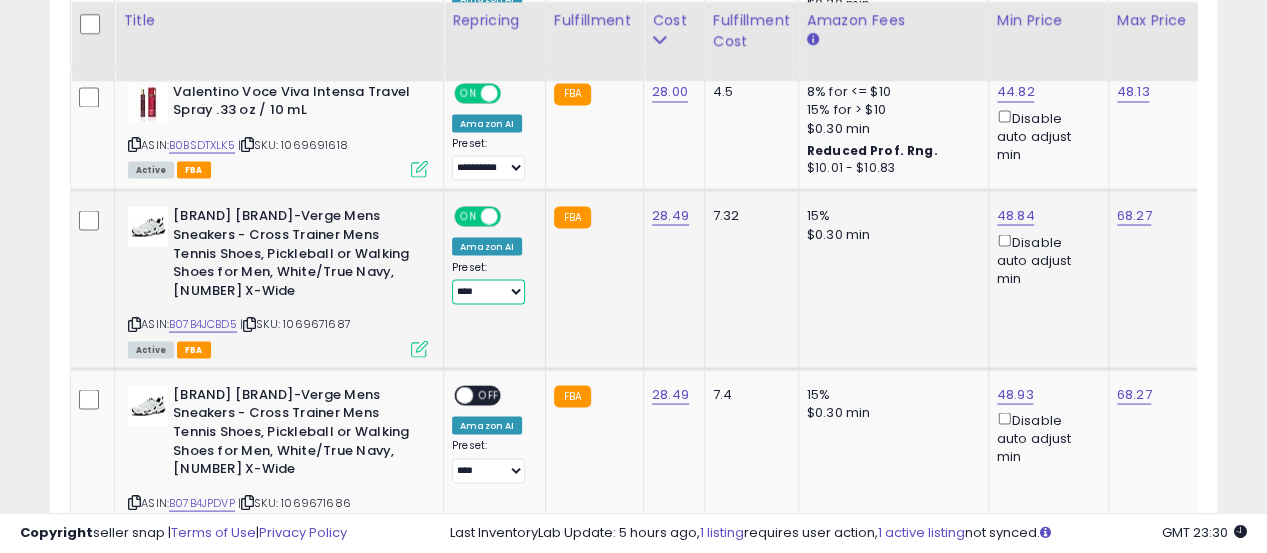 select on "**********" 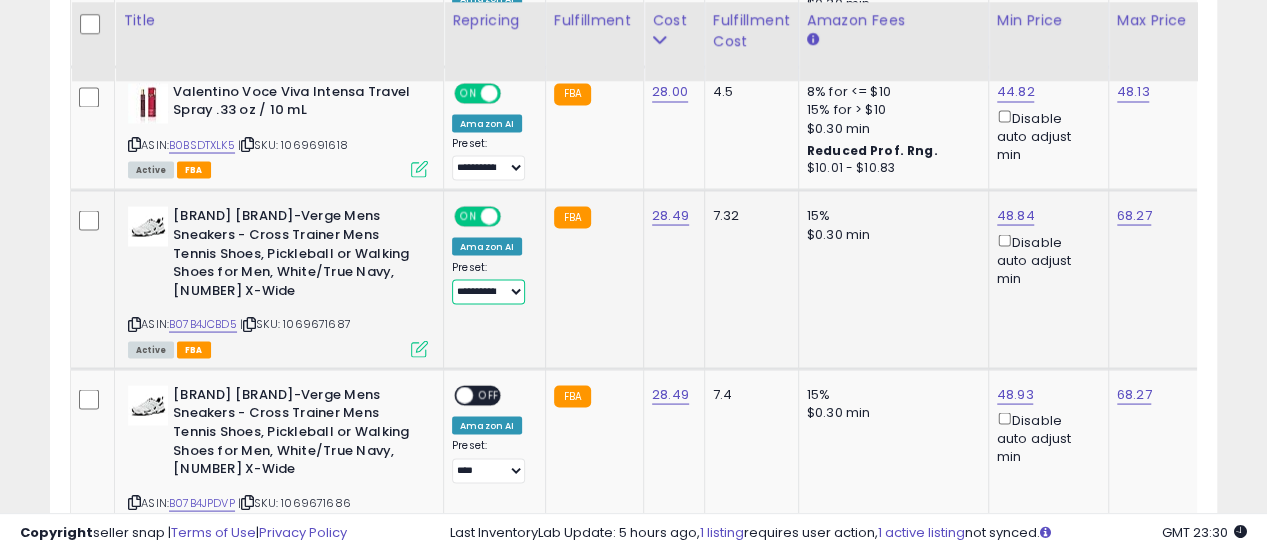 click on "**********" at bounding box center [488, 291] 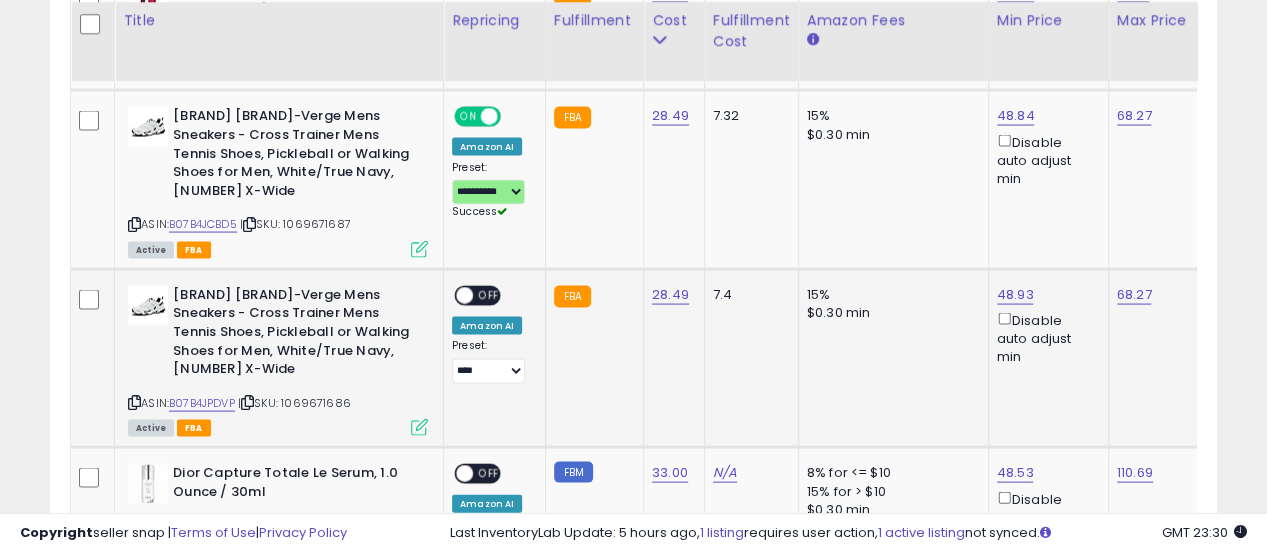 click on "OFF" at bounding box center [489, 294] 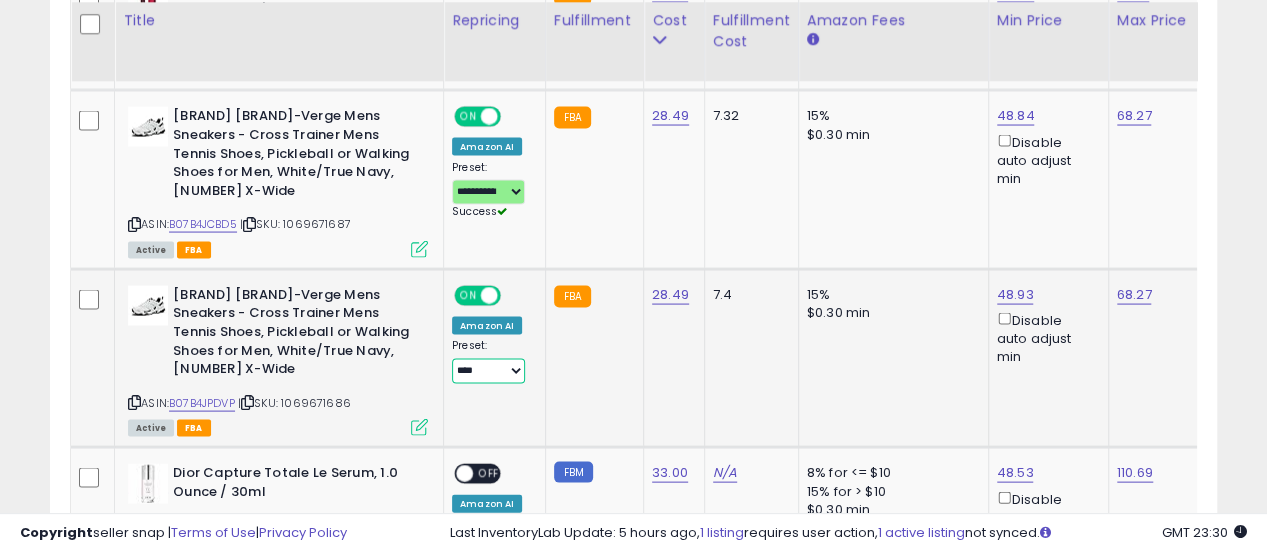click on "**********" at bounding box center [488, 370] 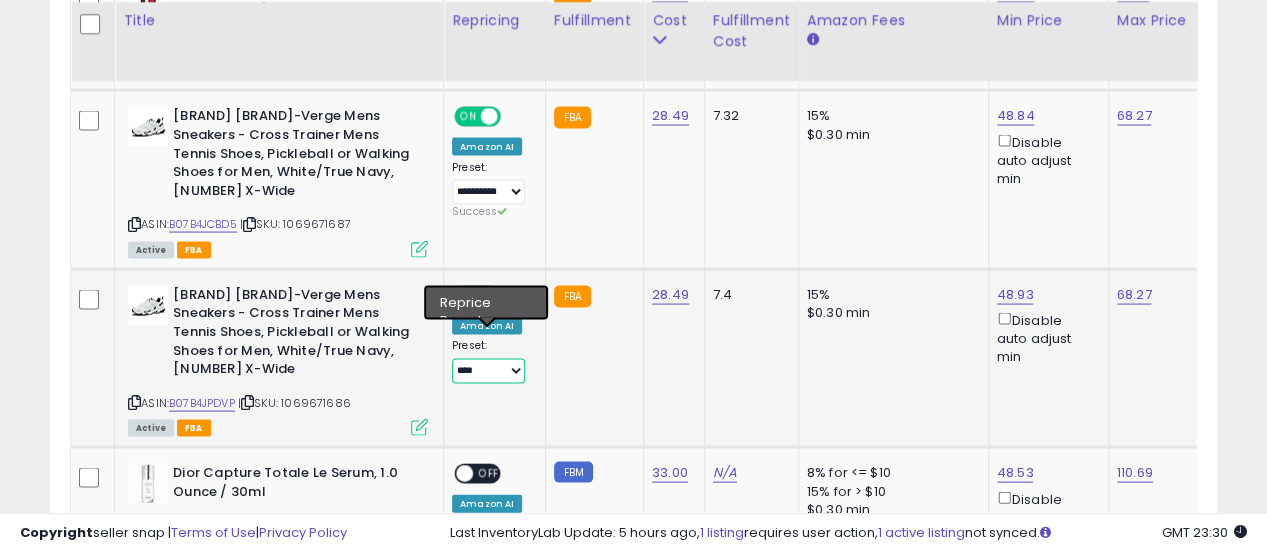 select on "**********" 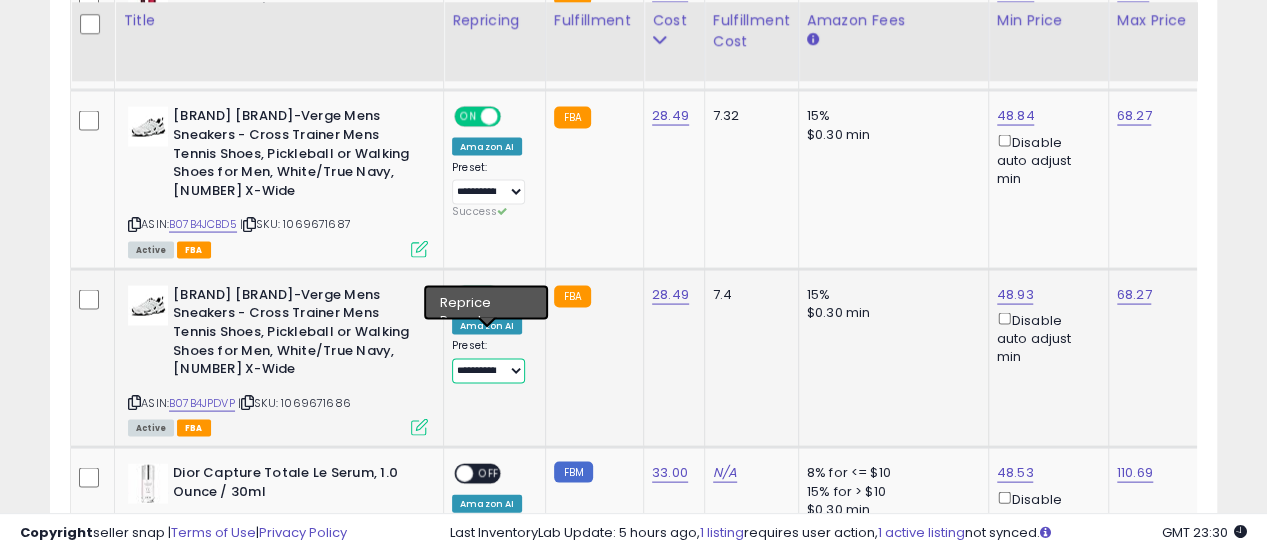 click on "**********" at bounding box center [488, 370] 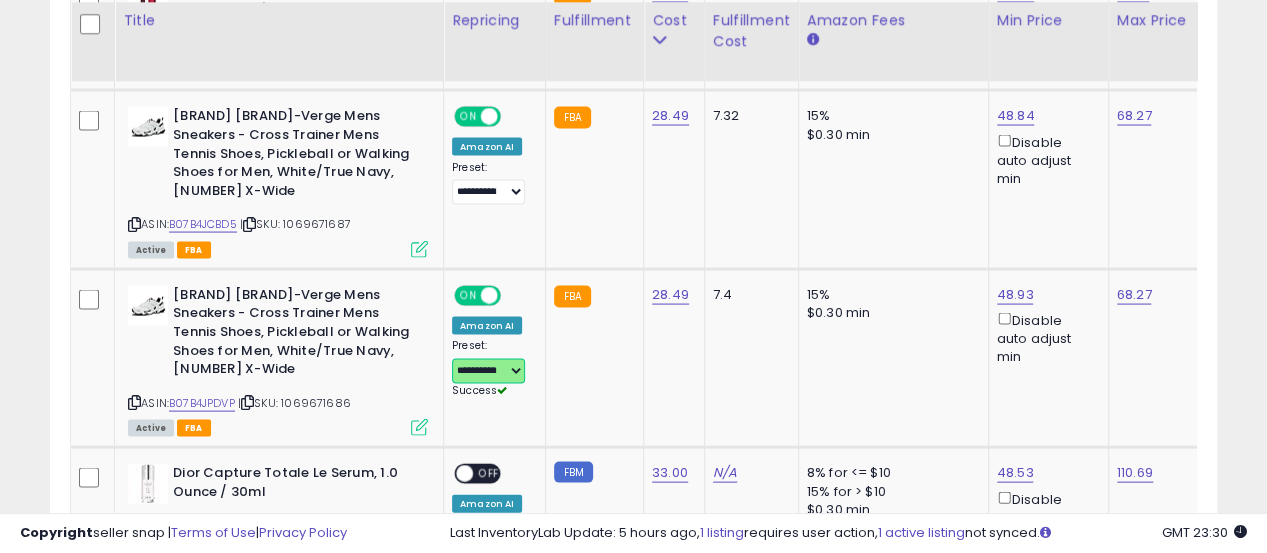 scroll, scrollTop: 0, scrollLeft: 38, axis: horizontal 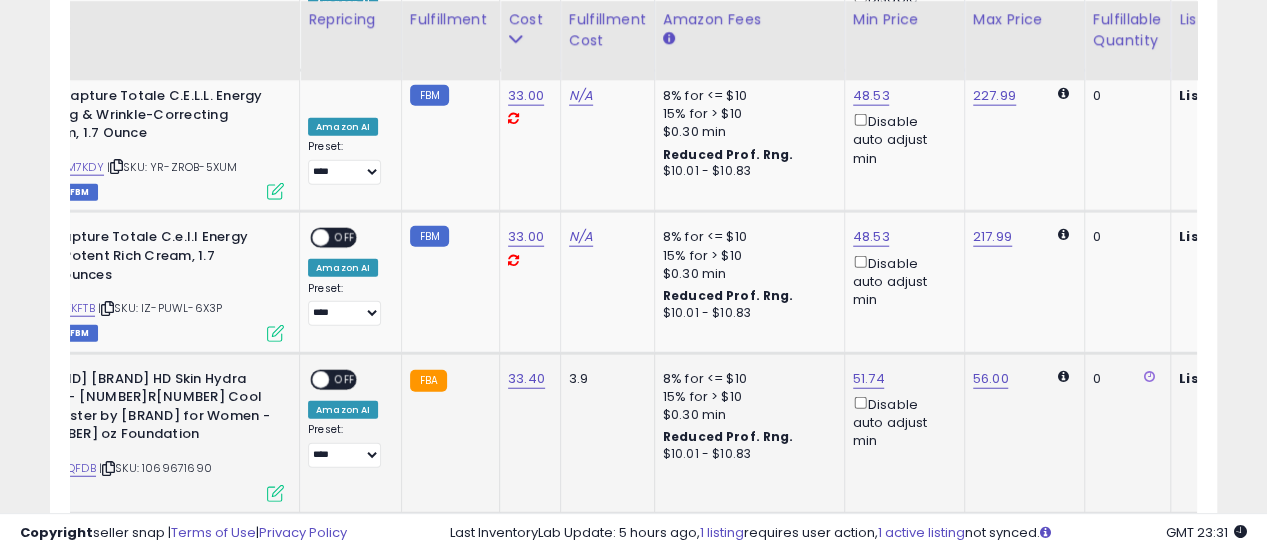 click on "OFF" at bounding box center [345, 379] 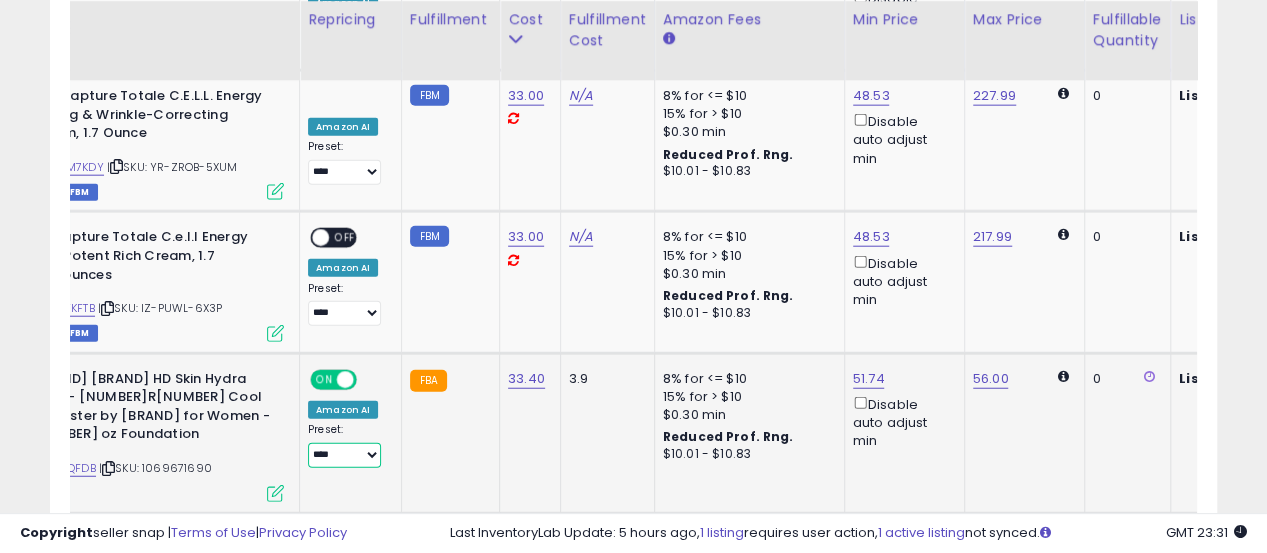 click on "**********" at bounding box center [344, 455] 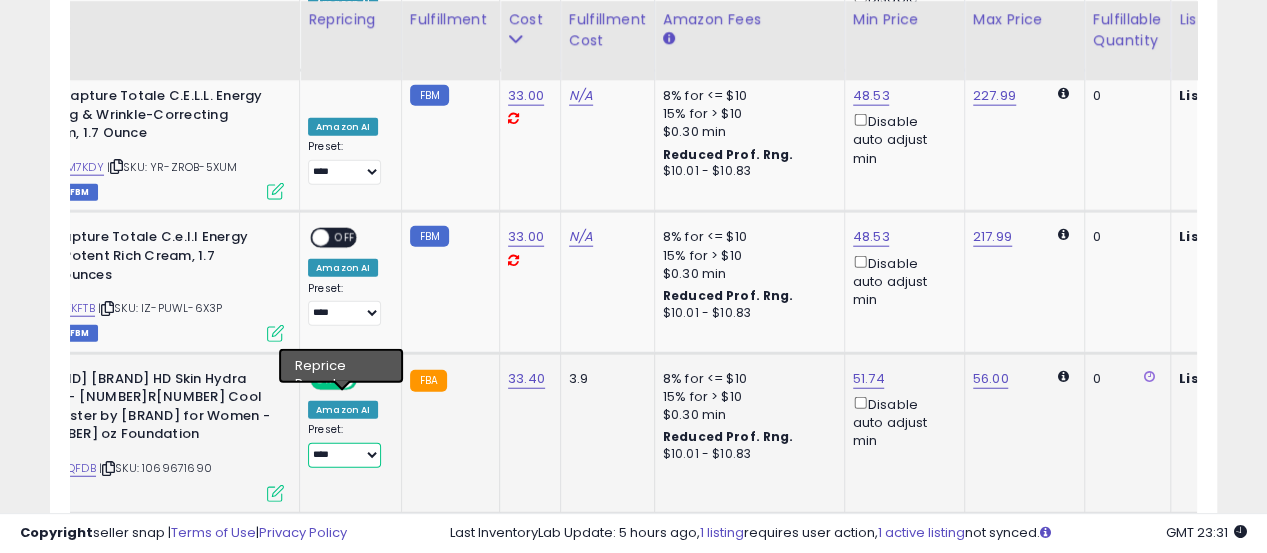 select on "**********" 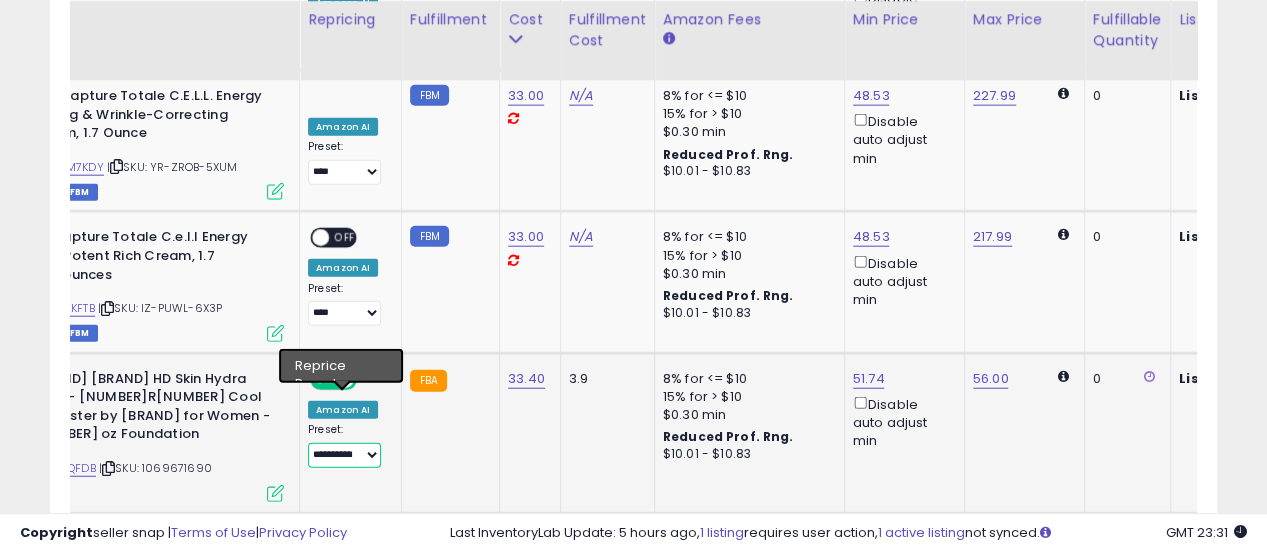 click on "**********" at bounding box center (344, 455) 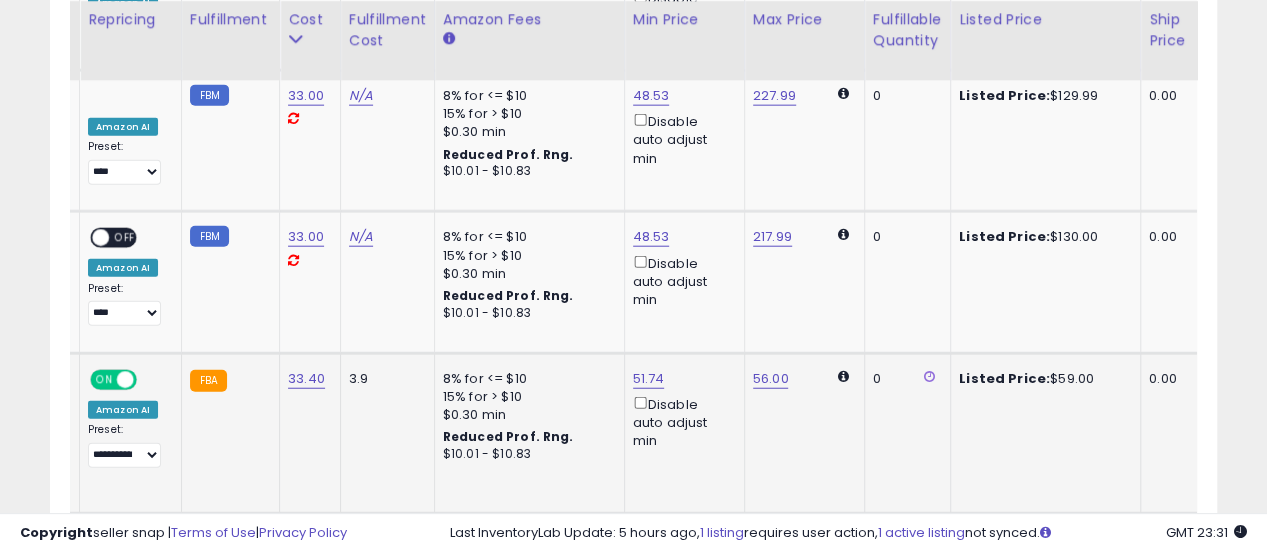 click on "56.00" 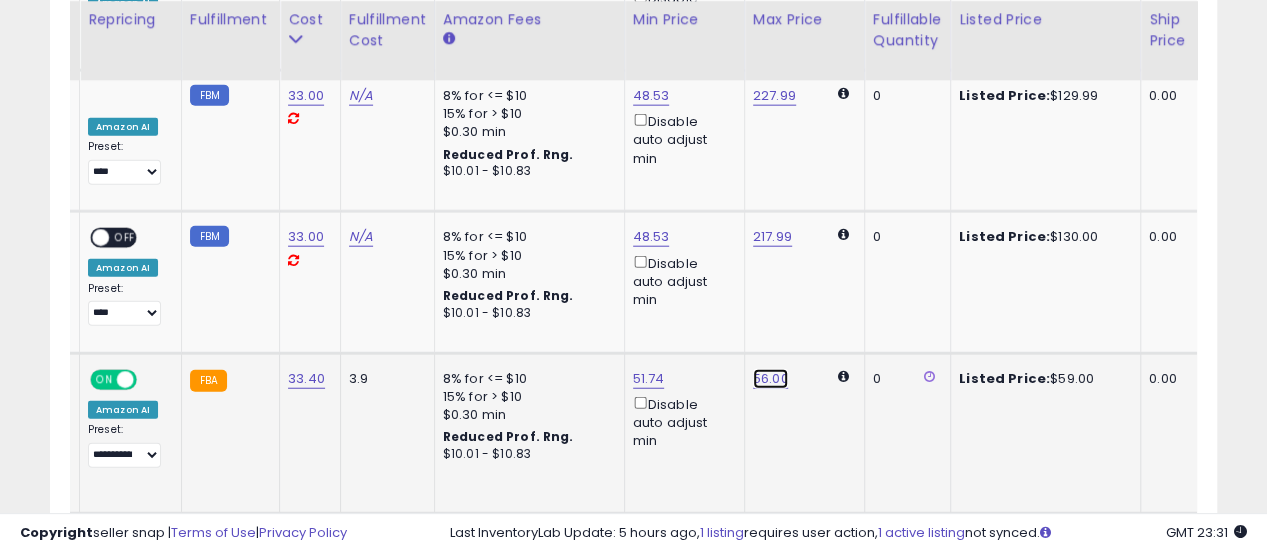 click on "56.00" at bounding box center (771, -897) 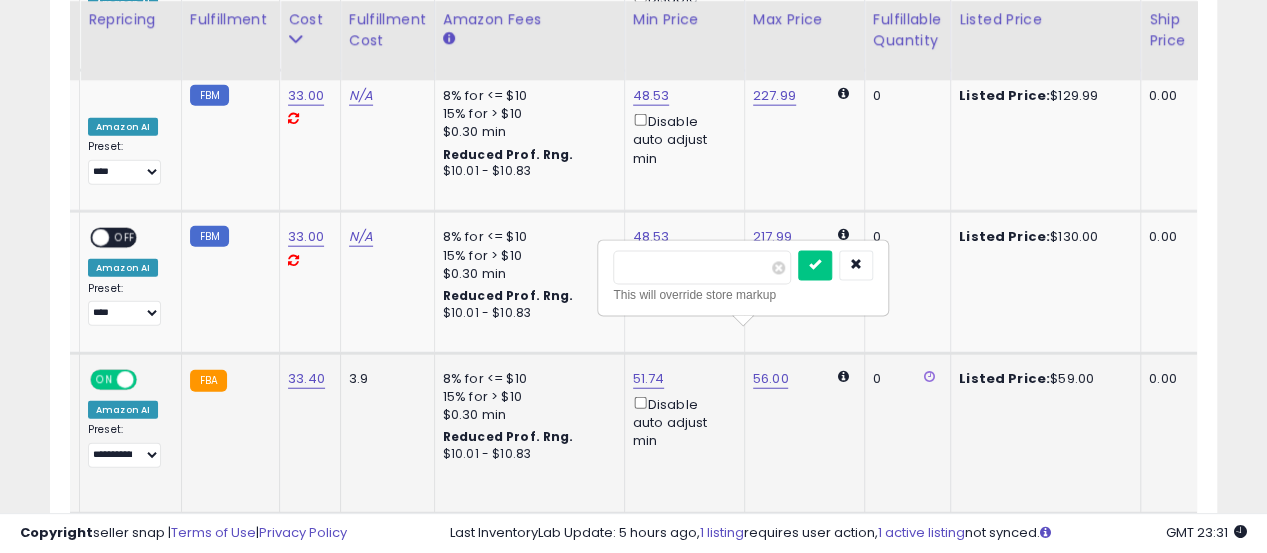click on "*****" at bounding box center (702, 268) 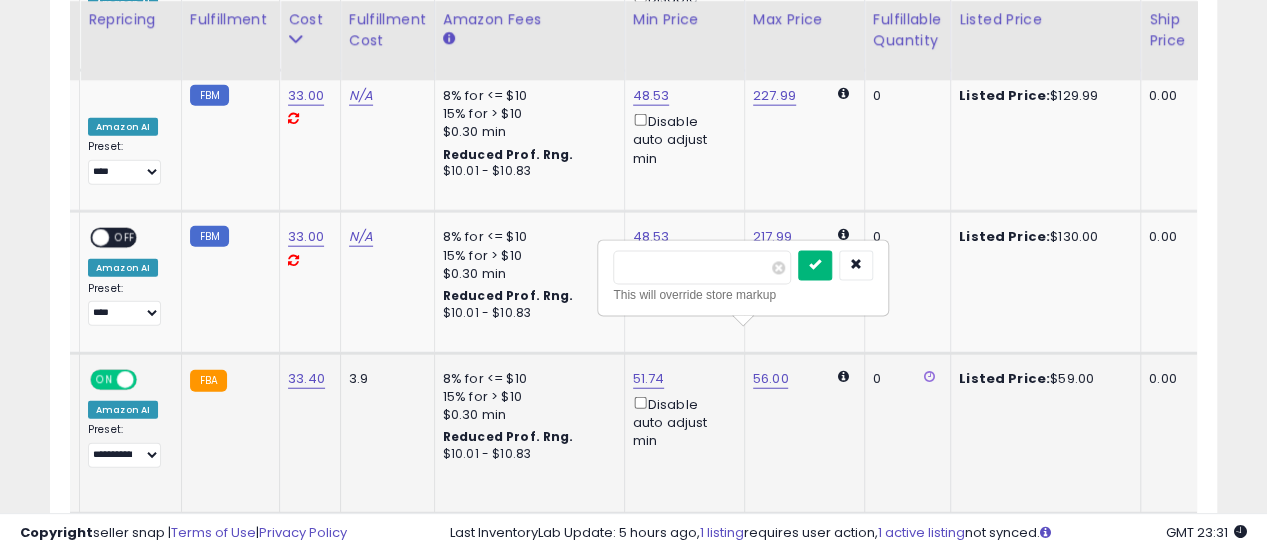 type on "**" 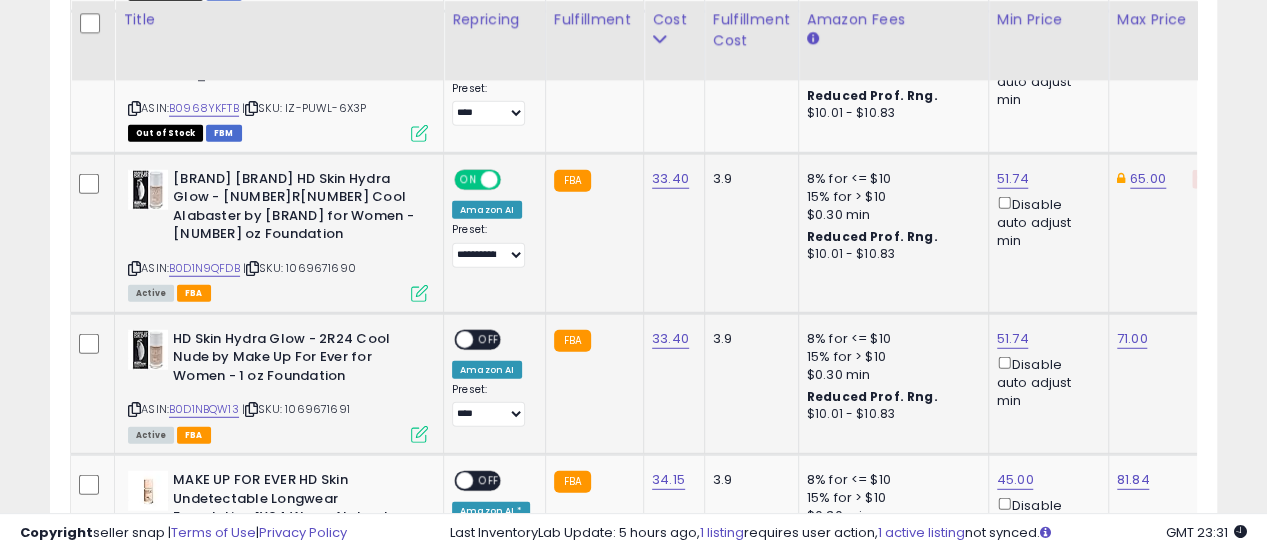 click on "OFF" at bounding box center (489, 339) 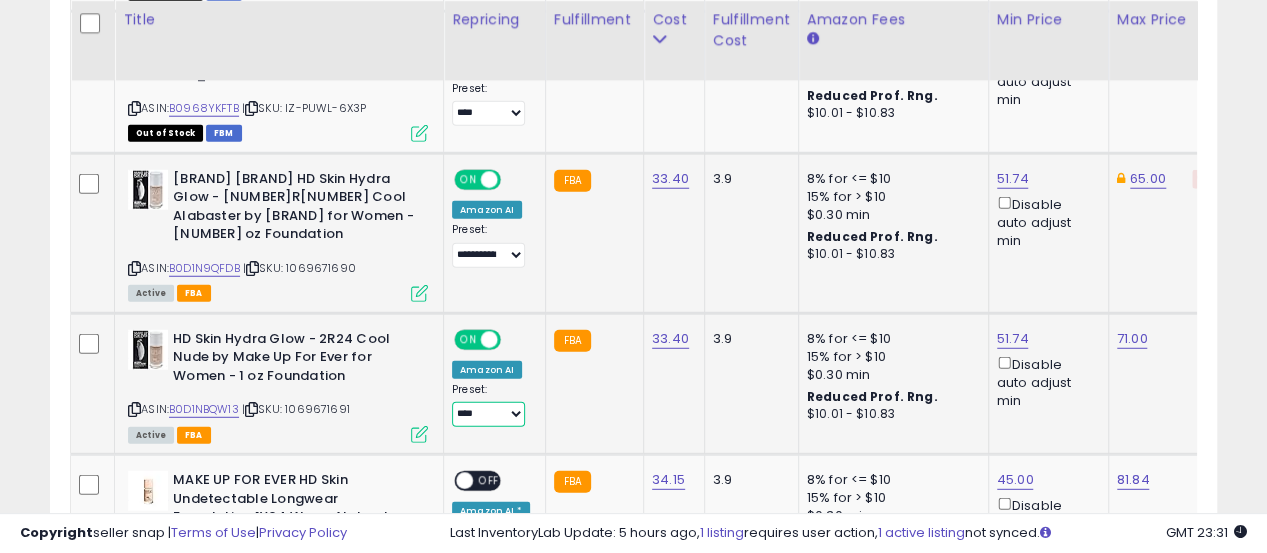 click on "**********" at bounding box center (488, 414) 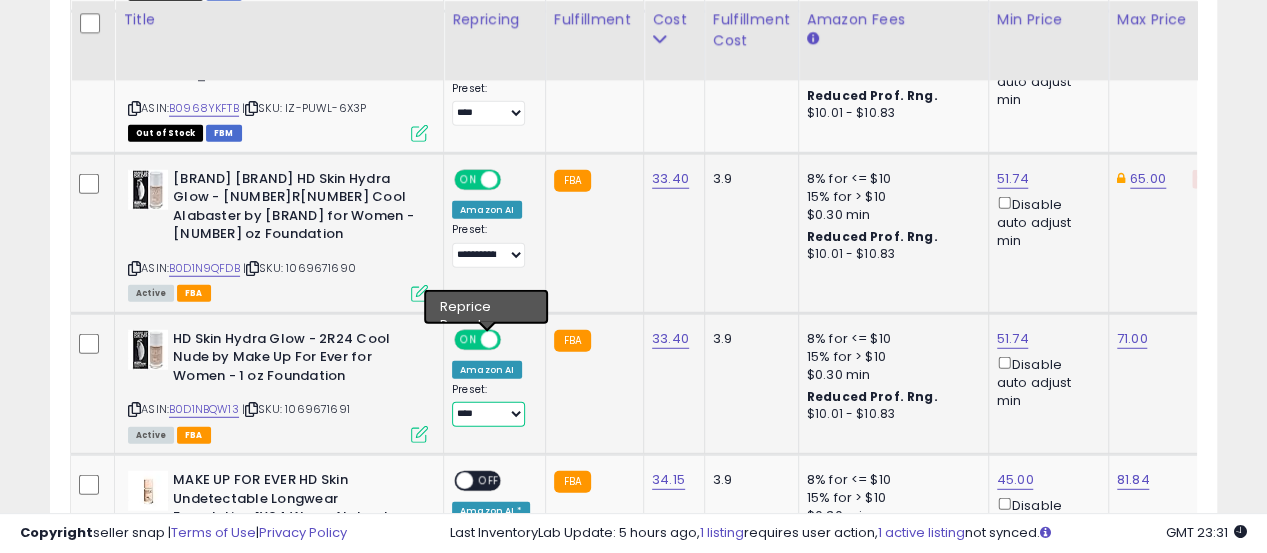 select on "**********" 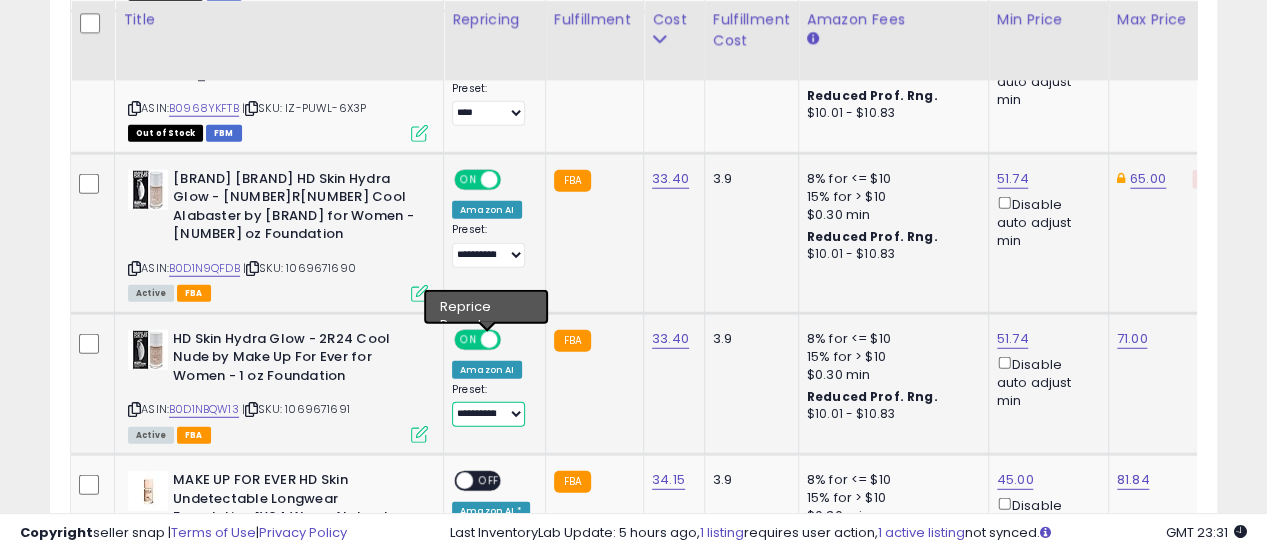 click on "**********" at bounding box center [488, 414] 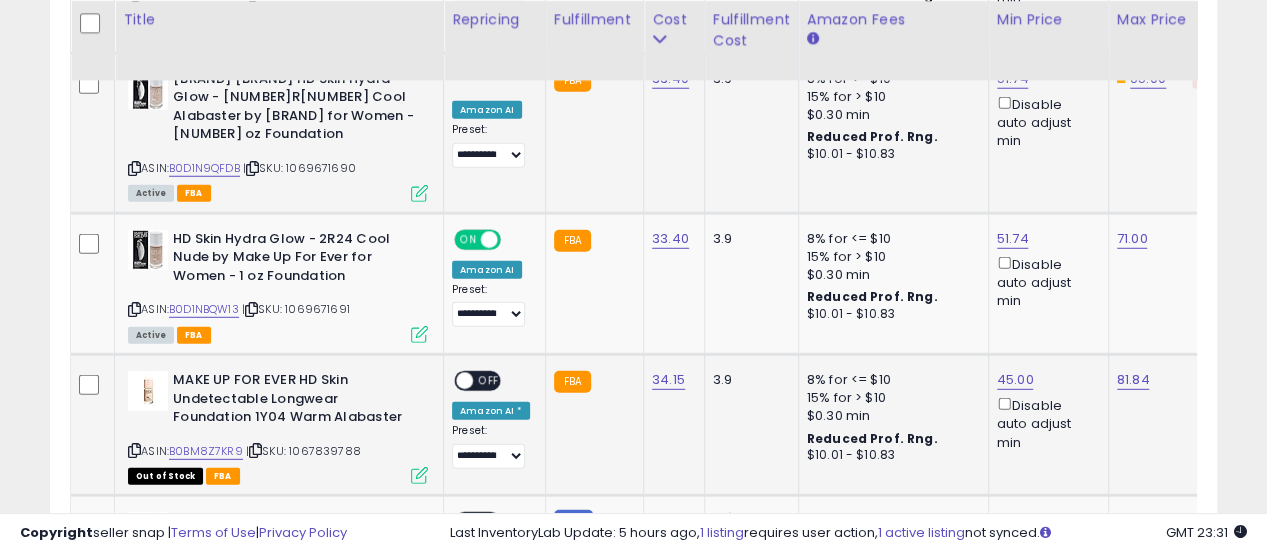 click on "OFF" at bounding box center [489, 381] 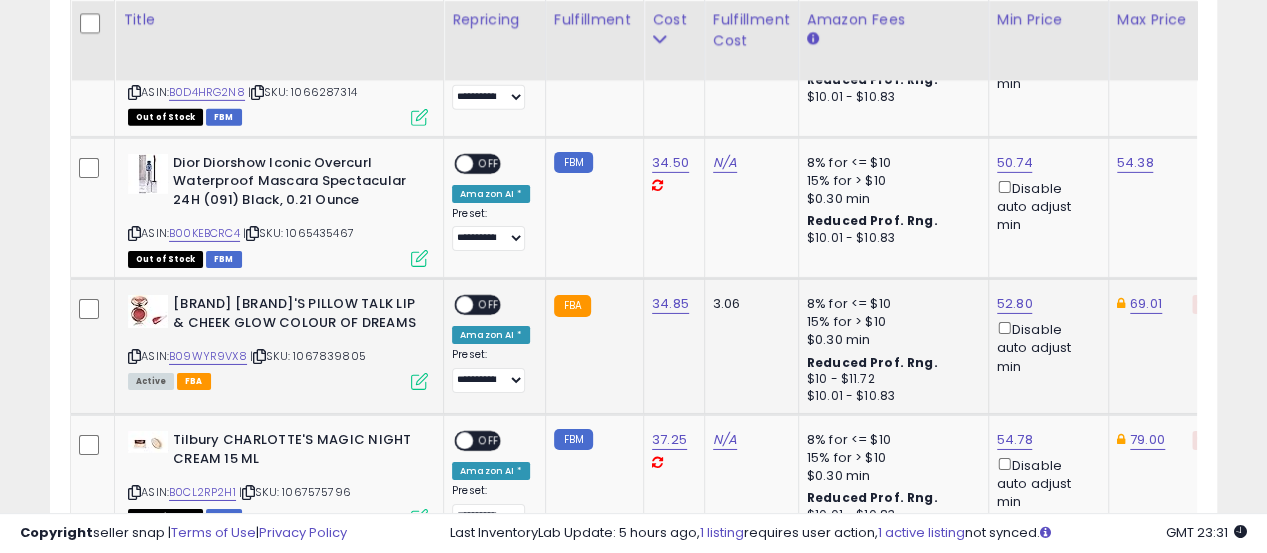click on "OFF" at bounding box center [489, 305] 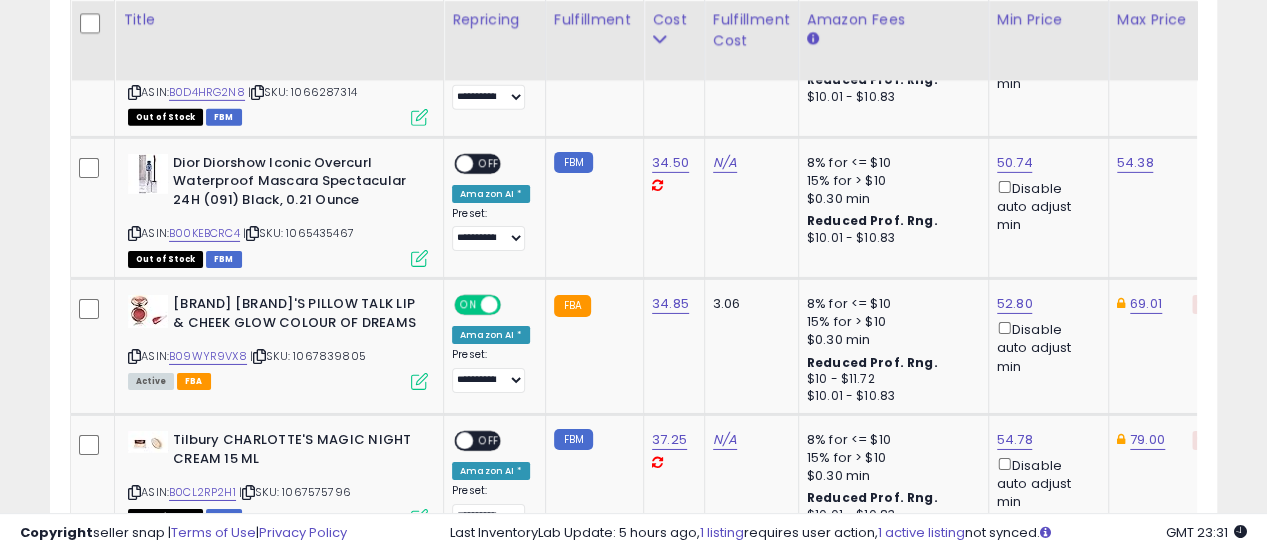 click on "Copyright seller snap | Terms of Use
|  Privacy Policy
GMT [NUMBER]
Authorization required
Last InventoryLab Update: [NUMBER] hours ago,  [NUMBER] listing  requires user action,  [NUMBER] active listing  not synced." at bounding box center (633, 533) 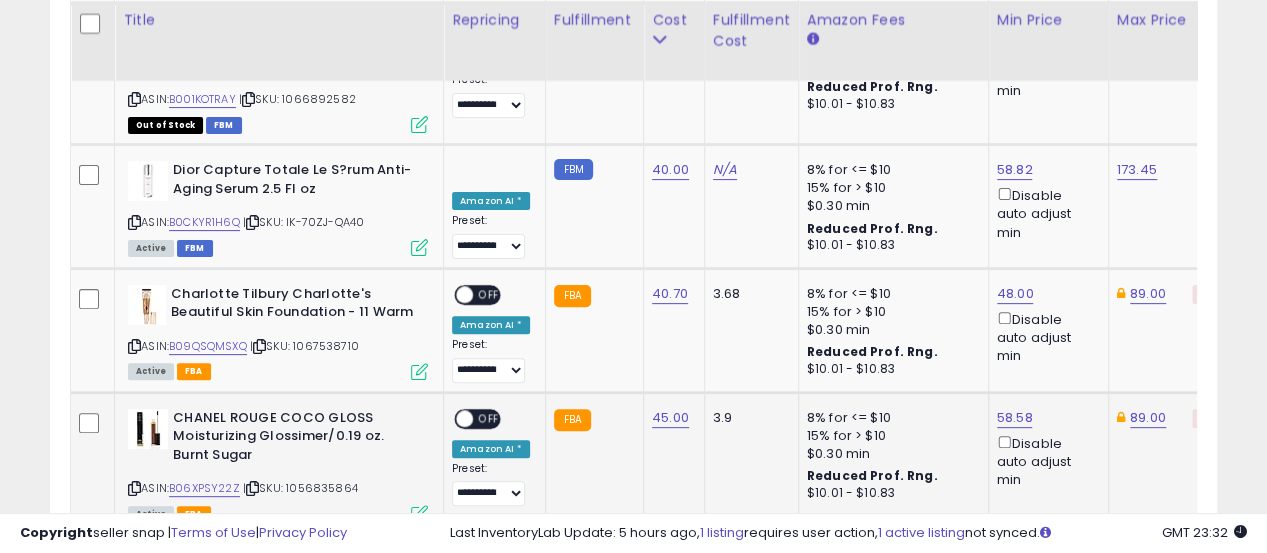 click on "OFF" at bounding box center (489, 418) 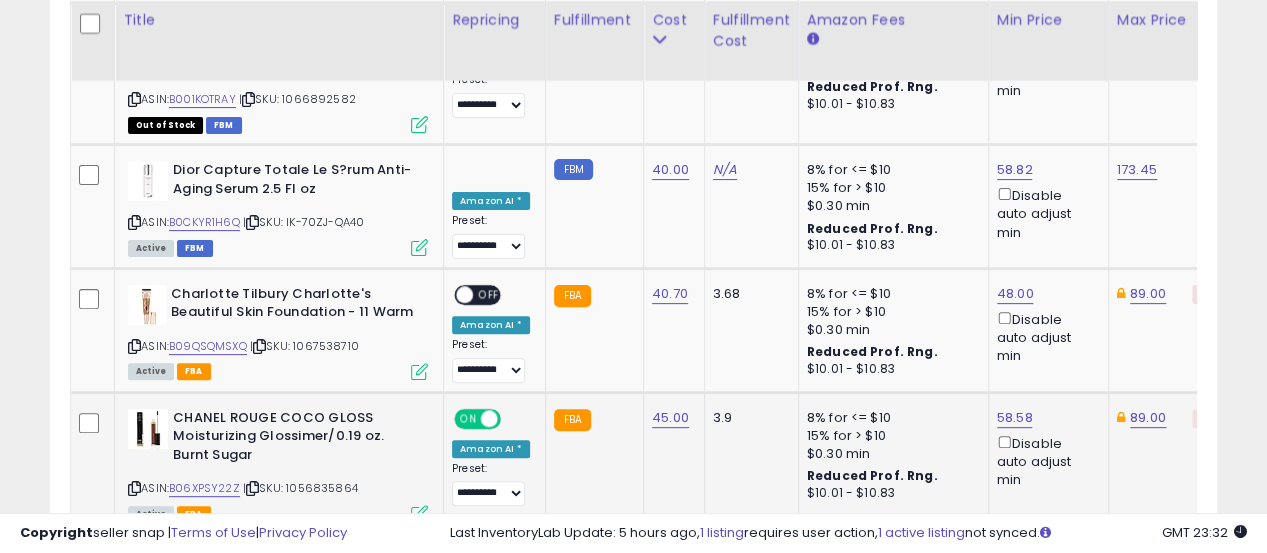 click on "ON   OFF" at bounding box center [479, 418] 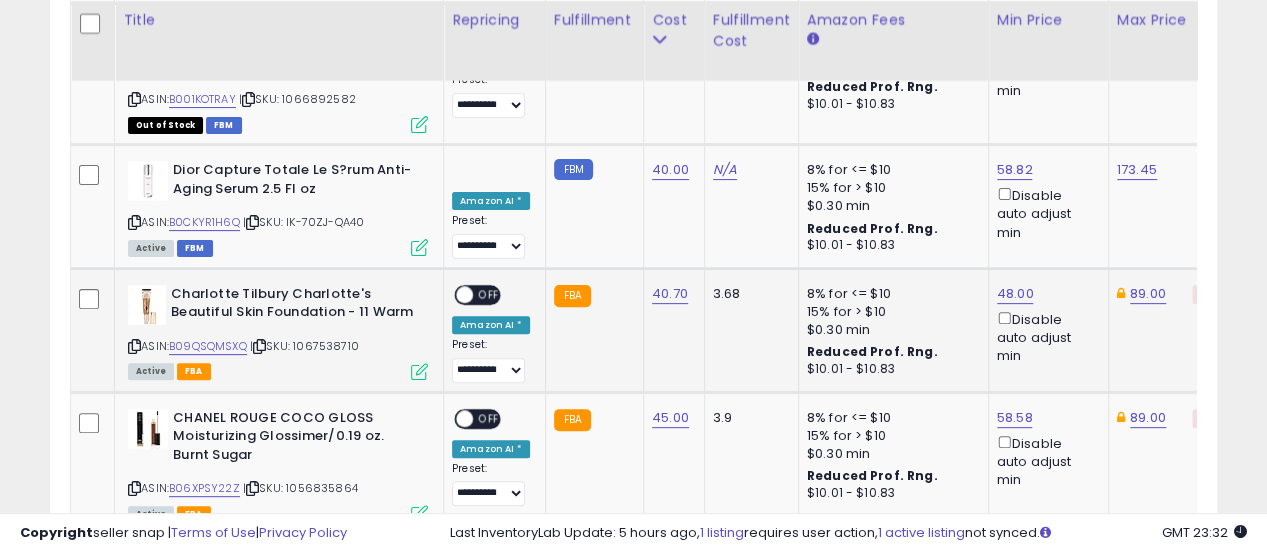 click on "OFF" at bounding box center (489, 294) 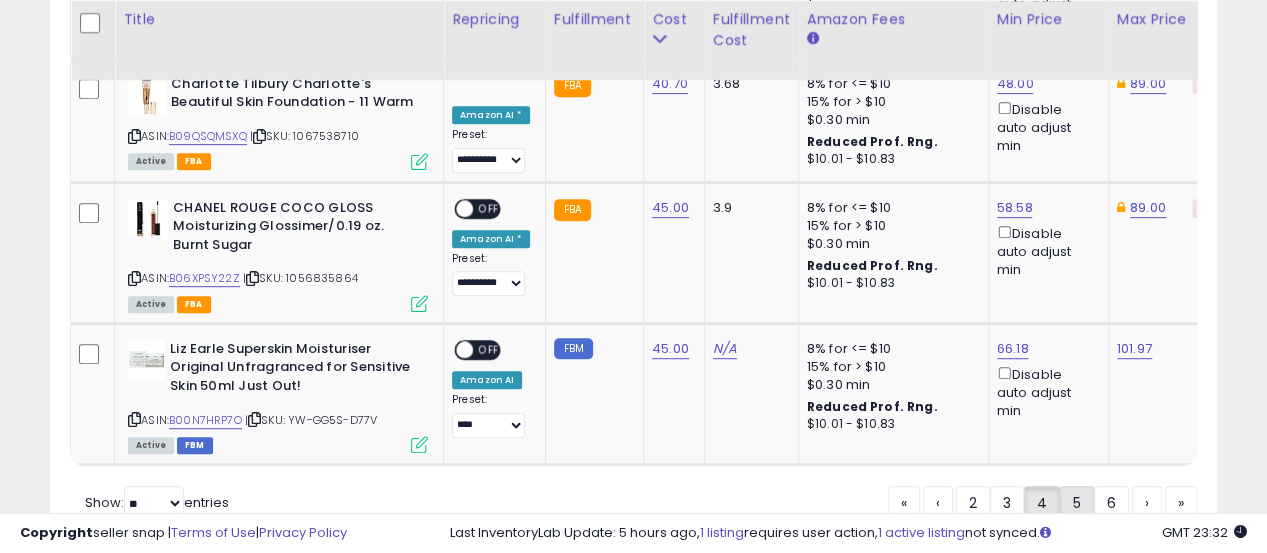 click on "5" 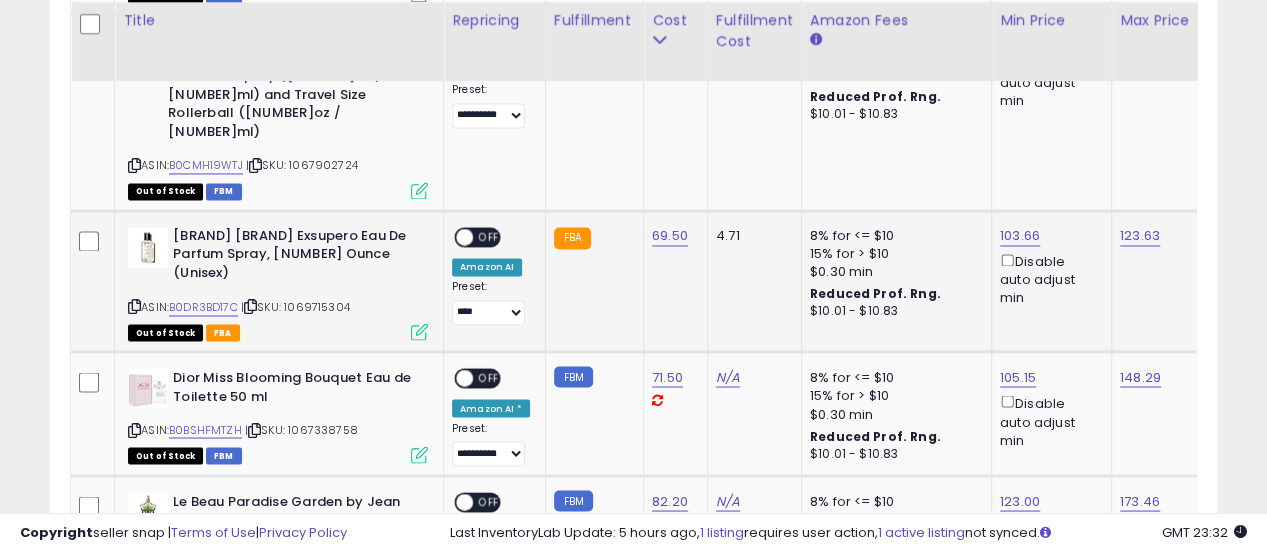 drag, startPoint x: 502, startPoint y: 178, endPoint x: 481, endPoint y: 179, distance: 21.023796 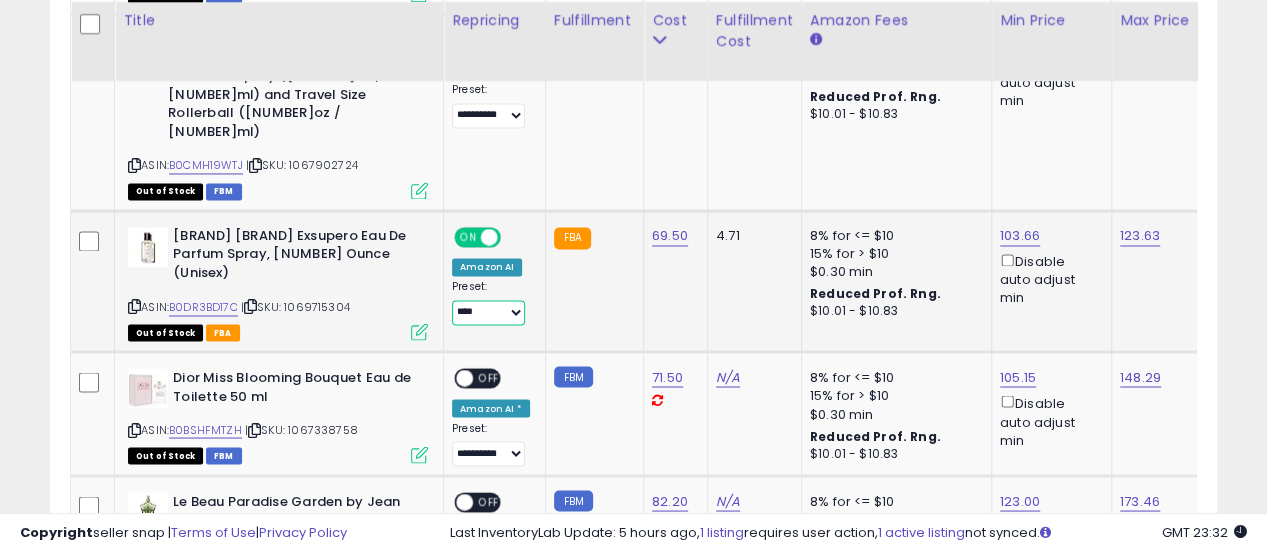 click on "**********" at bounding box center [488, 312] 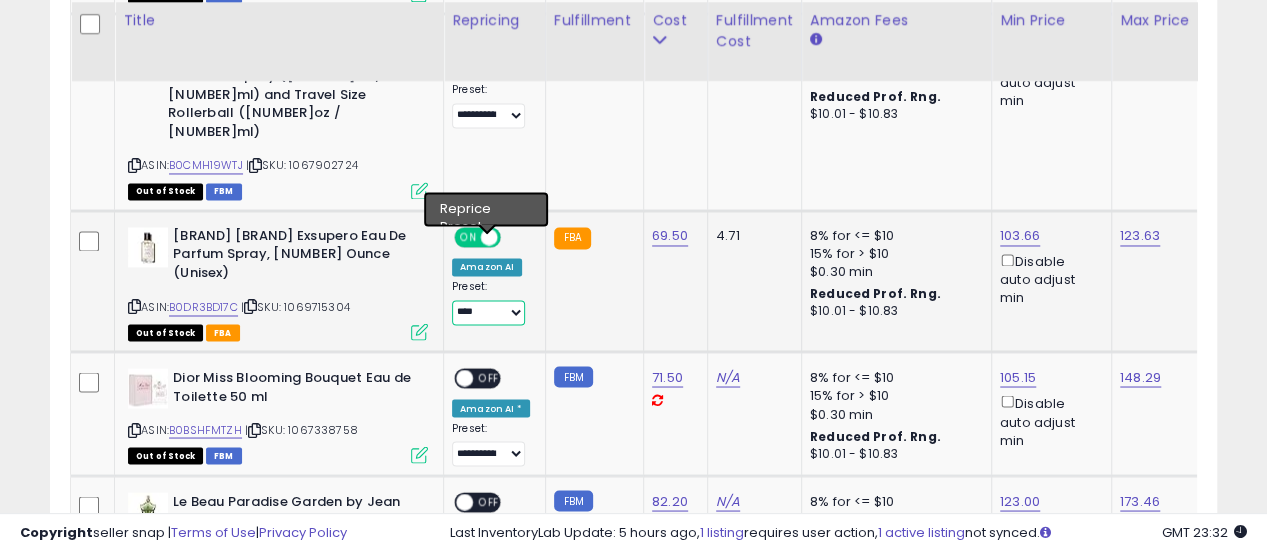 select on "**********" 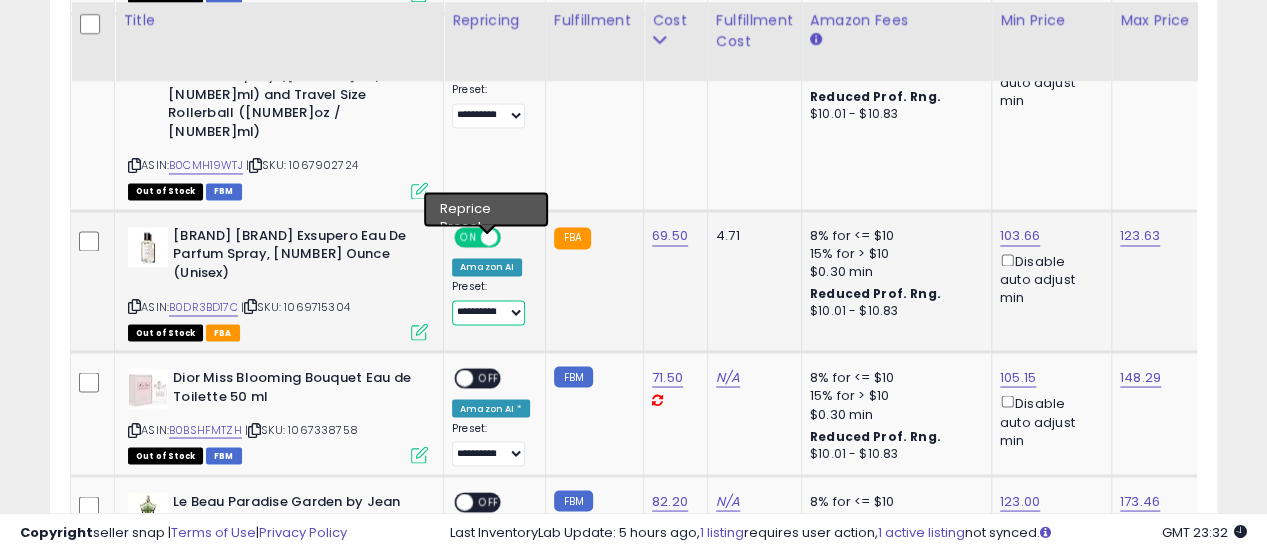 click on "**********" at bounding box center (488, 312) 